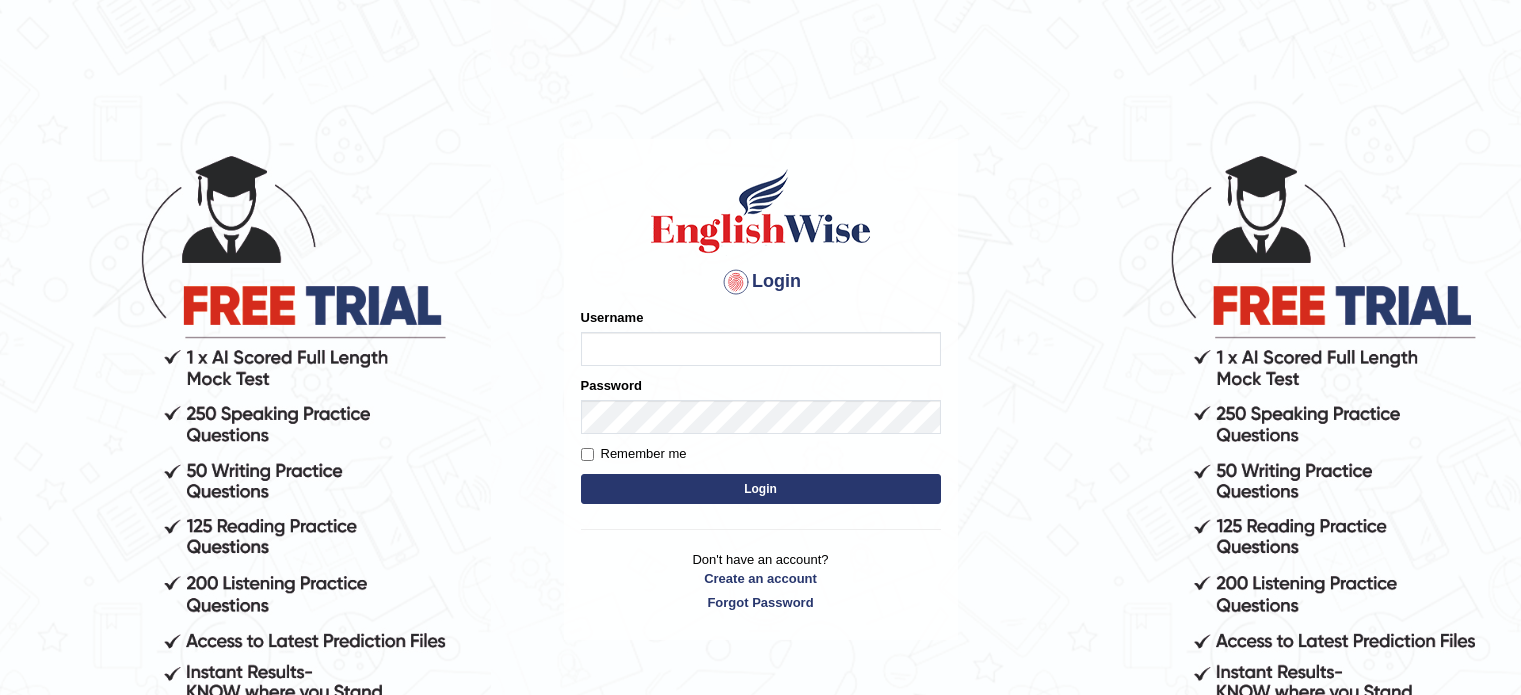 scroll, scrollTop: 0, scrollLeft: 0, axis: both 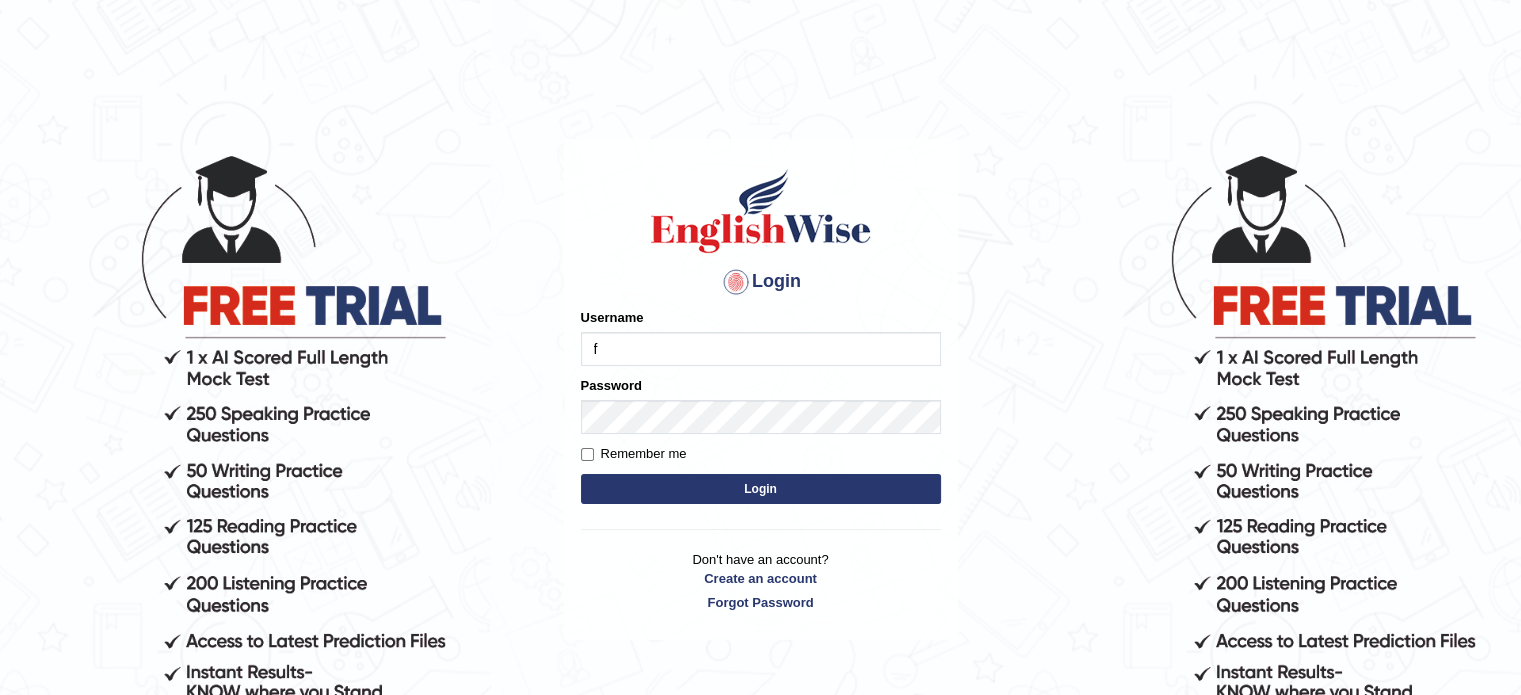 type on "Flaco9012" 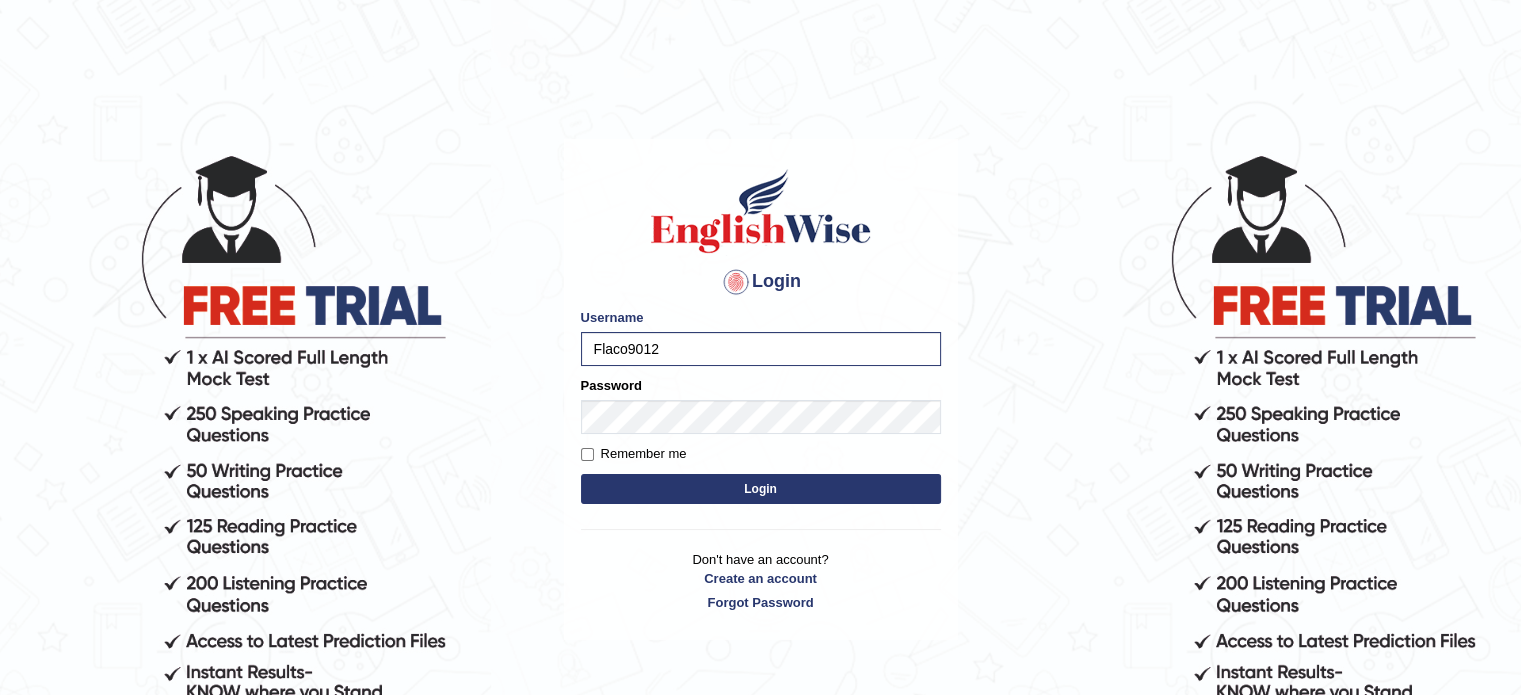 click on "Login" at bounding box center [761, 489] 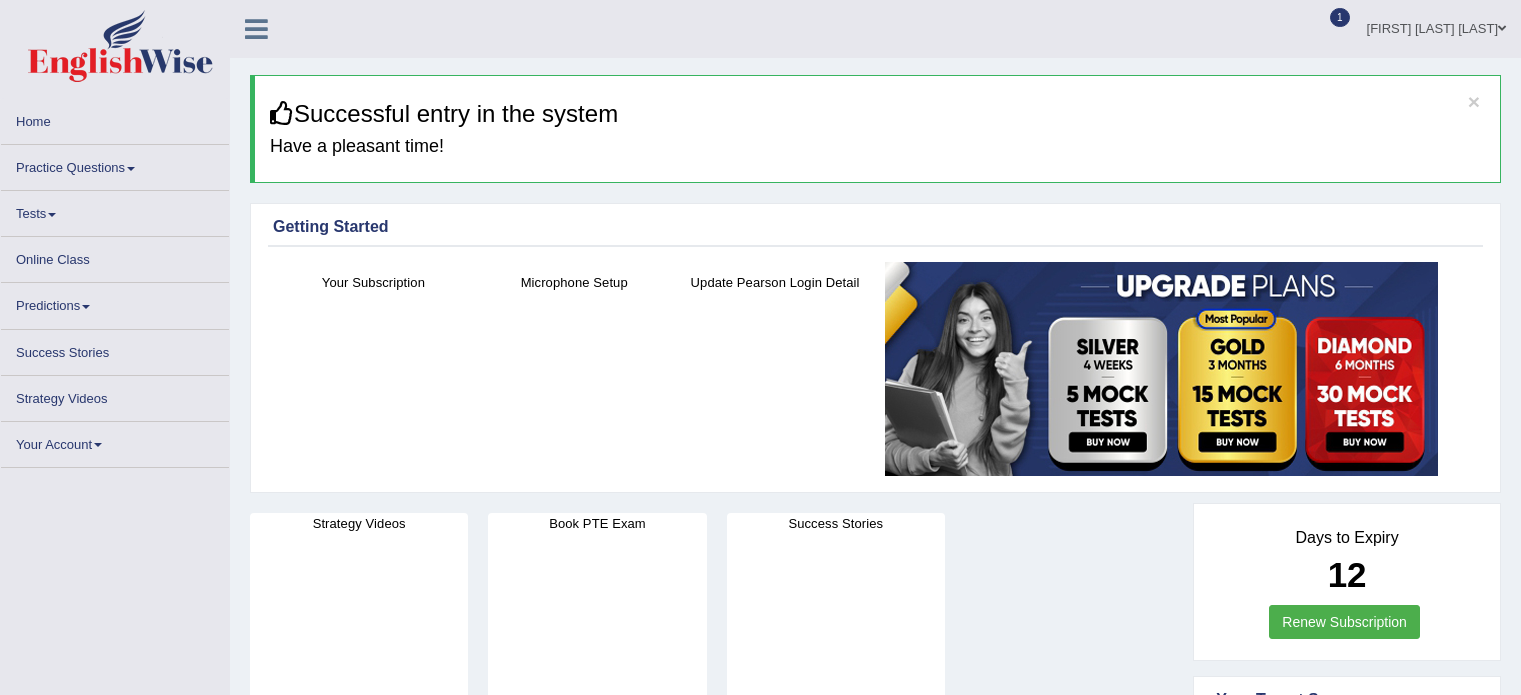scroll, scrollTop: 0, scrollLeft: 0, axis: both 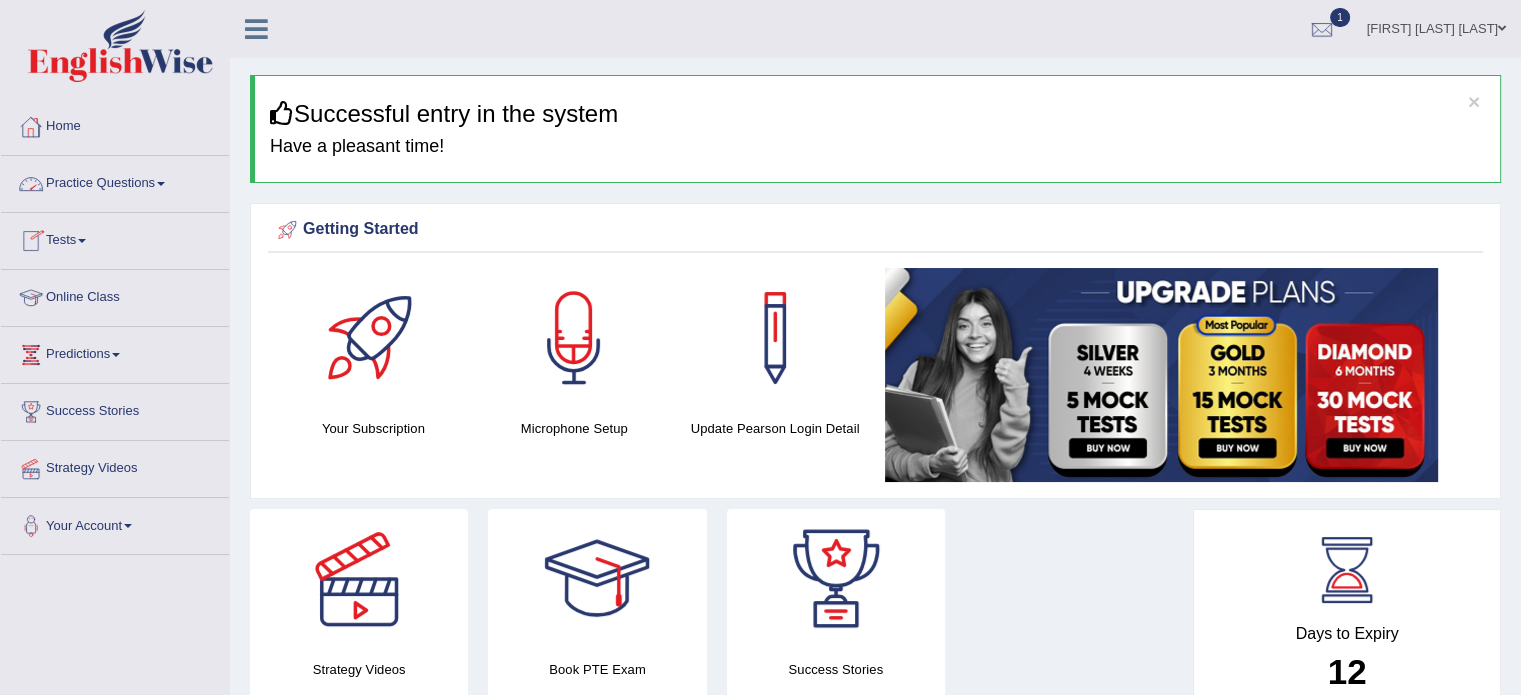 click on "Practice Questions" at bounding box center [115, 181] 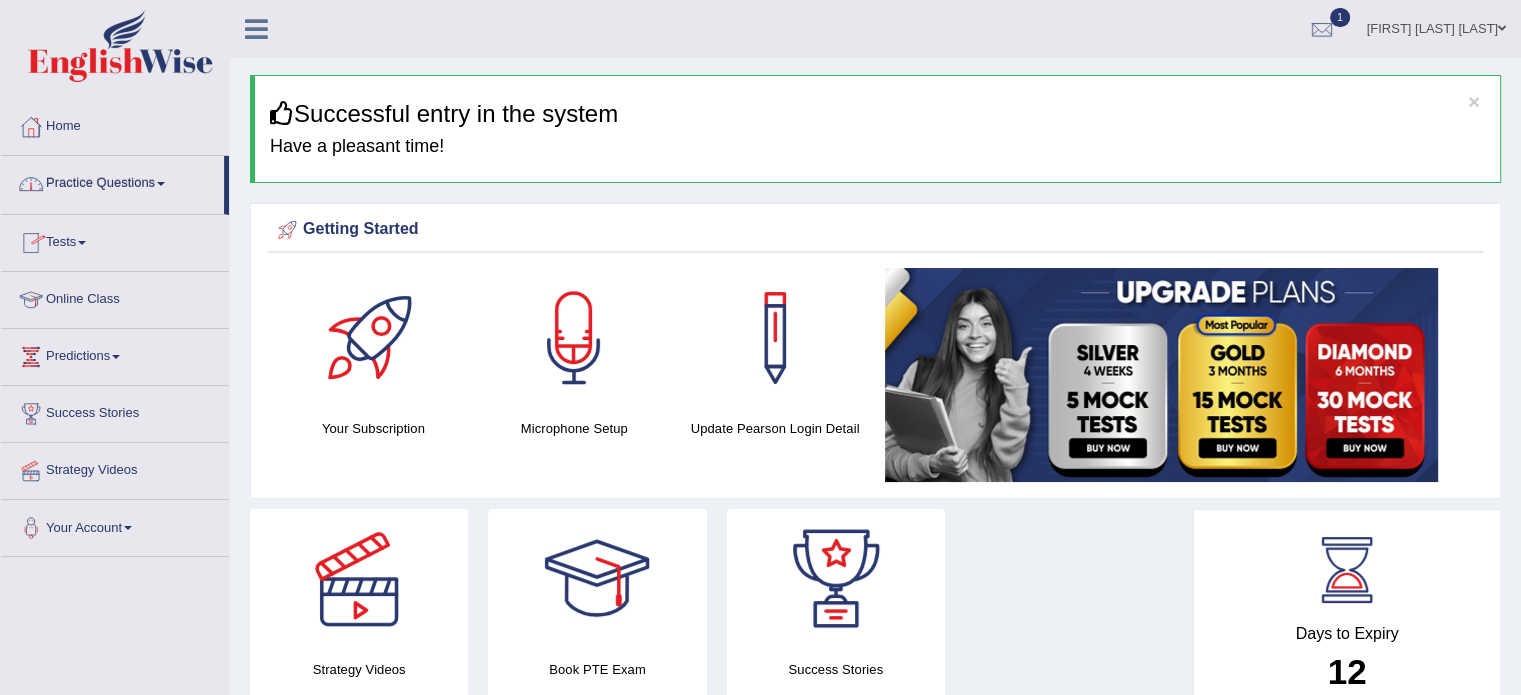 click on "Practice Questions" at bounding box center [112, 181] 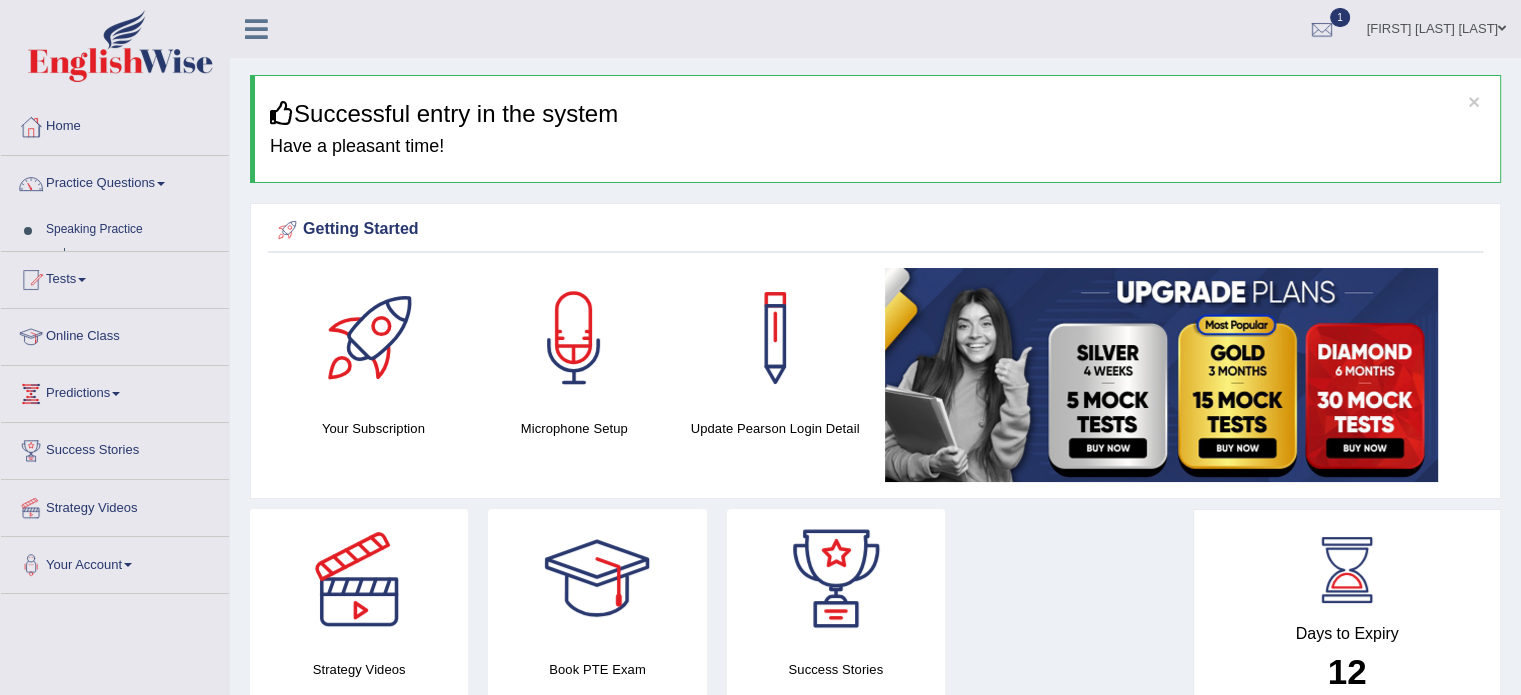 click on "Practice Questions" at bounding box center [115, 181] 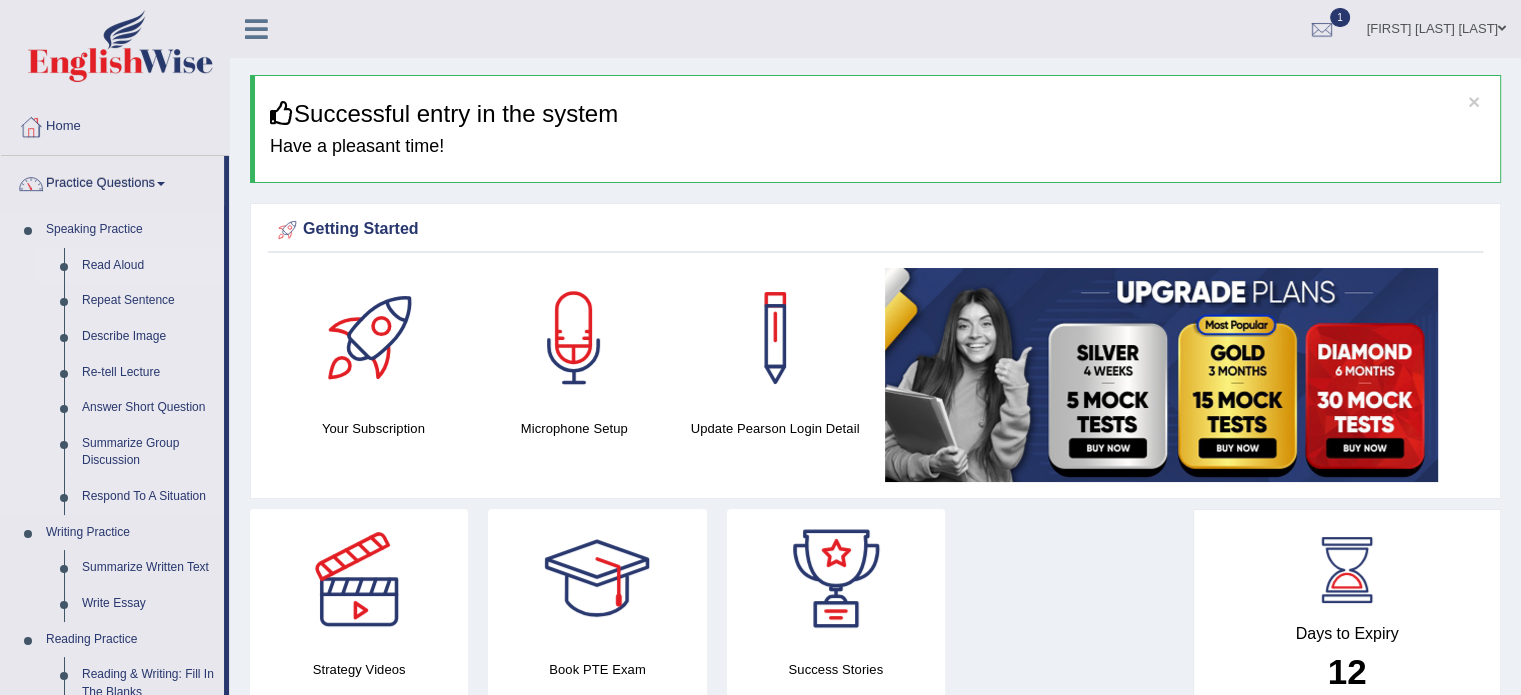 click on "Read Aloud" at bounding box center (148, 266) 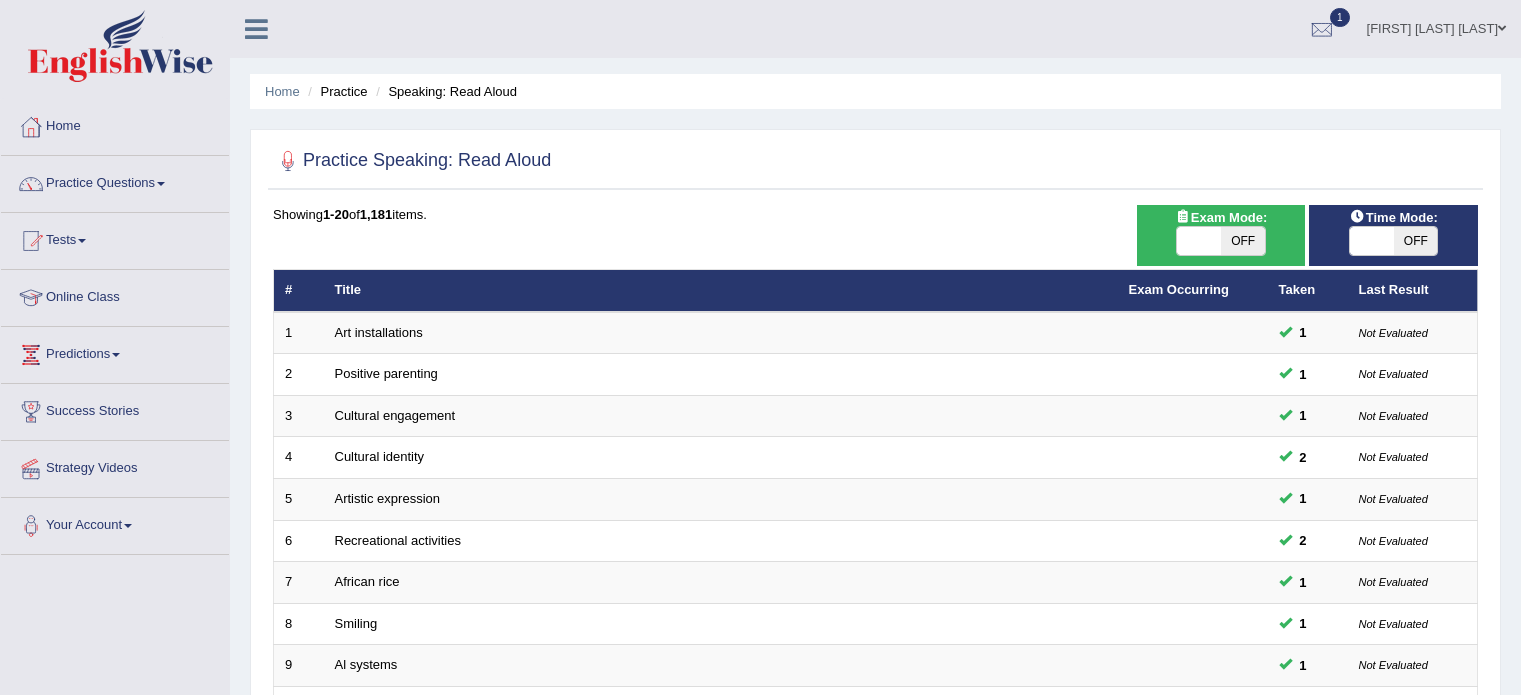 scroll, scrollTop: 0, scrollLeft: 0, axis: both 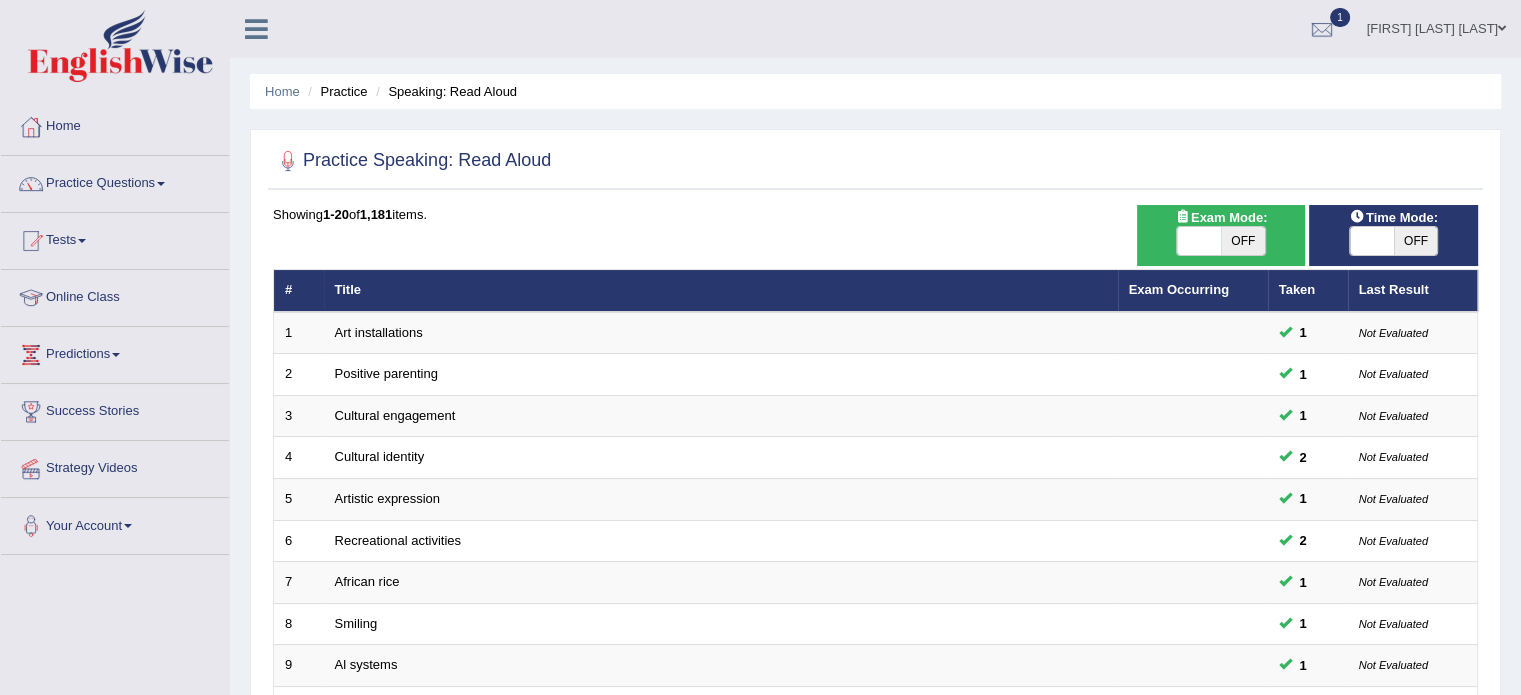 click on "OFF" at bounding box center (1416, 241) 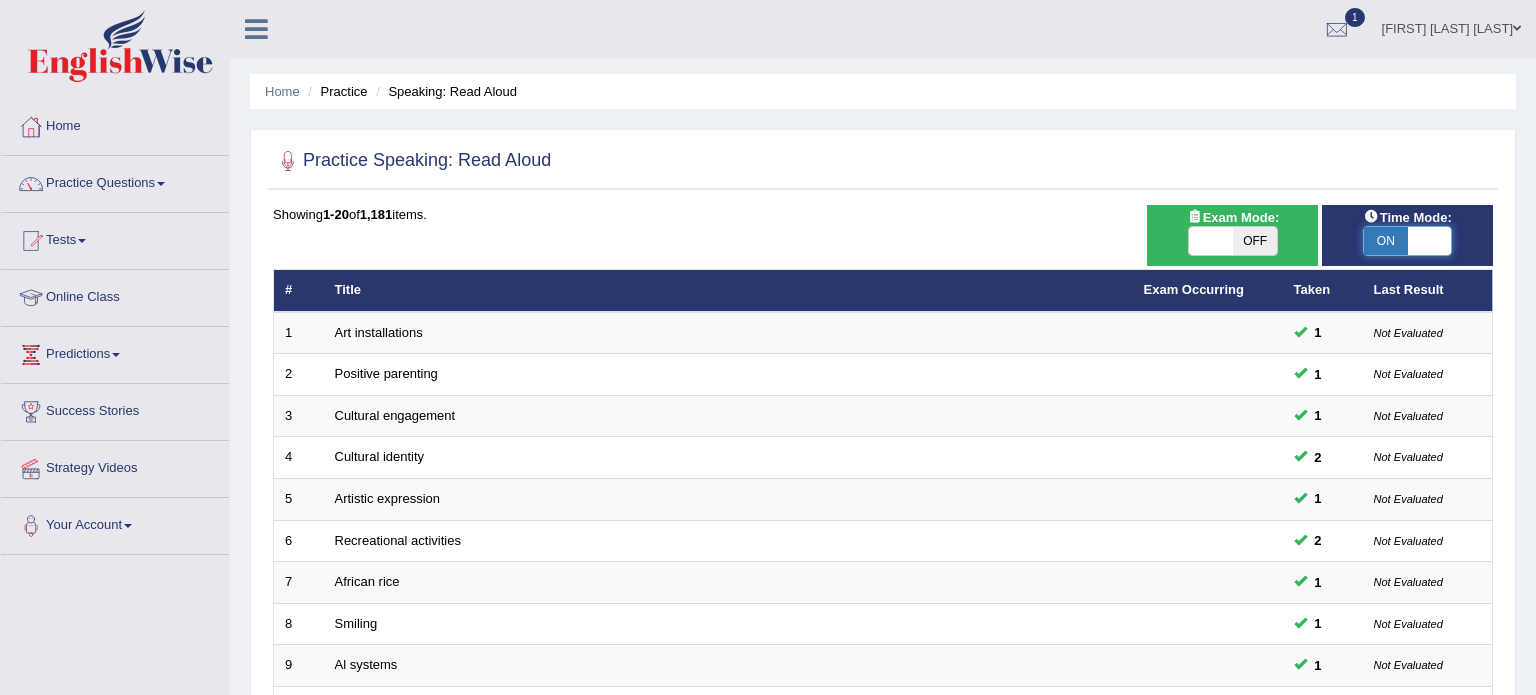 click on "Toggle navigation
Home
Practice Questions   Speaking Practice Read Aloud
Repeat Sentence
Describe Image
Re-tell Lecture
Answer Short Question
Summarize Group Discussion
Respond To A Situation
Writing Practice  Summarize Written Text
Write Essay
Reading Practice  Reading & Writing: Fill In The Blanks
Choose Multiple Answers
Re-order Paragraphs
Fill In The Blanks
Choose Single Answer
Listening Practice  Summarize Spoken Text
Highlight Incorrect Words
Highlight Correct Summary
Select Missing Word
Choose Single Answer
Choose Multiple Answers
Fill In The Blanks
Write From Dictation
Pronunciation
Tests  Take Practice Sectional Test" at bounding box center (768, 347) 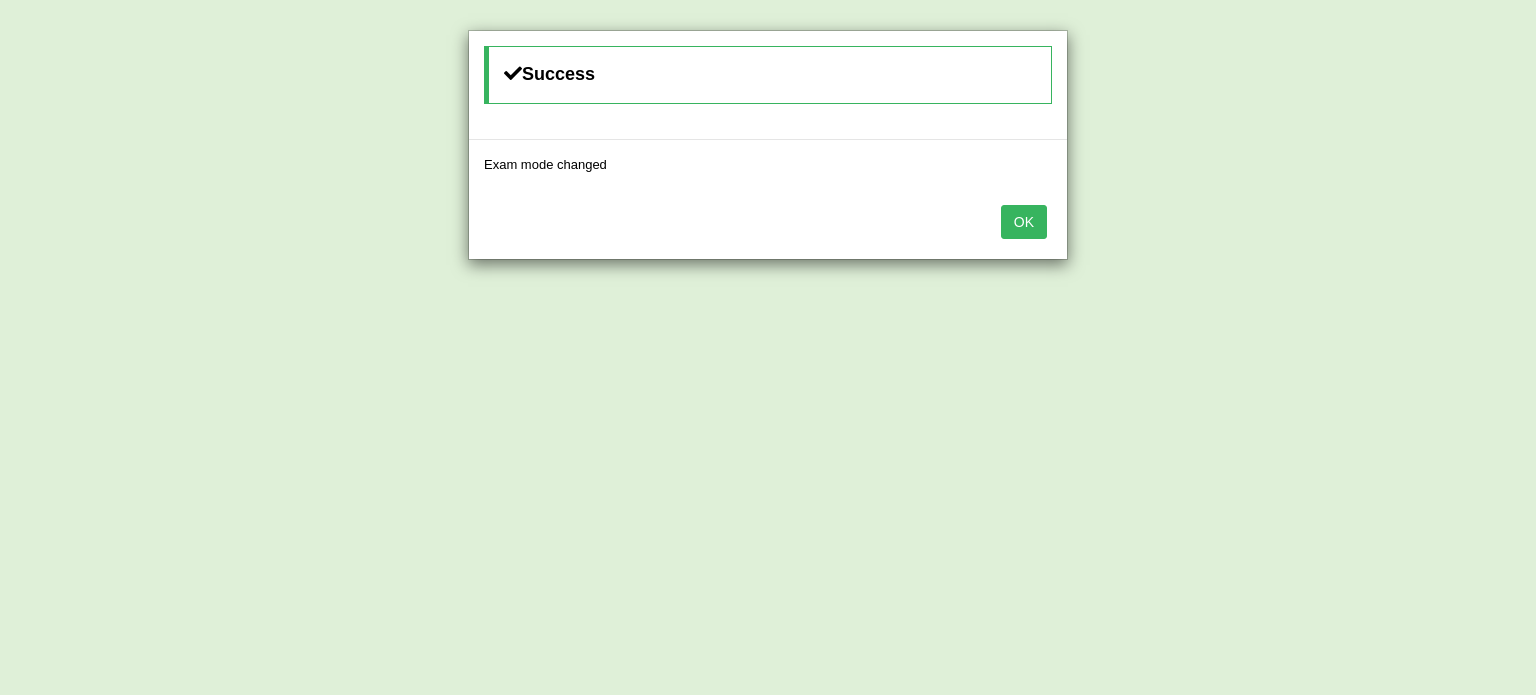 click on "OK" at bounding box center [1024, 222] 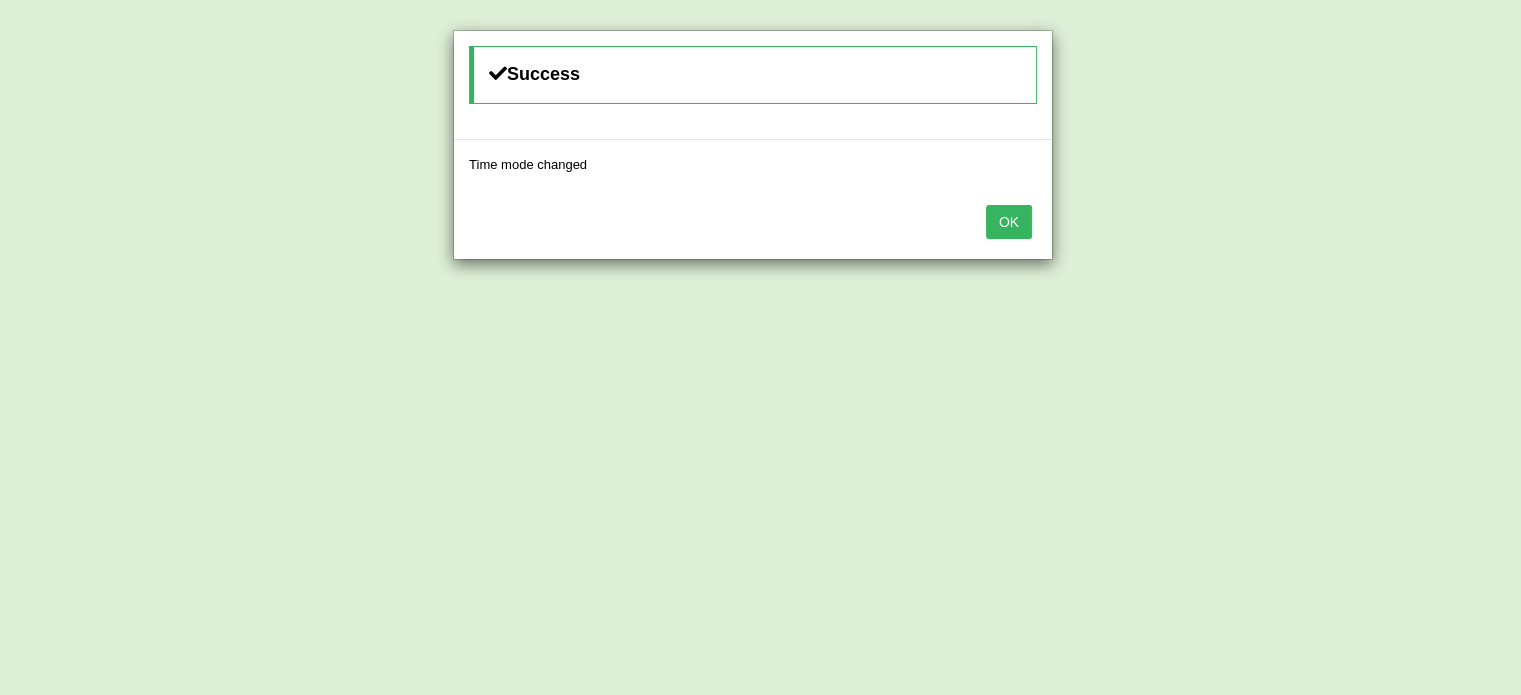 click on "OK" at bounding box center [1009, 222] 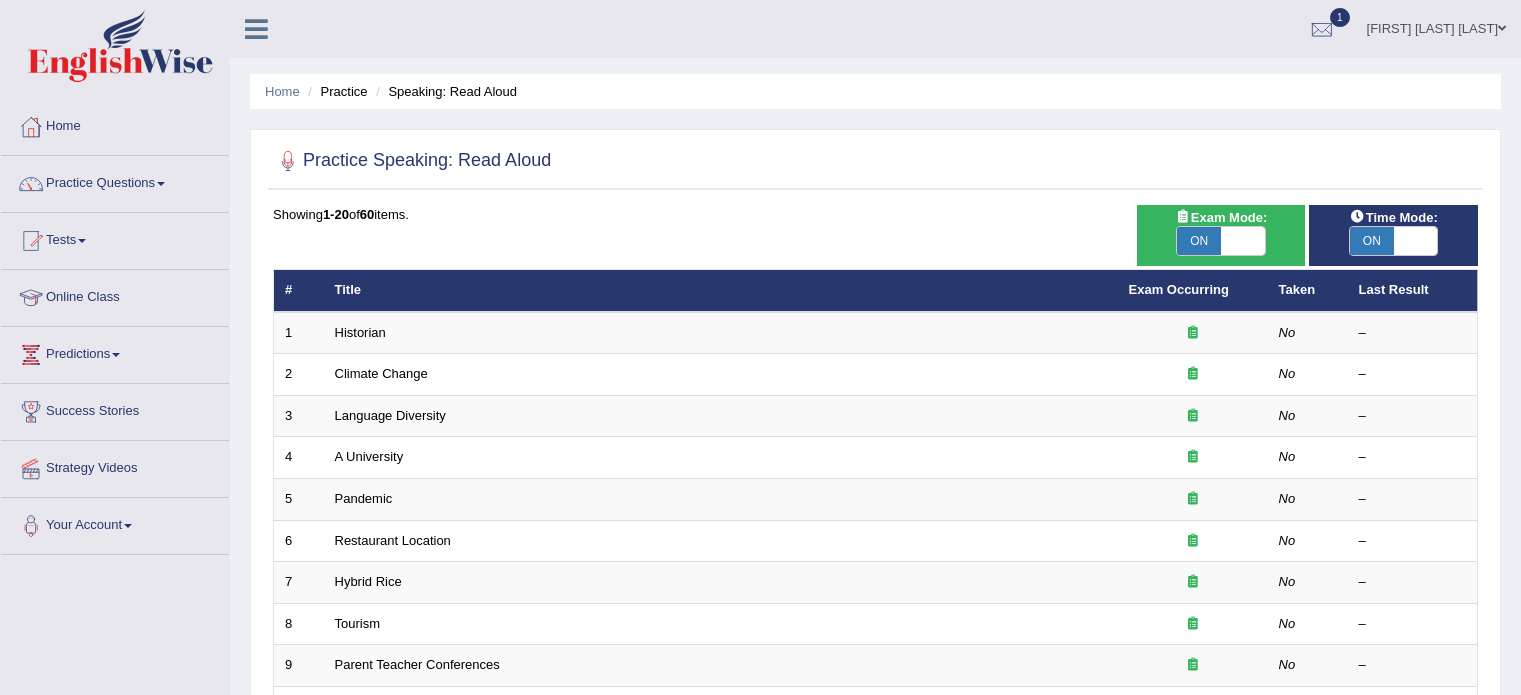 scroll, scrollTop: 0, scrollLeft: 0, axis: both 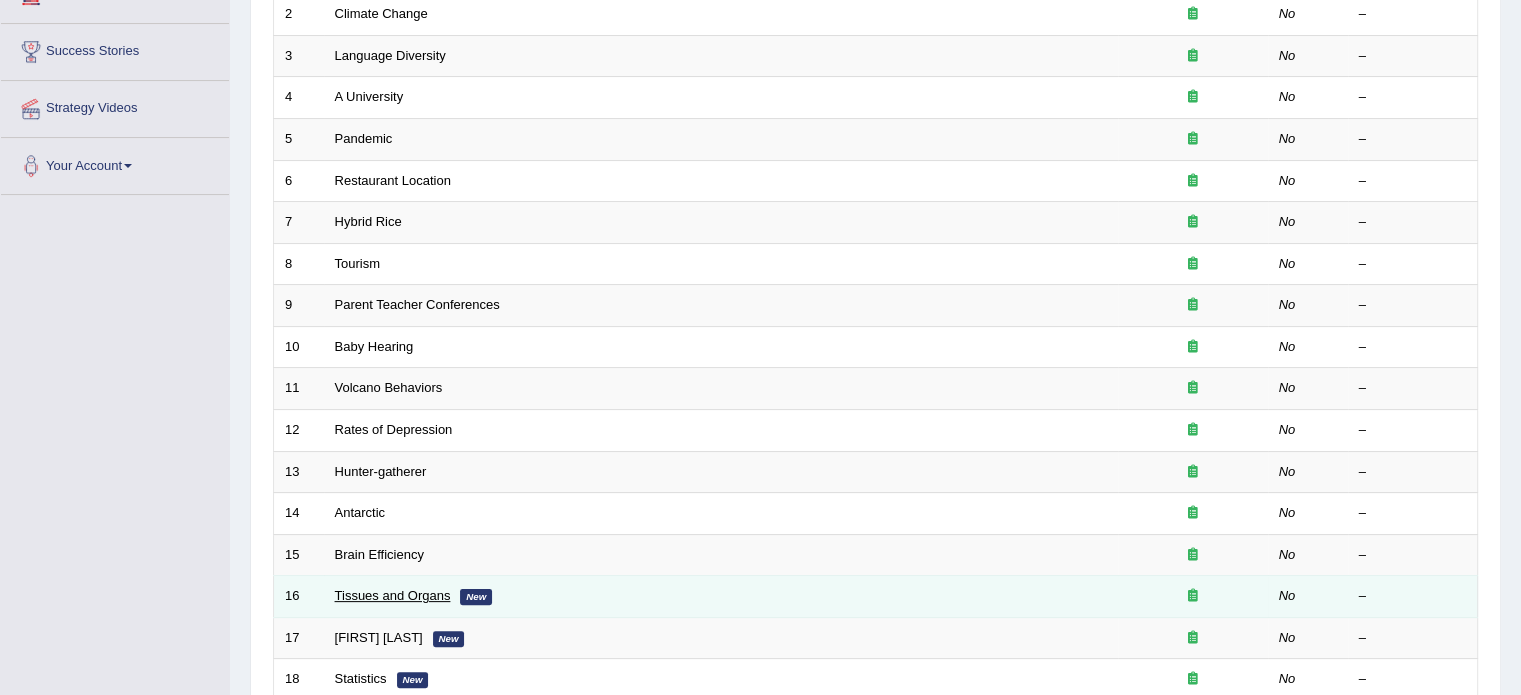 click on "Tissues and Organs" at bounding box center (393, 595) 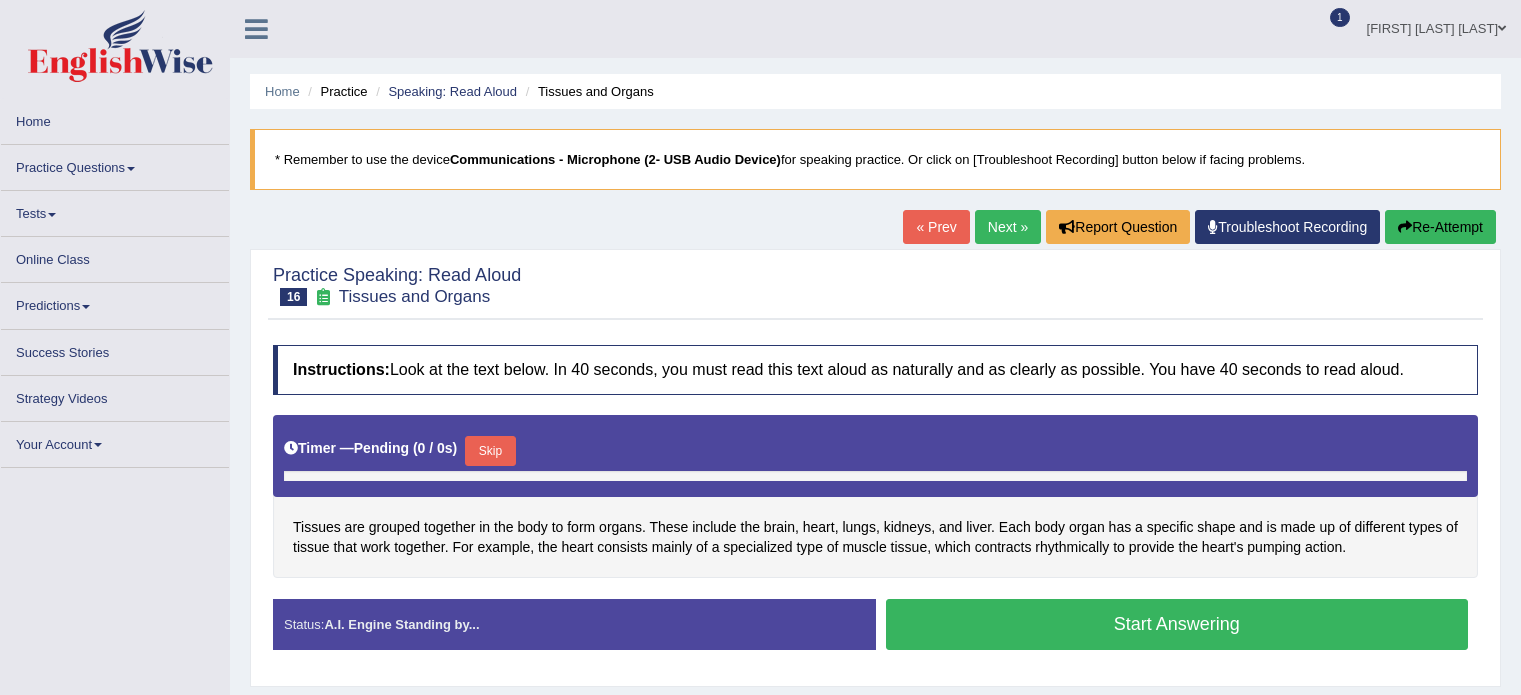 scroll, scrollTop: 0, scrollLeft: 0, axis: both 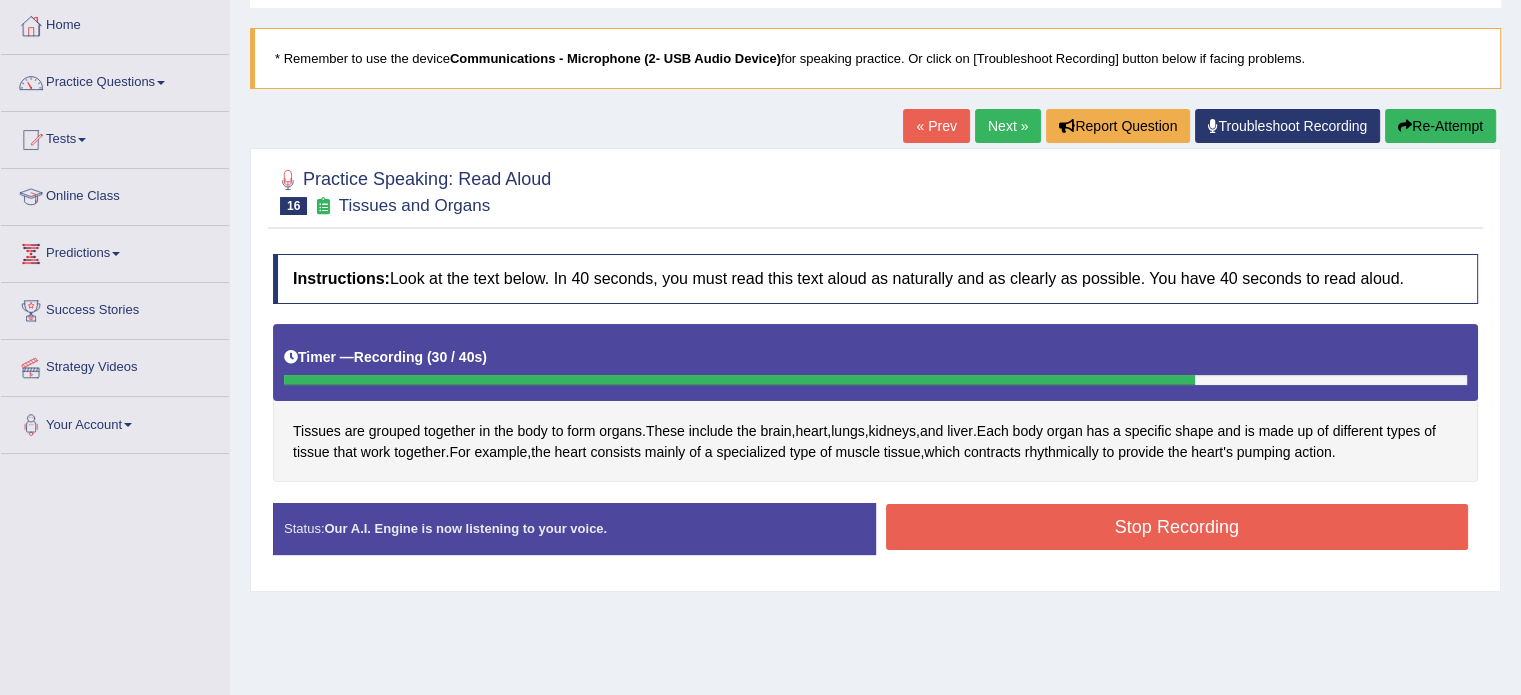 click on "Stop Recording" at bounding box center [1177, 527] 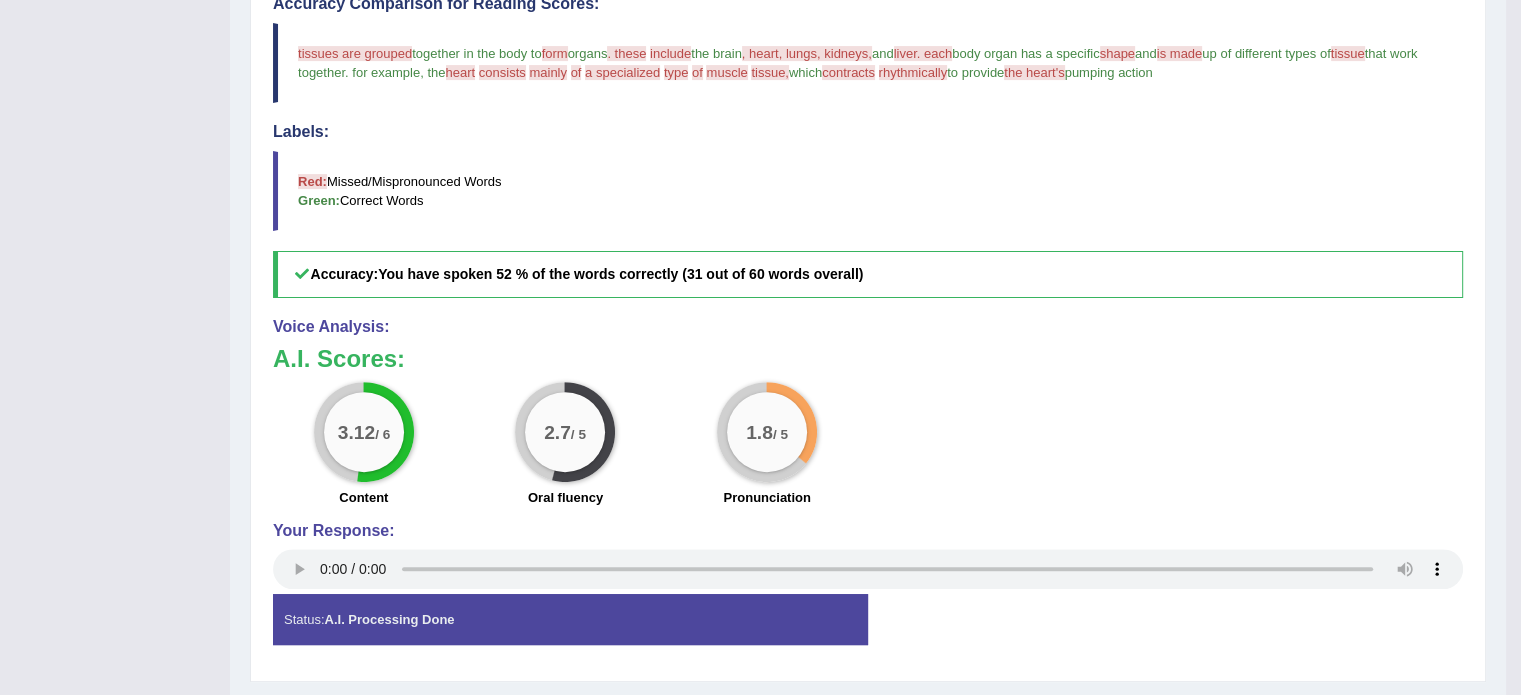 scroll, scrollTop: 668, scrollLeft: 0, axis: vertical 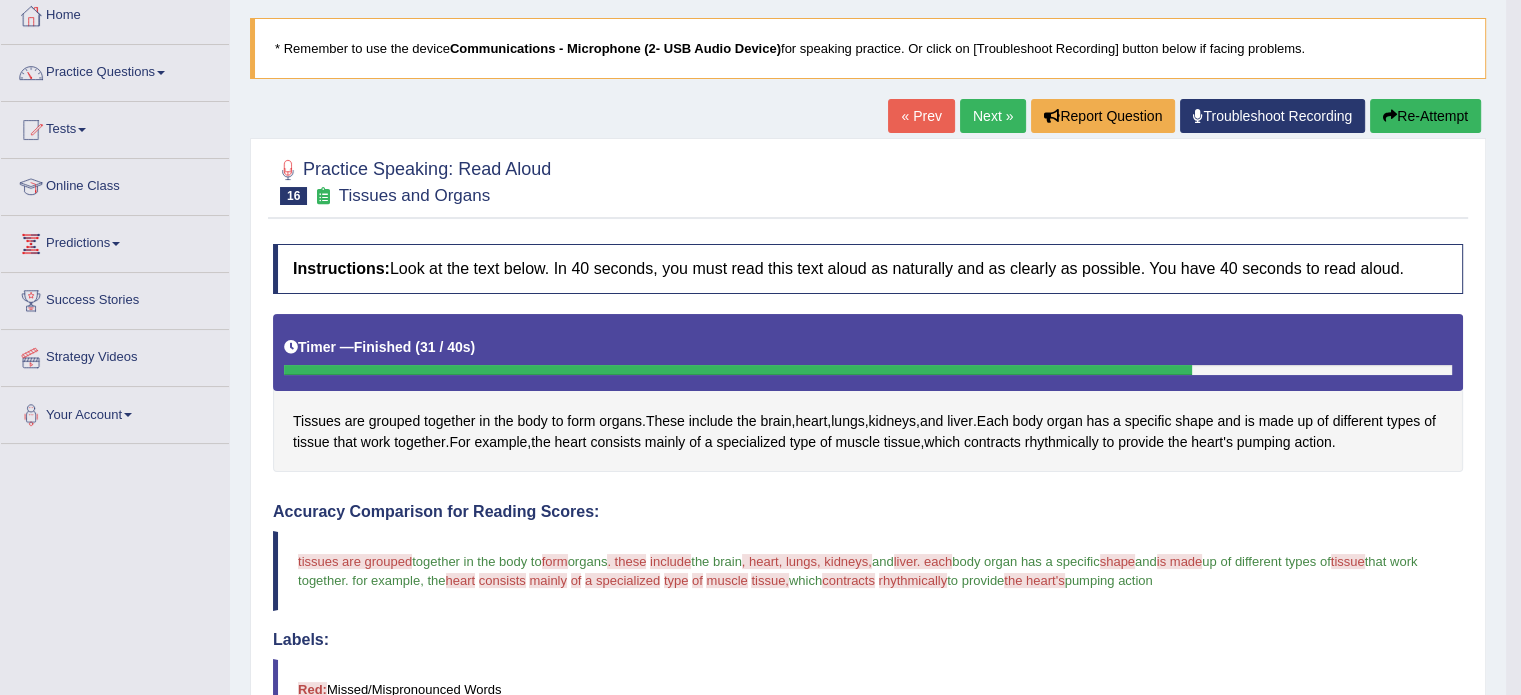click on "Next »" at bounding box center (993, 116) 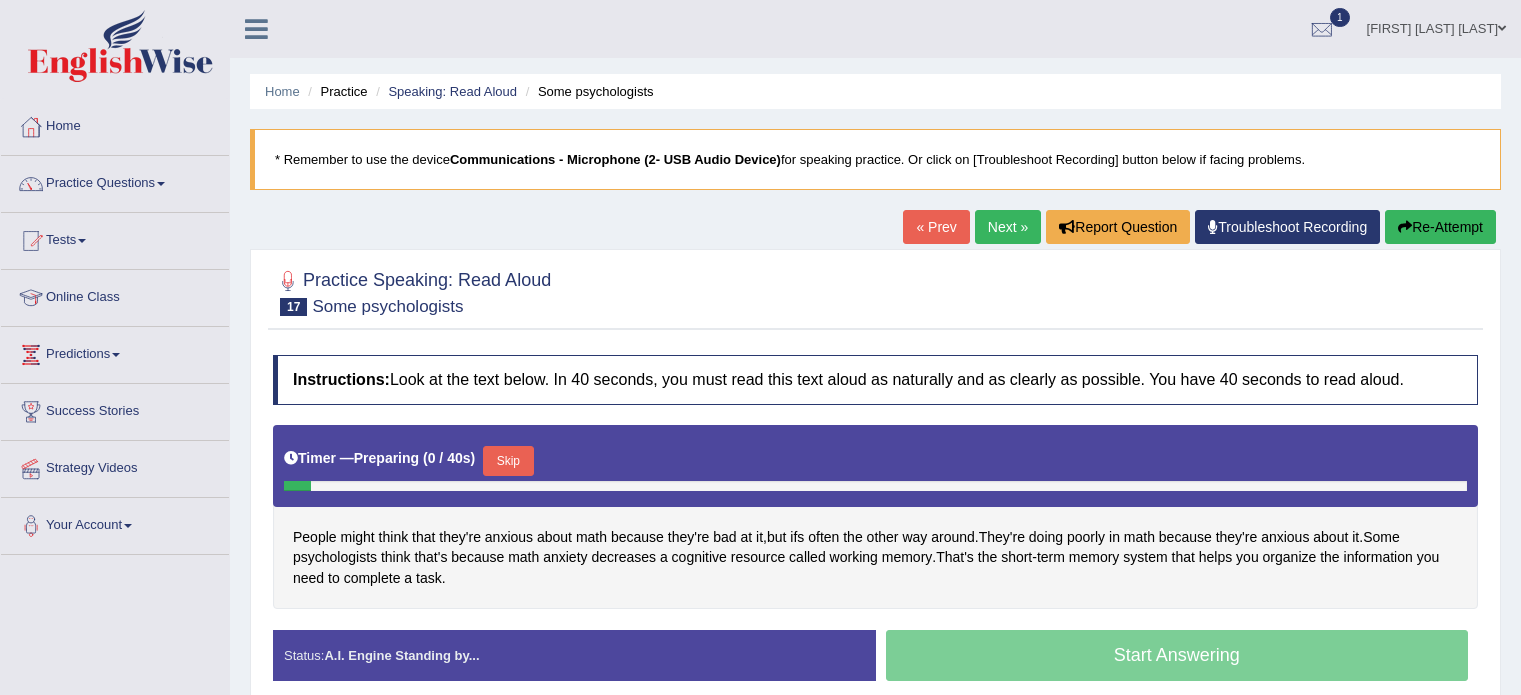 scroll, scrollTop: 0, scrollLeft: 0, axis: both 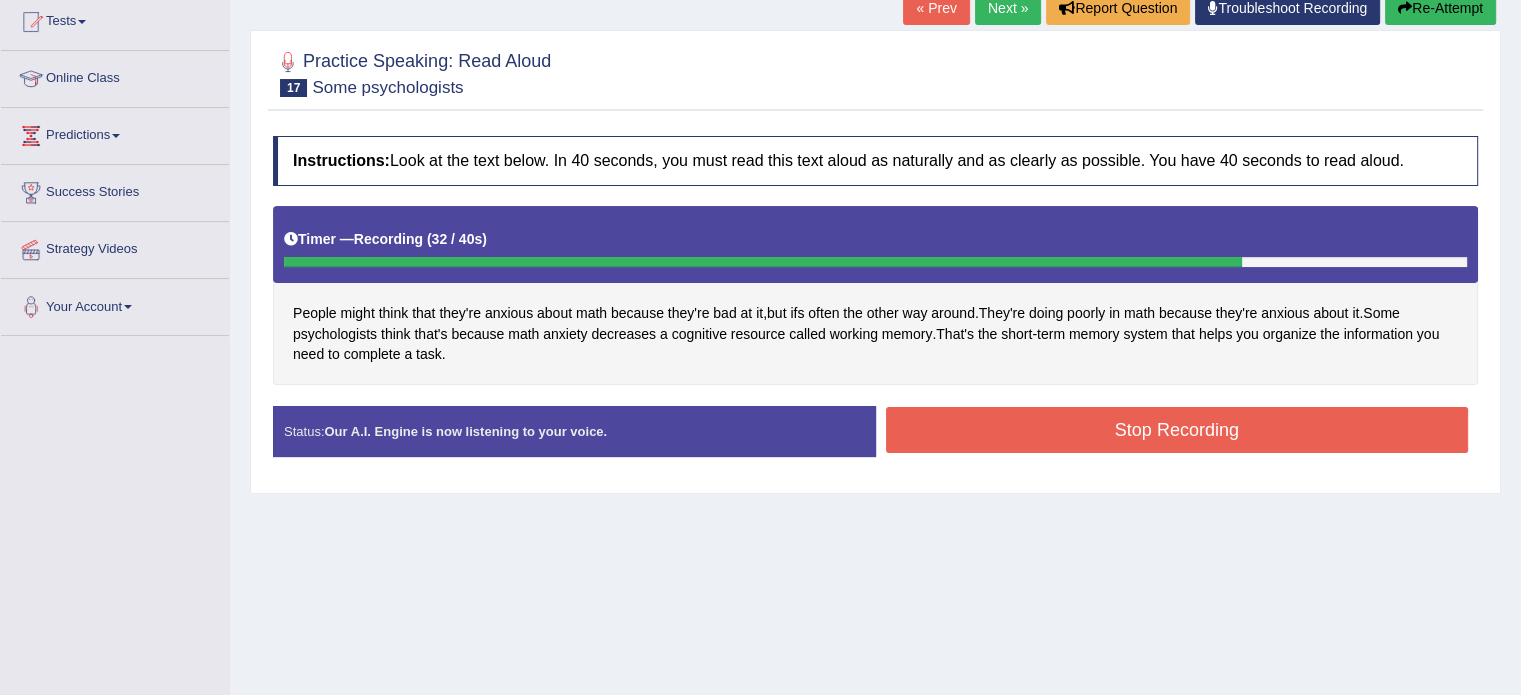 click on "Stop Recording" at bounding box center [1177, 430] 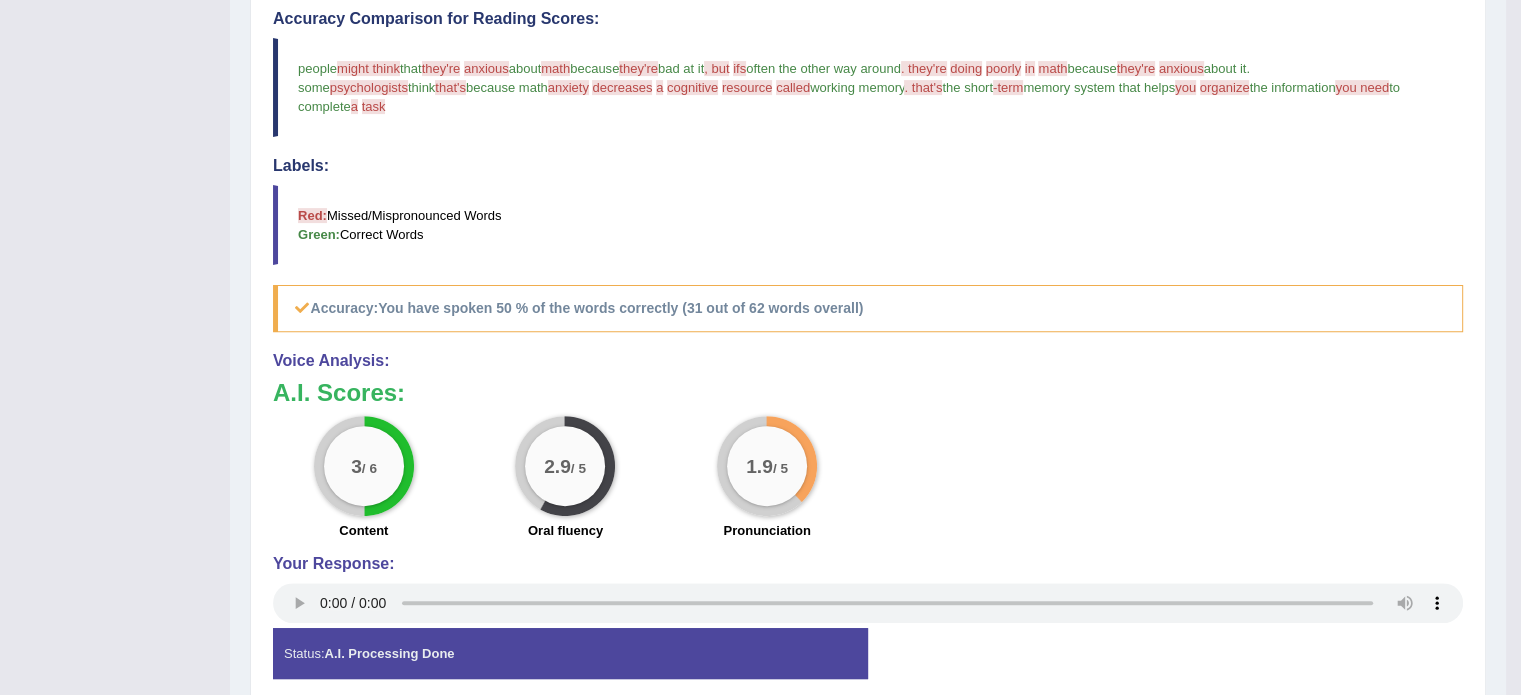 scroll, scrollTop: 576, scrollLeft: 0, axis: vertical 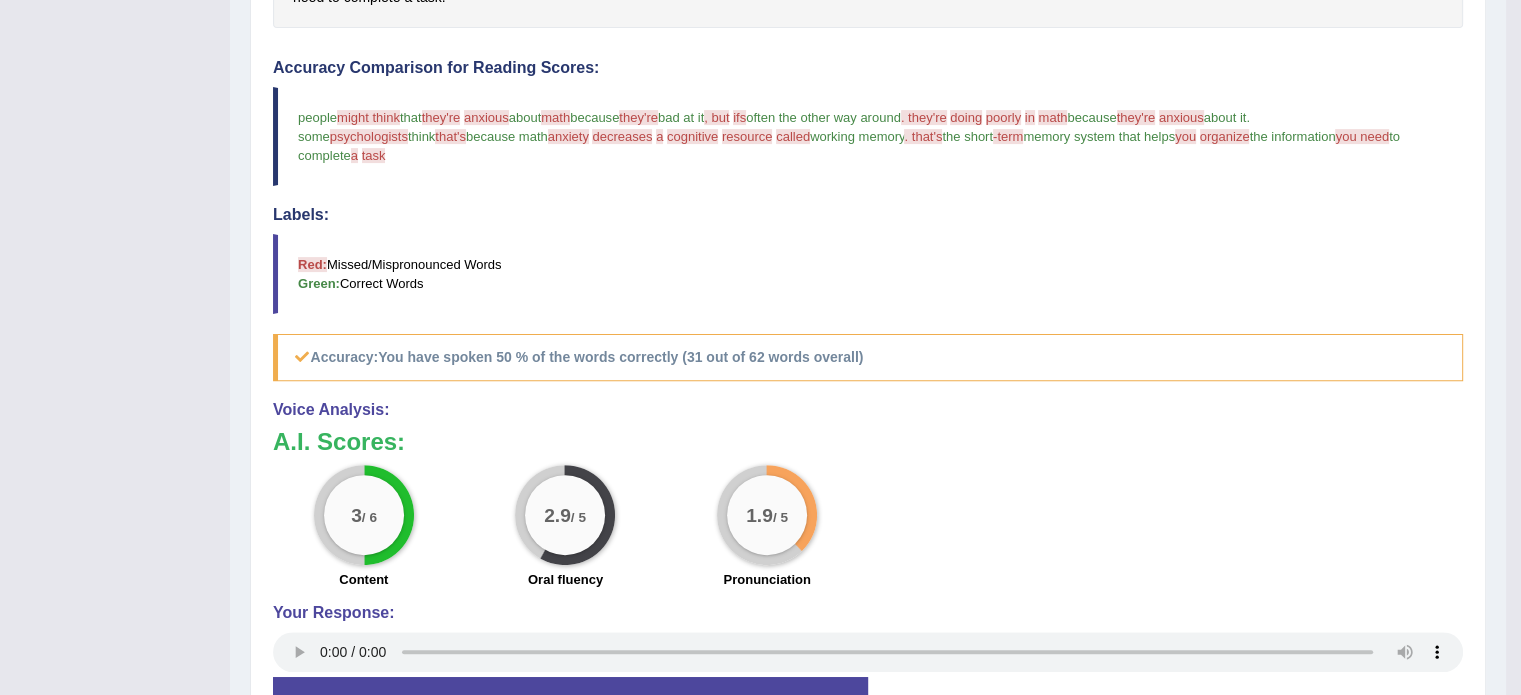 click on "Instructions:  Look at the text below. In 40 seconds, you must read this text aloud as naturally and as clearly as possible. You have 40 seconds to read aloud.
Timer —  Finished   ( 32 / 40s ) People   might   think   that   they're   anxious   about   math   because   they're   bad   at   it ,  but   ifs   often   the   other   way   around .  They're   doing   poorly   in   math   because   they're   anxious   about   it .  Some   psychologists   think   that's   because   math   anxiety   decreases   a   cognitive   resource   called   working   memory .  That's   the   short - term   memory   system   that   helps   you   organize   the   information   you   need   to   complete   a   task . Created with Highcharts 7.1.2 Too low Too high Time Pitch meter: 0 5 10 15 20 25 30 35 40 Created with Highcharts 7.1.2 Great Too slow Too fast Time Speech pace meter: 0 5 10 15 20 25 30 35 40 Accuracy Comparison for Reading Scores: people  might think meeting  that  they're they are   anxious  about" at bounding box center [868, 261] 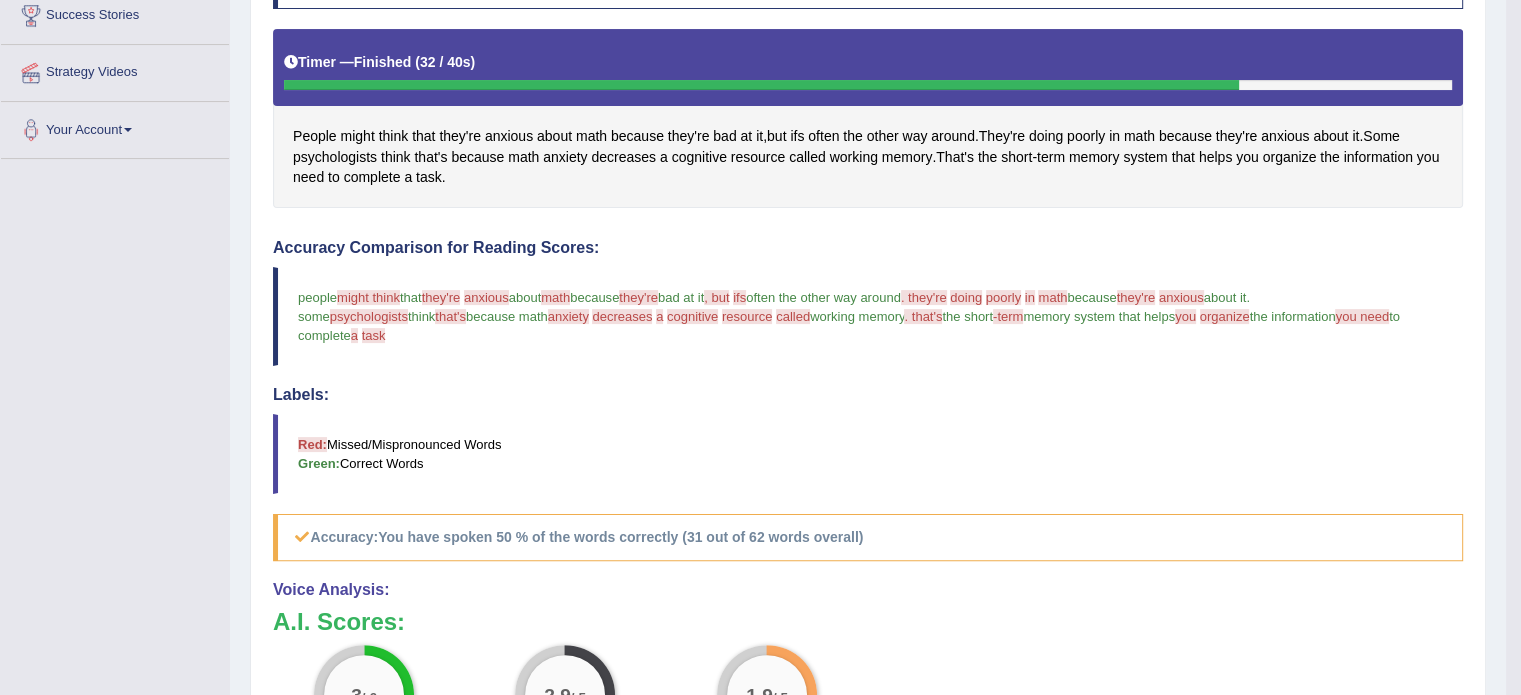 scroll, scrollTop: 394, scrollLeft: 0, axis: vertical 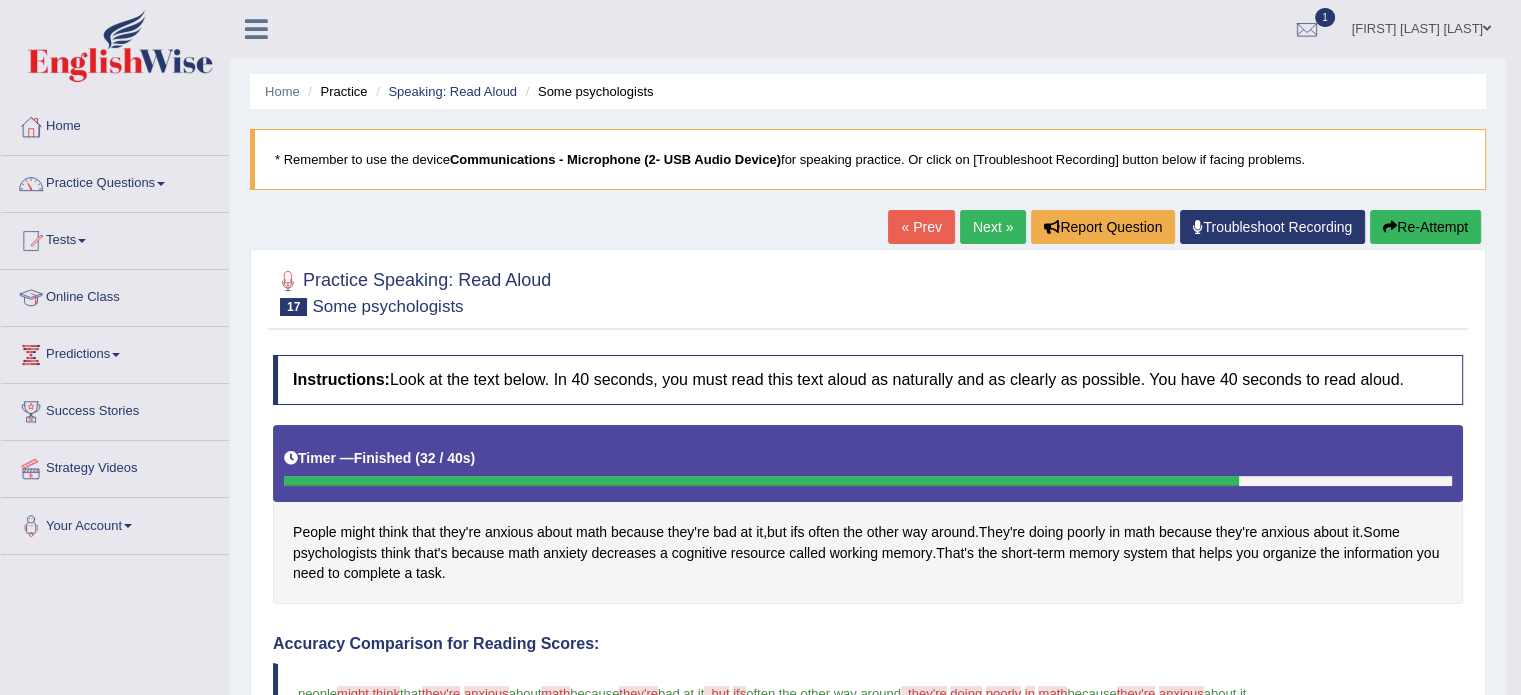 click on "« Prev Next »  Report Question  Troubleshoot Recording  Re-Attempt" at bounding box center (1187, 229) 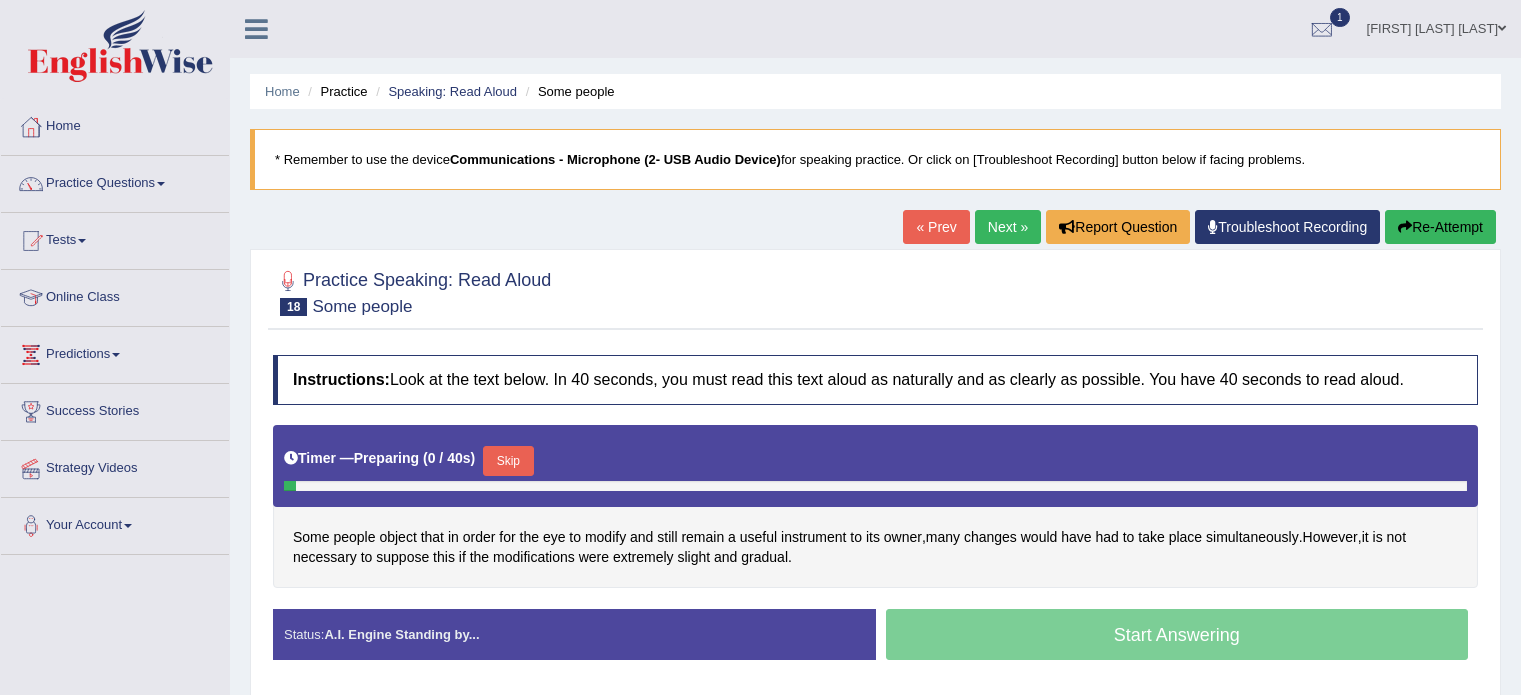 scroll, scrollTop: 0, scrollLeft: 0, axis: both 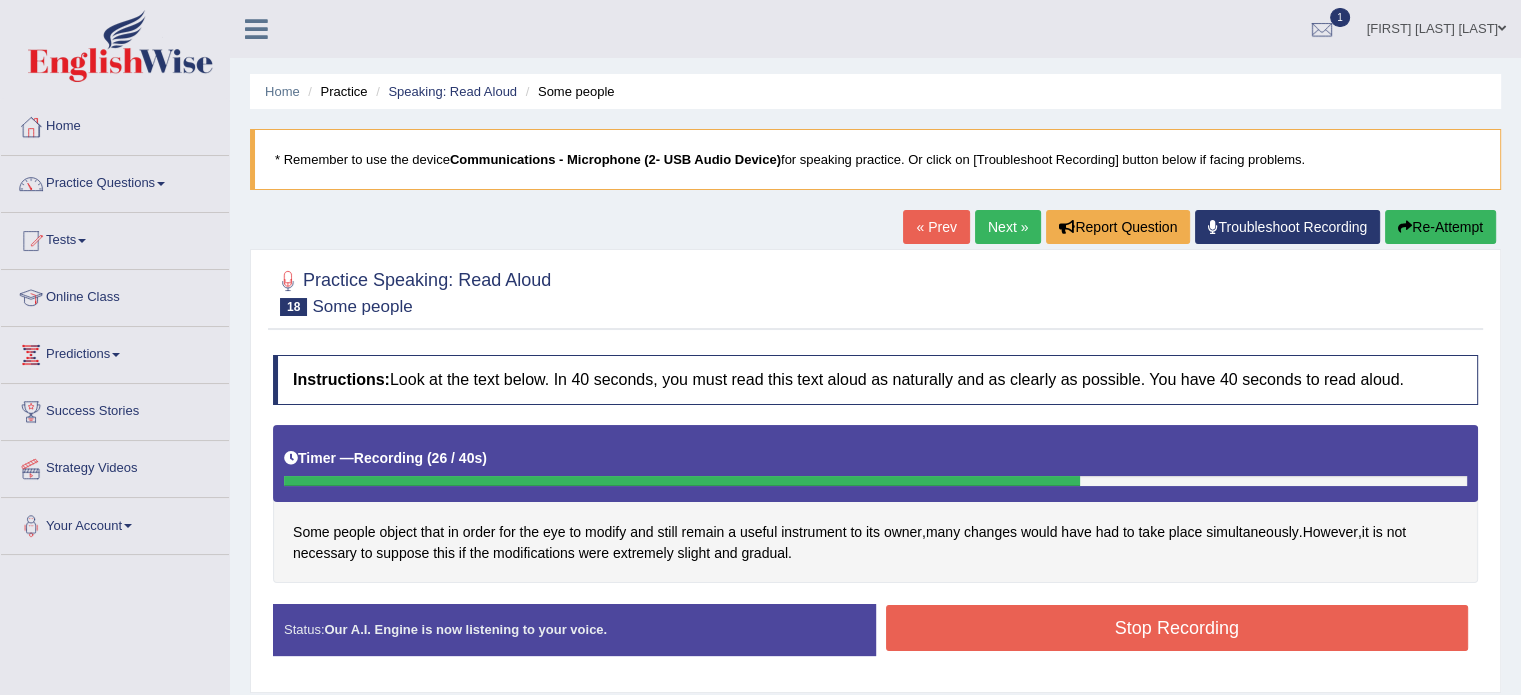click on "Stop Recording" at bounding box center [1177, 628] 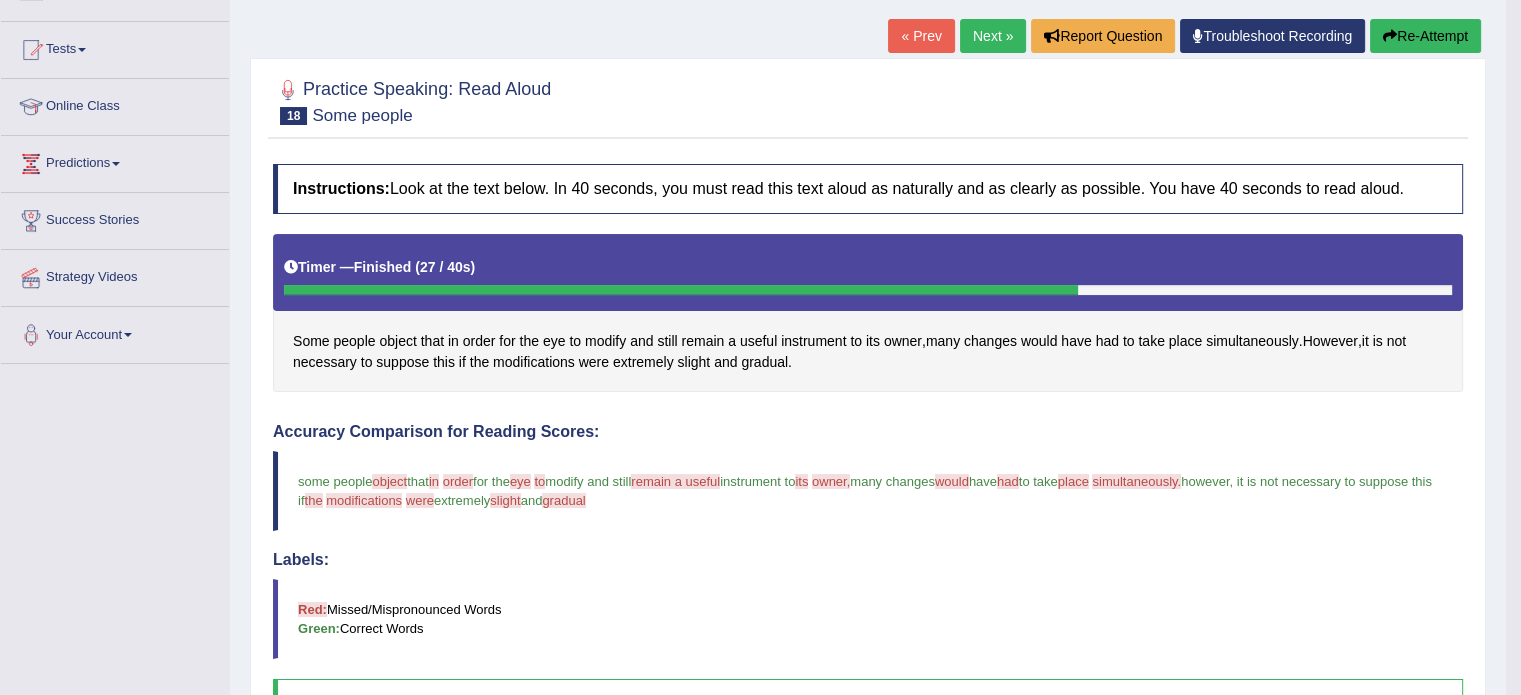 scroll, scrollTop: 0, scrollLeft: 0, axis: both 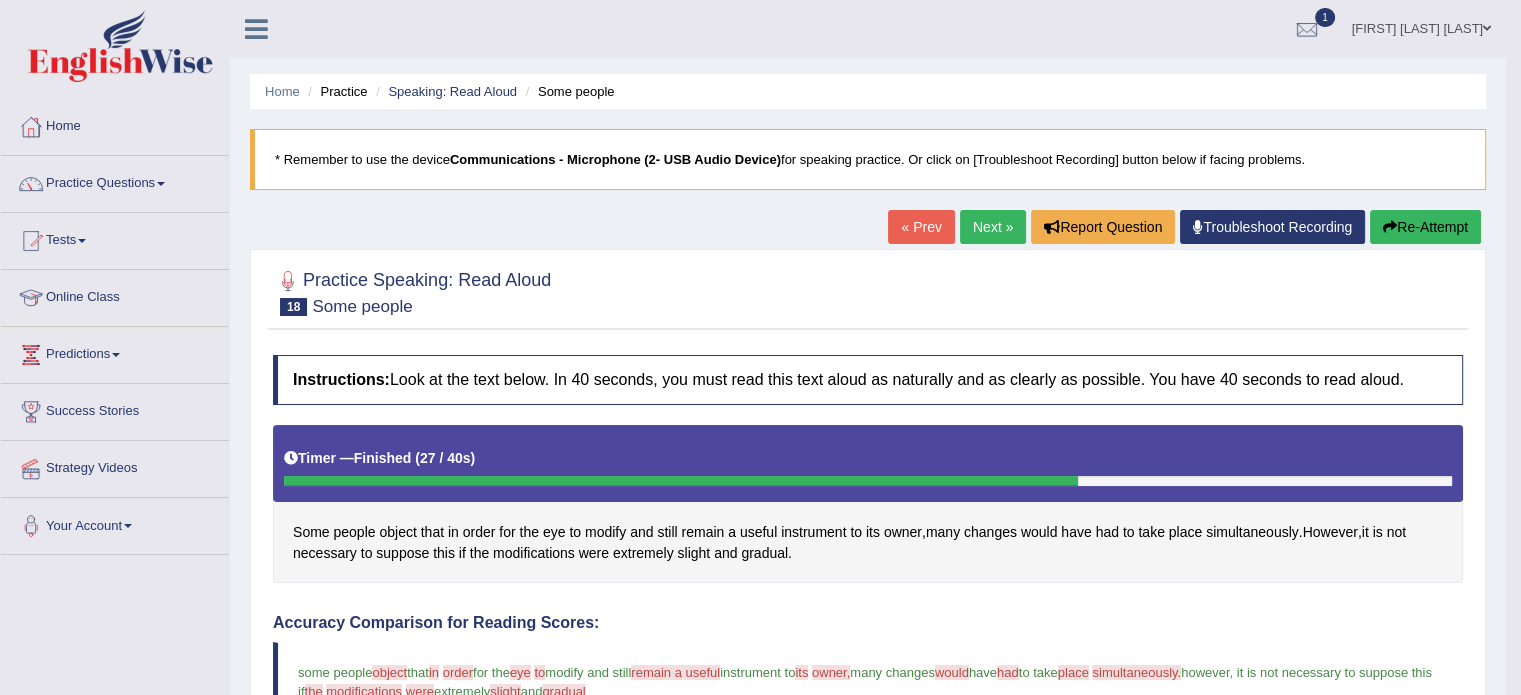 click on "Next »" at bounding box center [993, 227] 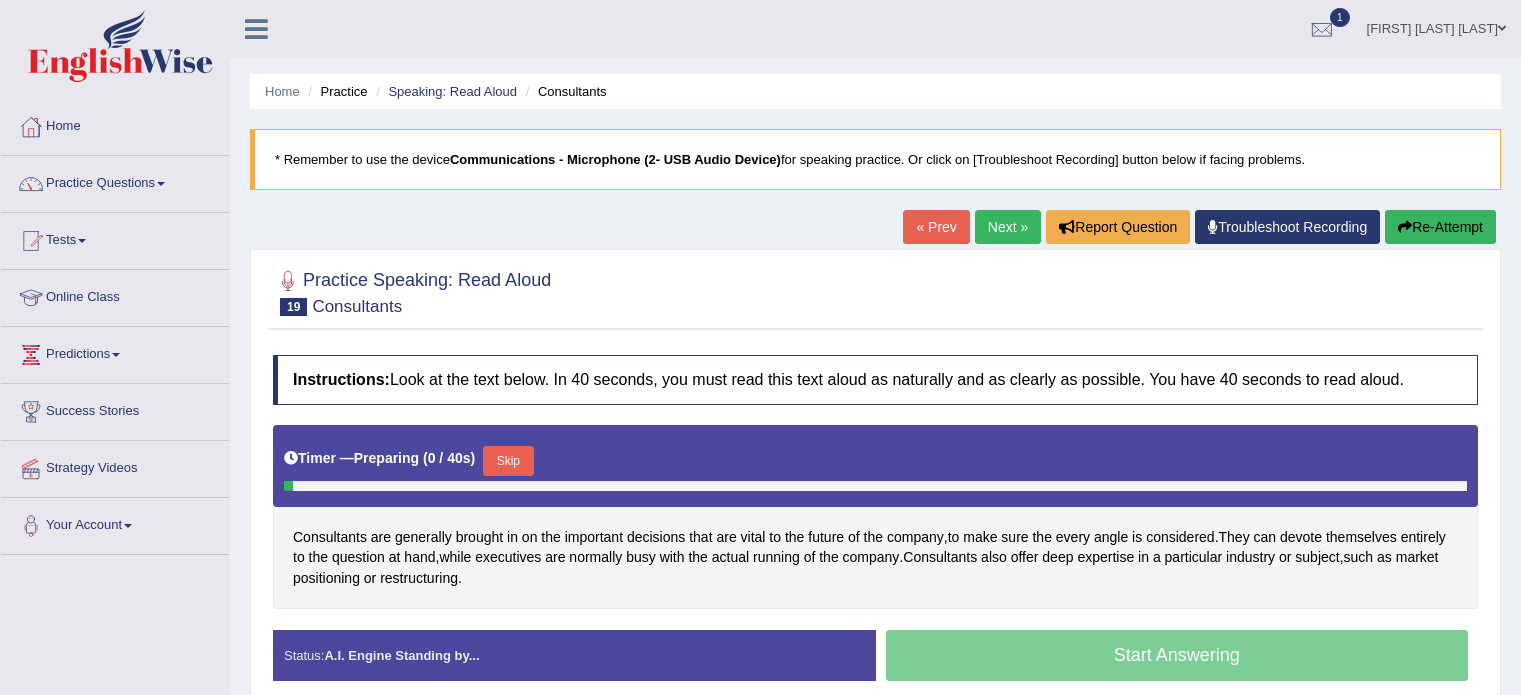 scroll, scrollTop: 0, scrollLeft: 0, axis: both 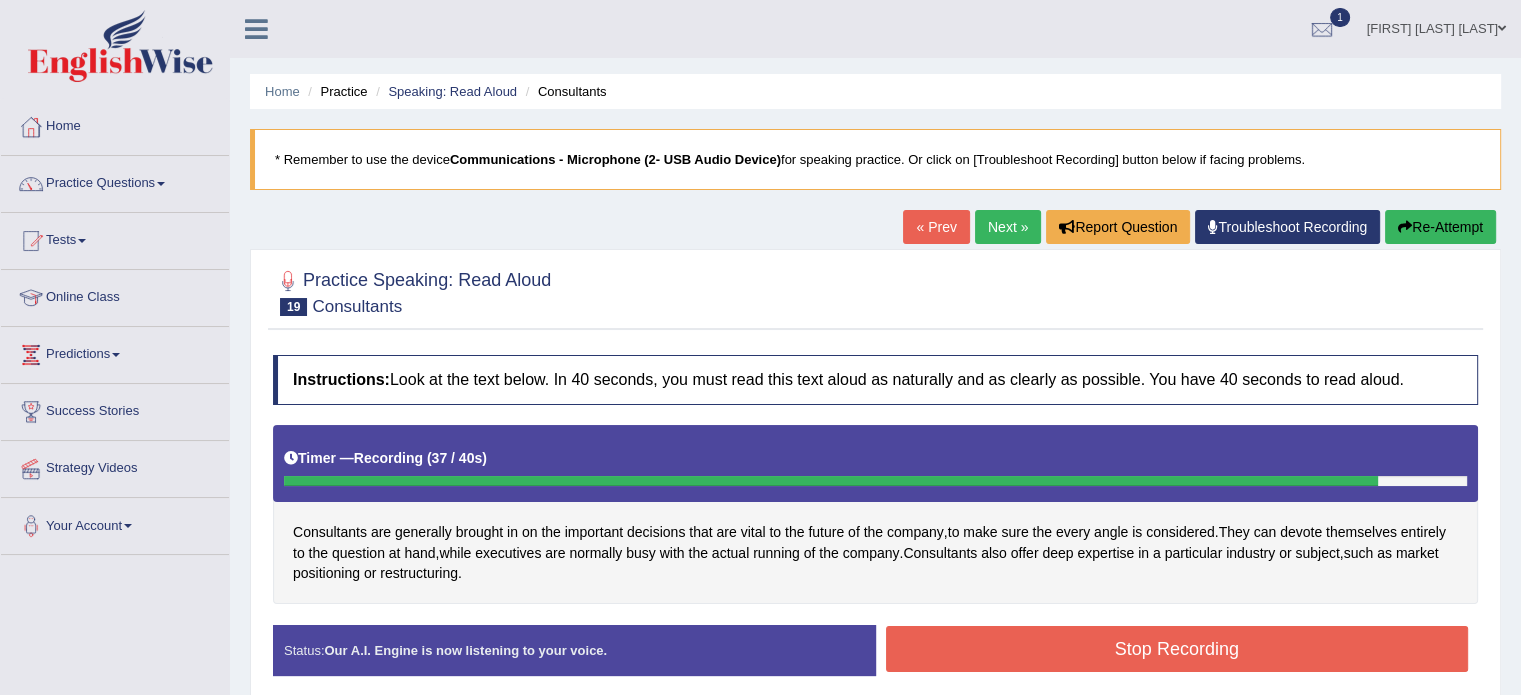 click on "Stop Recording" at bounding box center (1177, 649) 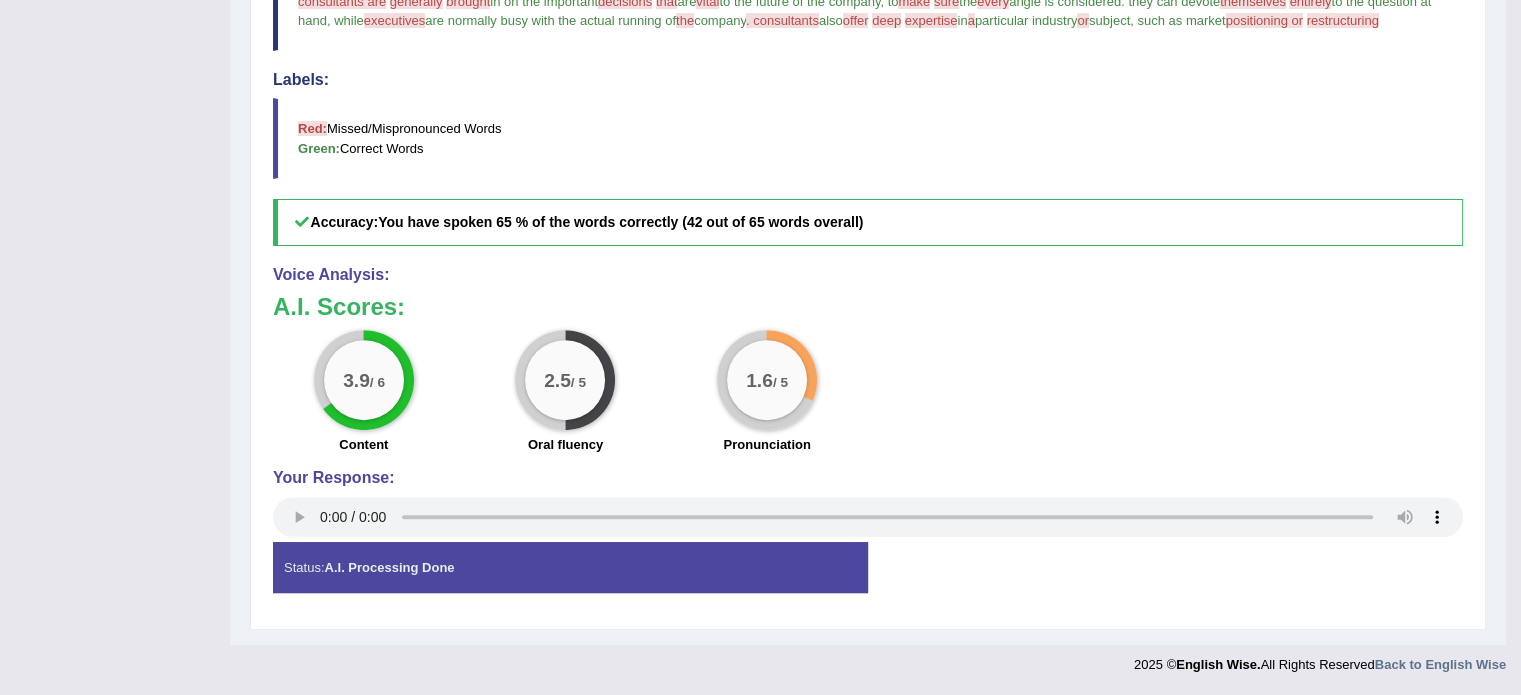 scroll, scrollTop: 611, scrollLeft: 0, axis: vertical 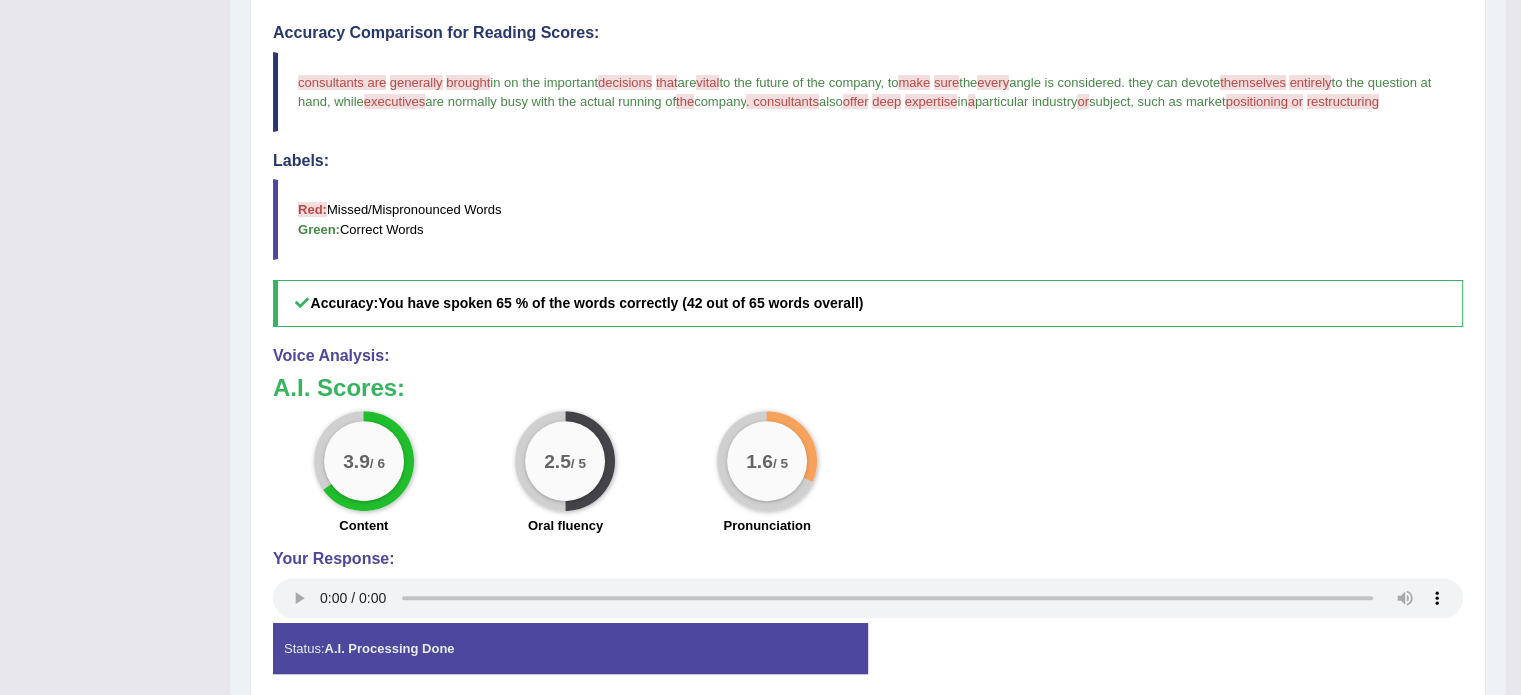 click on "Toggle navigation
Home
Practice Questions   Speaking Practice Read Aloud
Repeat Sentence
Describe Image
Re-tell Lecture
Answer Short Question
Summarize Group Discussion
Respond To A Situation
Writing Practice  Summarize Written Text
Write Essay
Reading Practice  Reading & Writing: Fill In The Blanks
Choose Multiple Answers
Re-order Paragraphs
Fill In The Blanks
Choose Single Answer
Listening Practice  Summarize Spoken Text
Highlight Incorrect Words
Highlight Correct Summary
Select Missing Word
Choose Single Answer
Choose Multiple Answers
Fill In The Blanks
Write From Dictation
Pronunciation
Tests
Take Mock Test" at bounding box center (760, -264) 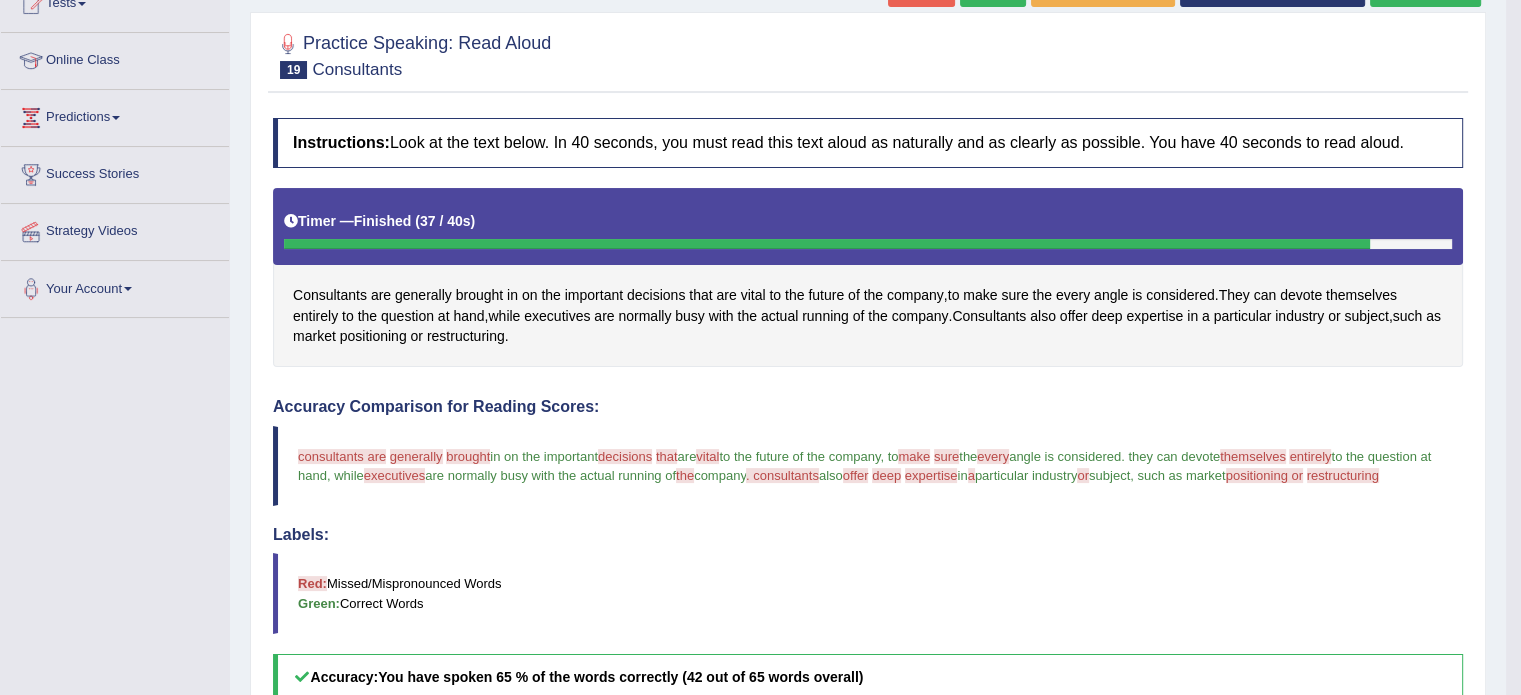 scroll, scrollTop: 234, scrollLeft: 0, axis: vertical 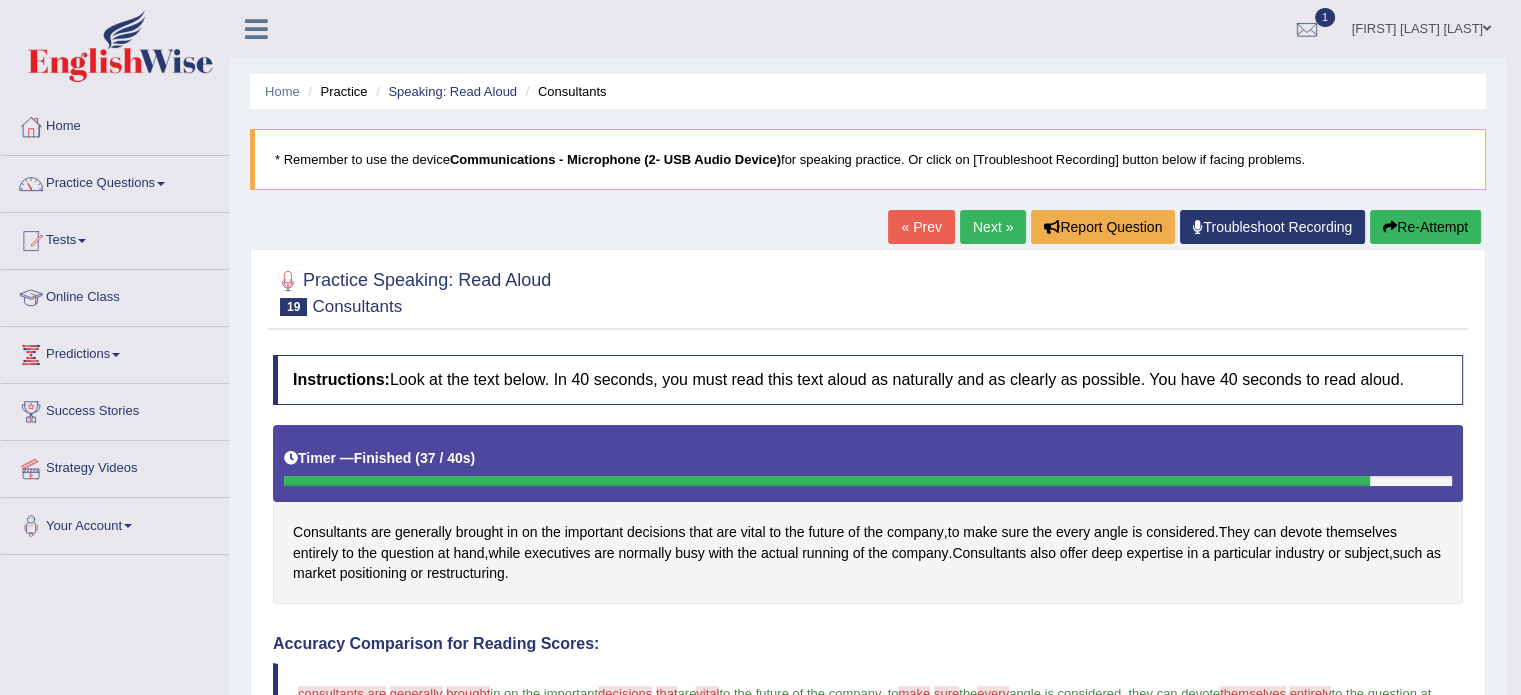 click on "Next »" at bounding box center (993, 227) 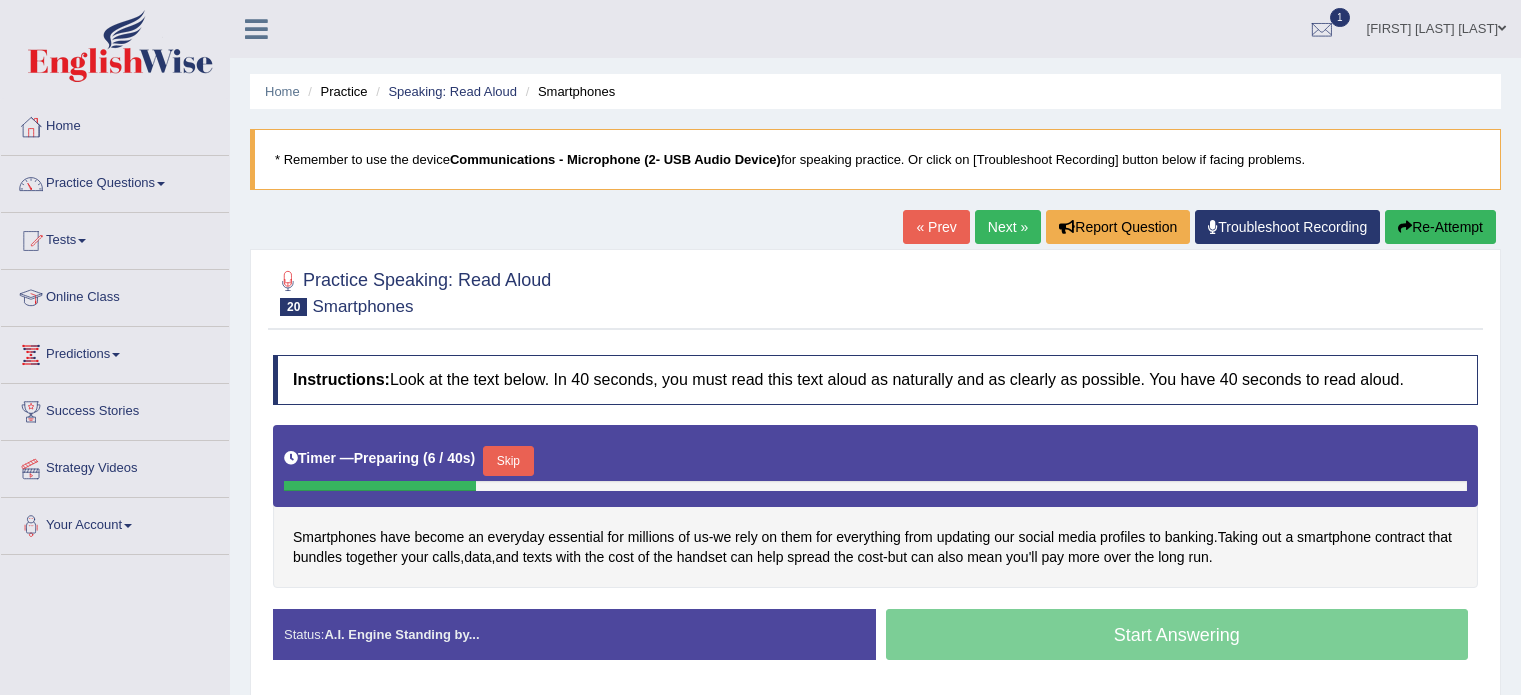 scroll, scrollTop: 0, scrollLeft: 0, axis: both 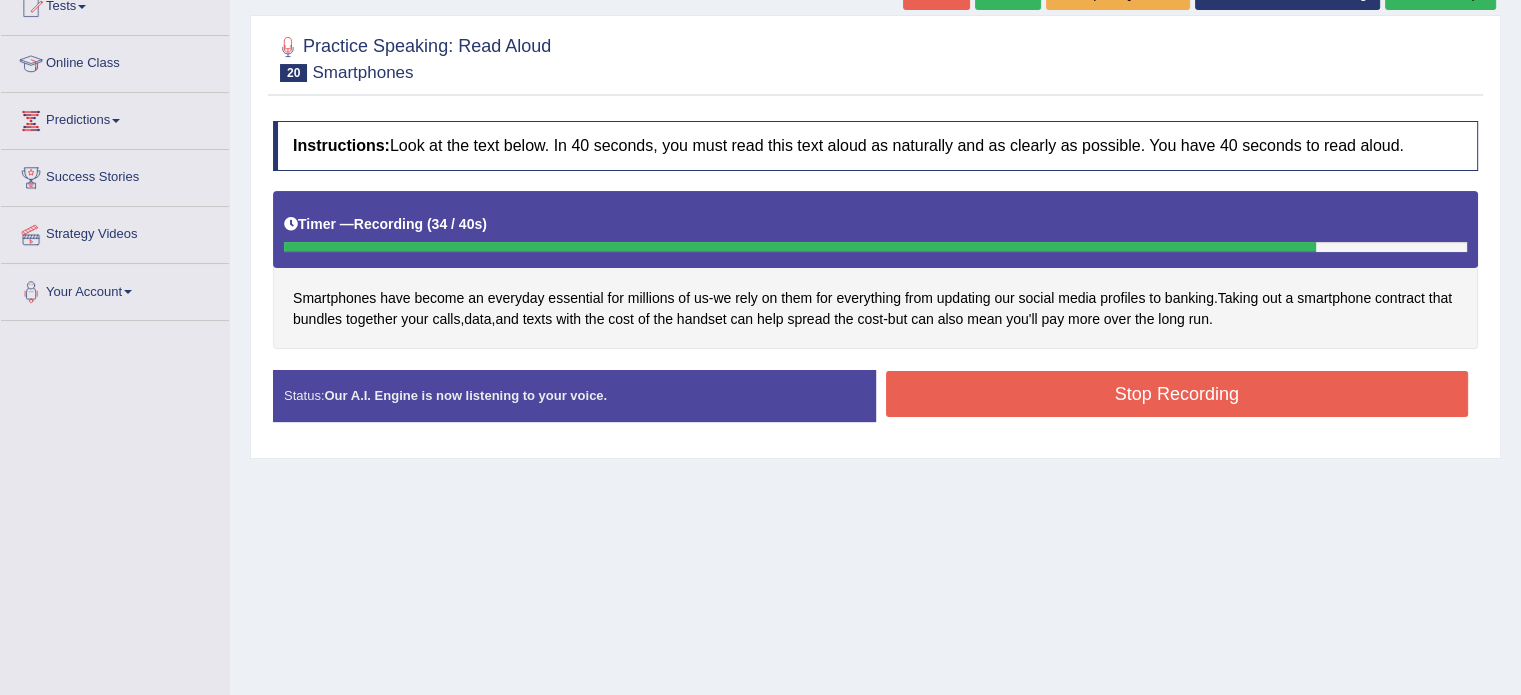 click on "Stop Recording" at bounding box center [1177, 394] 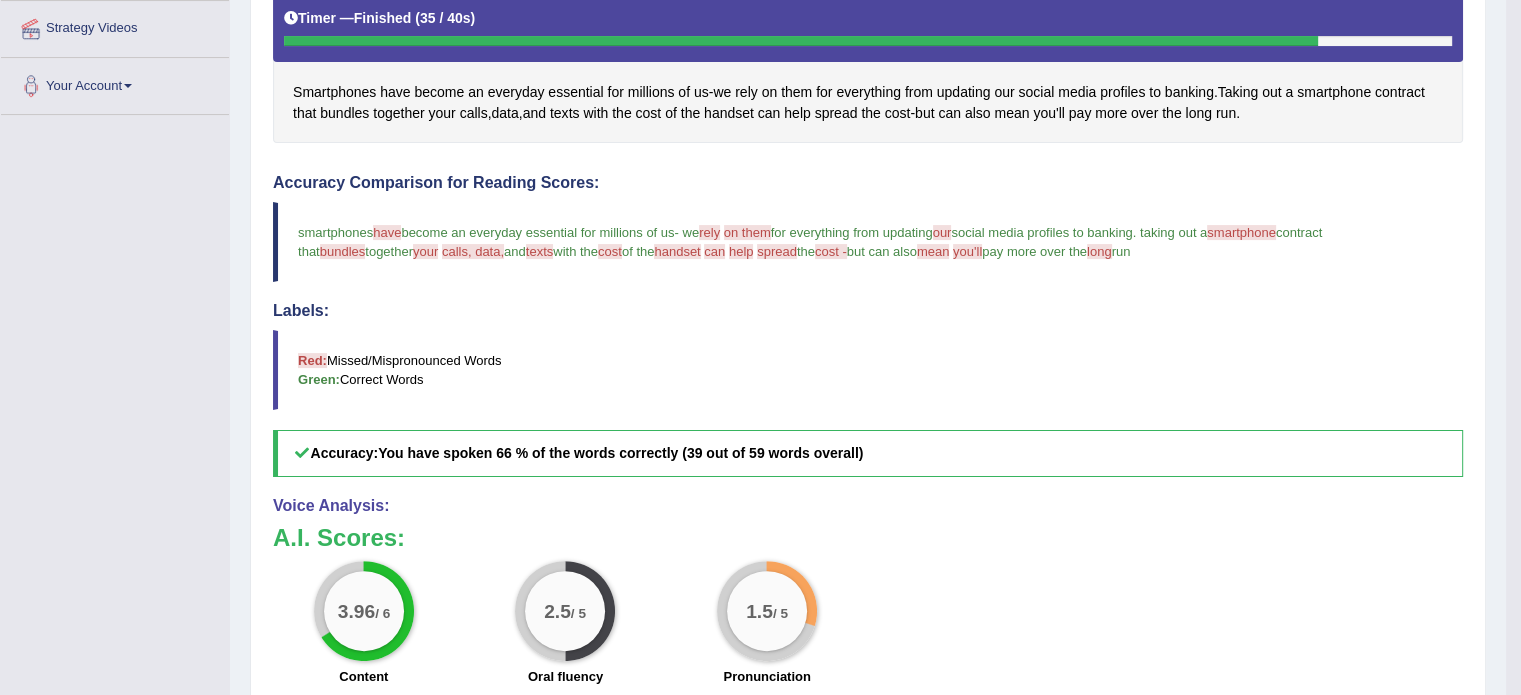 scroll, scrollTop: 668, scrollLeft: 0, axis: vertical 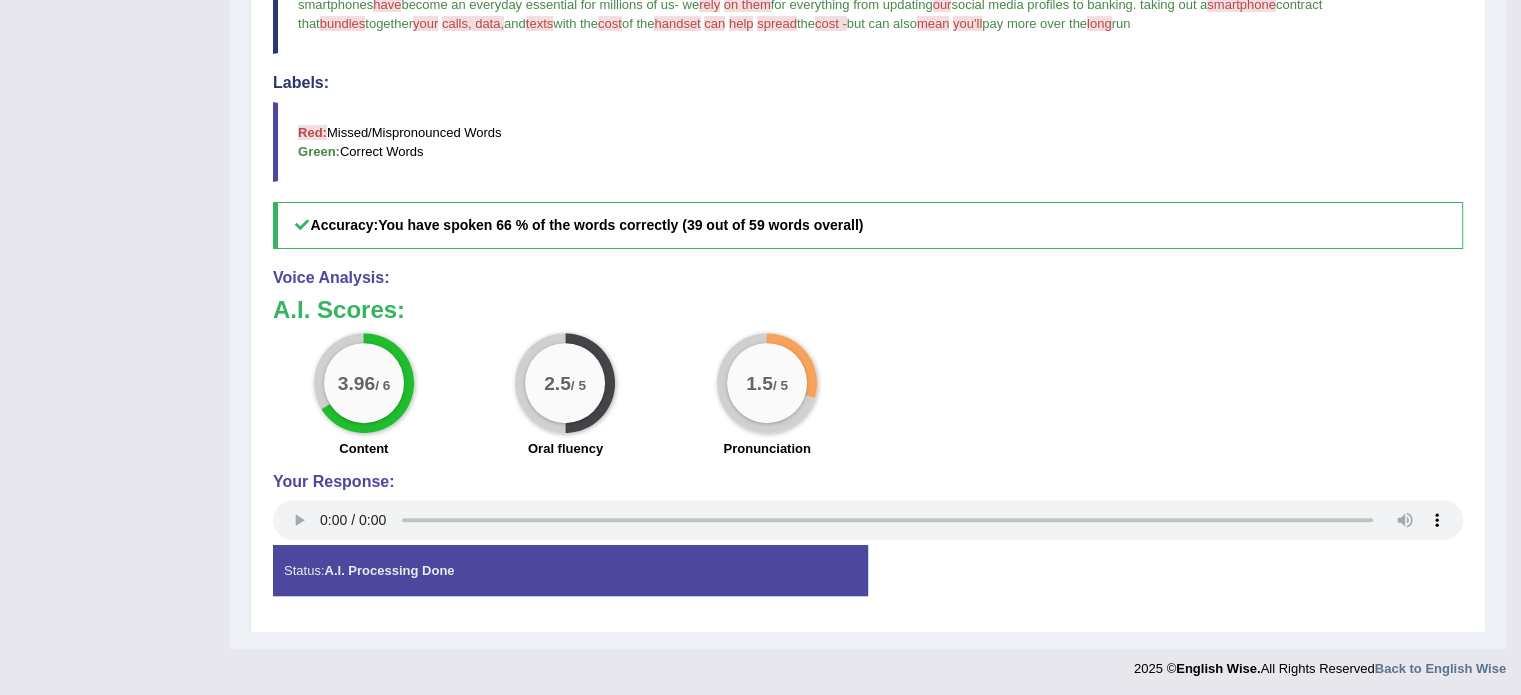 drag, startPoint x: 1508, startPoint y: 369, endPoint x: 1507, endPoint y: 399, distance: 30.016663 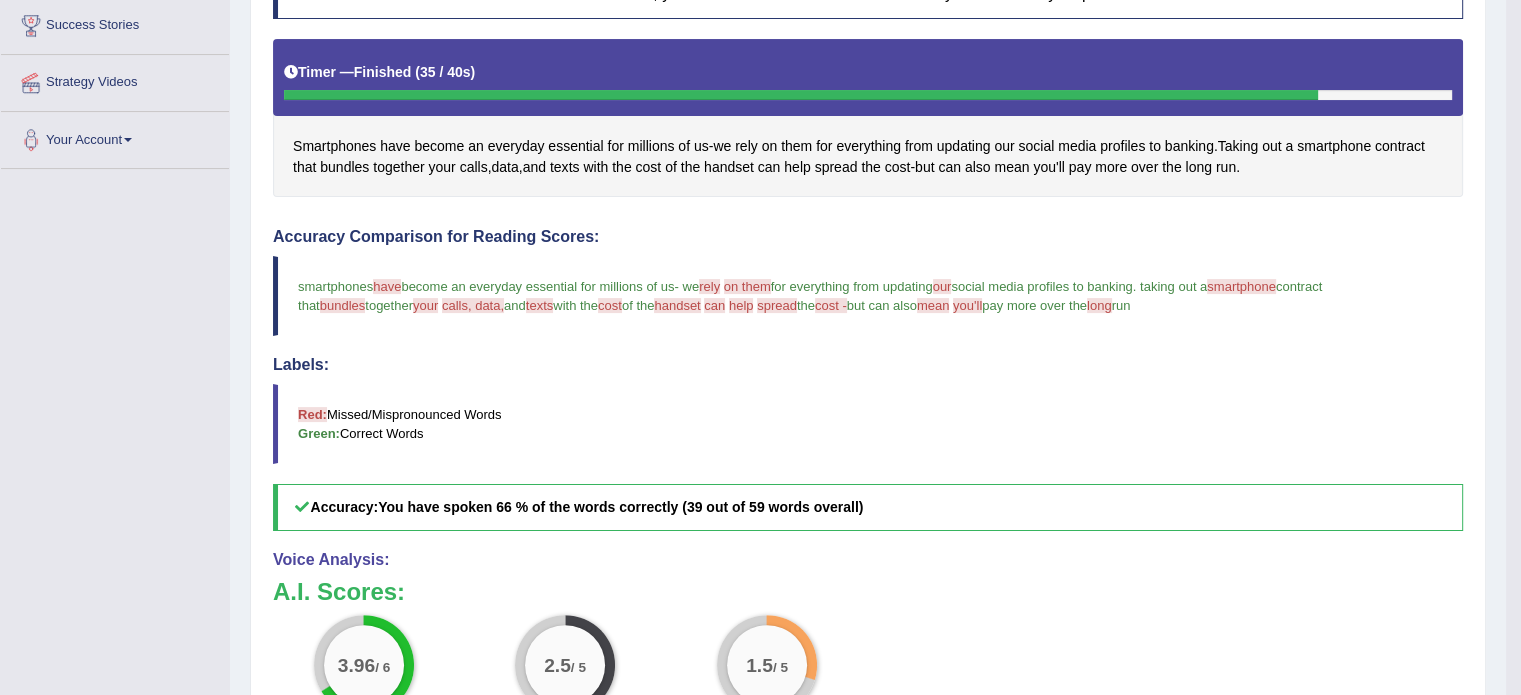 scroll, scrollTop: 136, scrollLeft: 0, axis: vertical 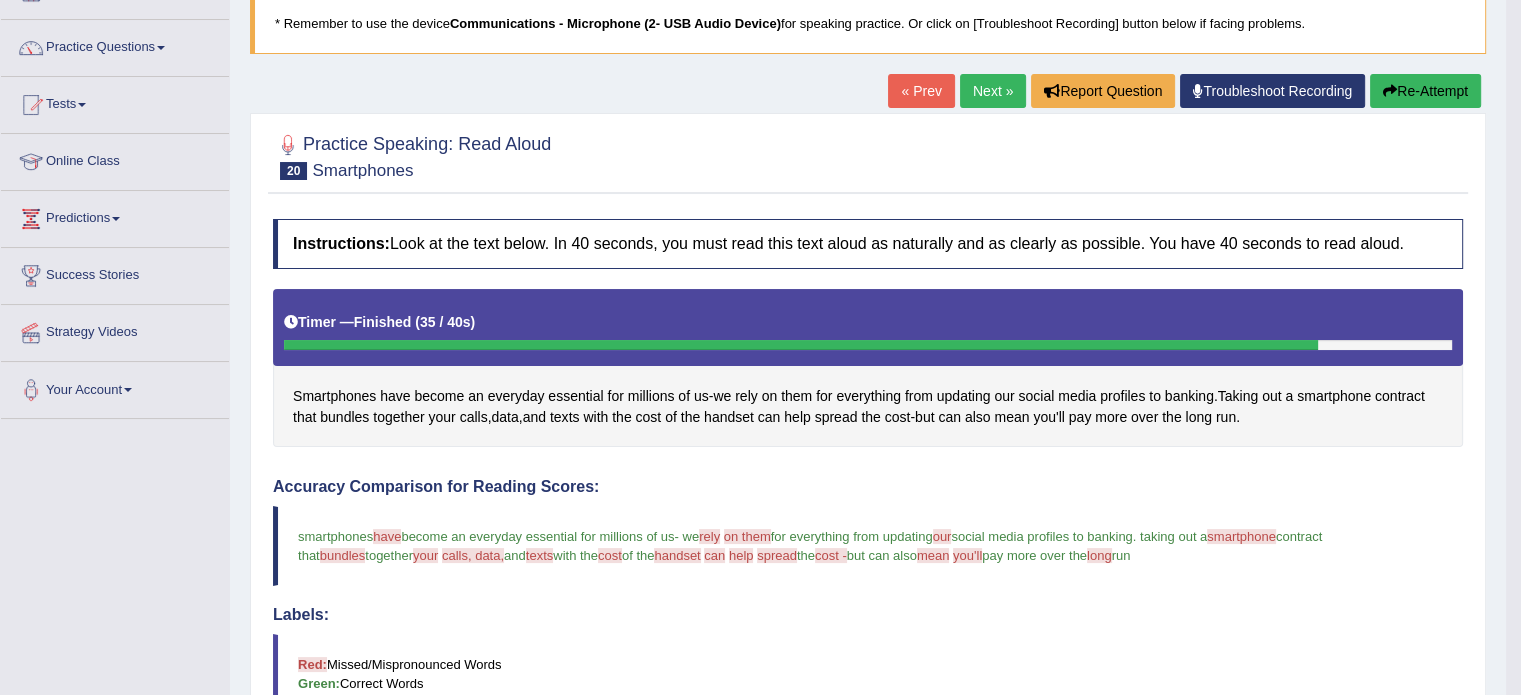 click on "Next »" at bounding box center (993, 91) 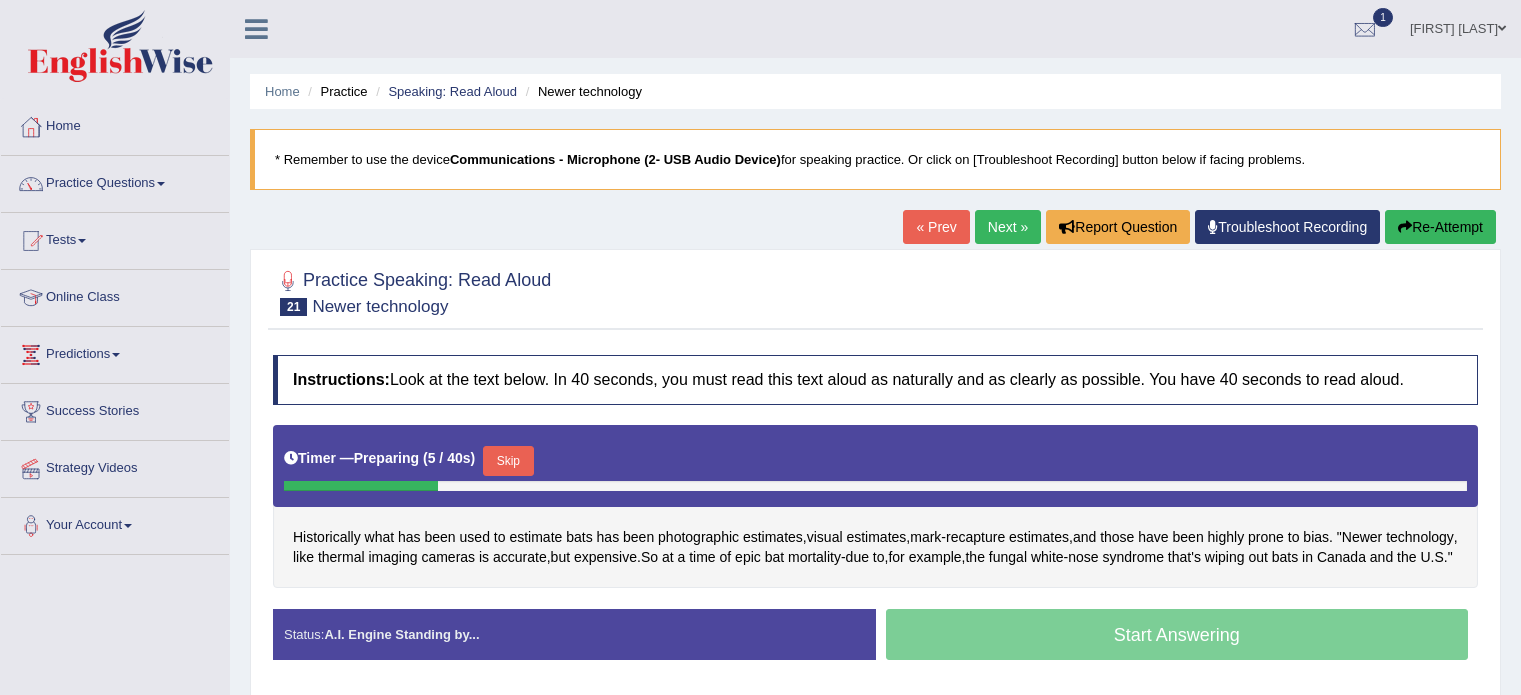 scroll, scrollTop: 0, scrollLeft: 0, axis: both 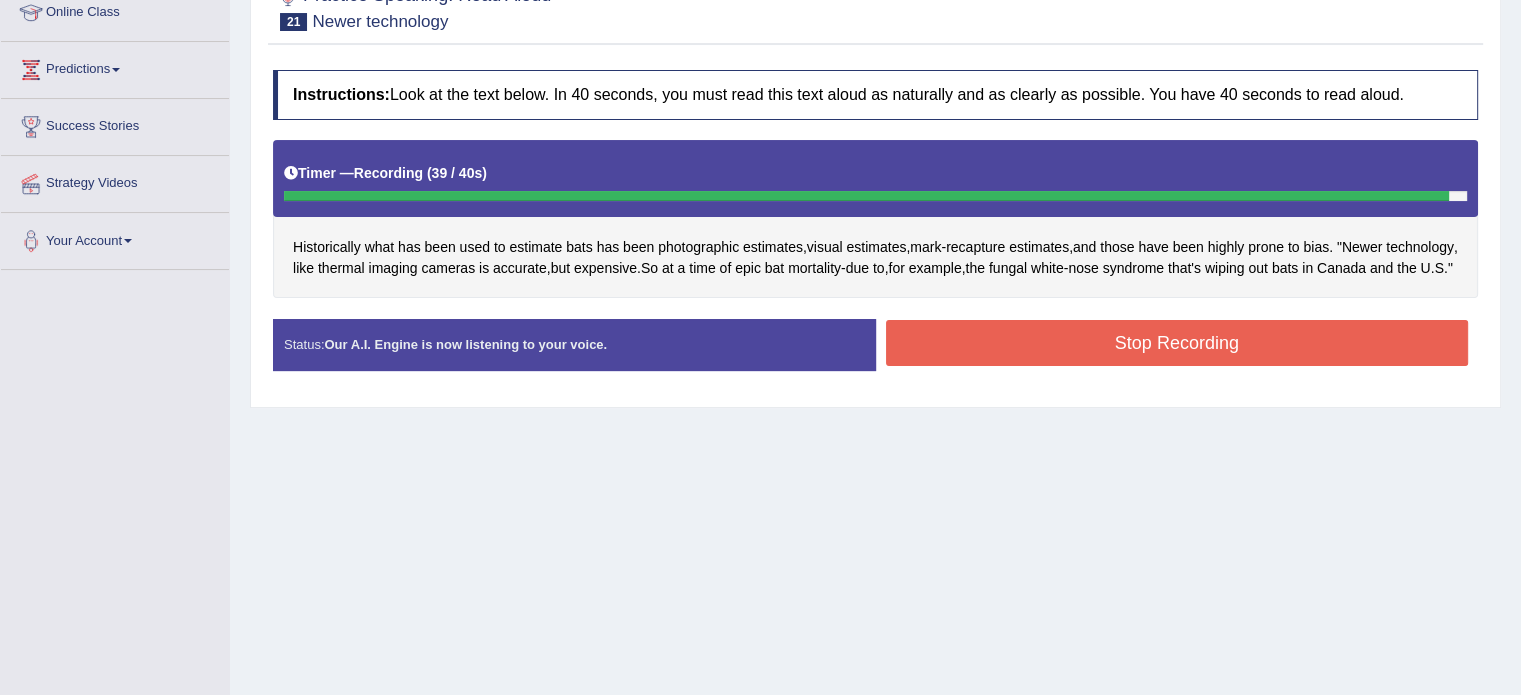 click on "Stop Recording" at bounding box center [1177, 343] 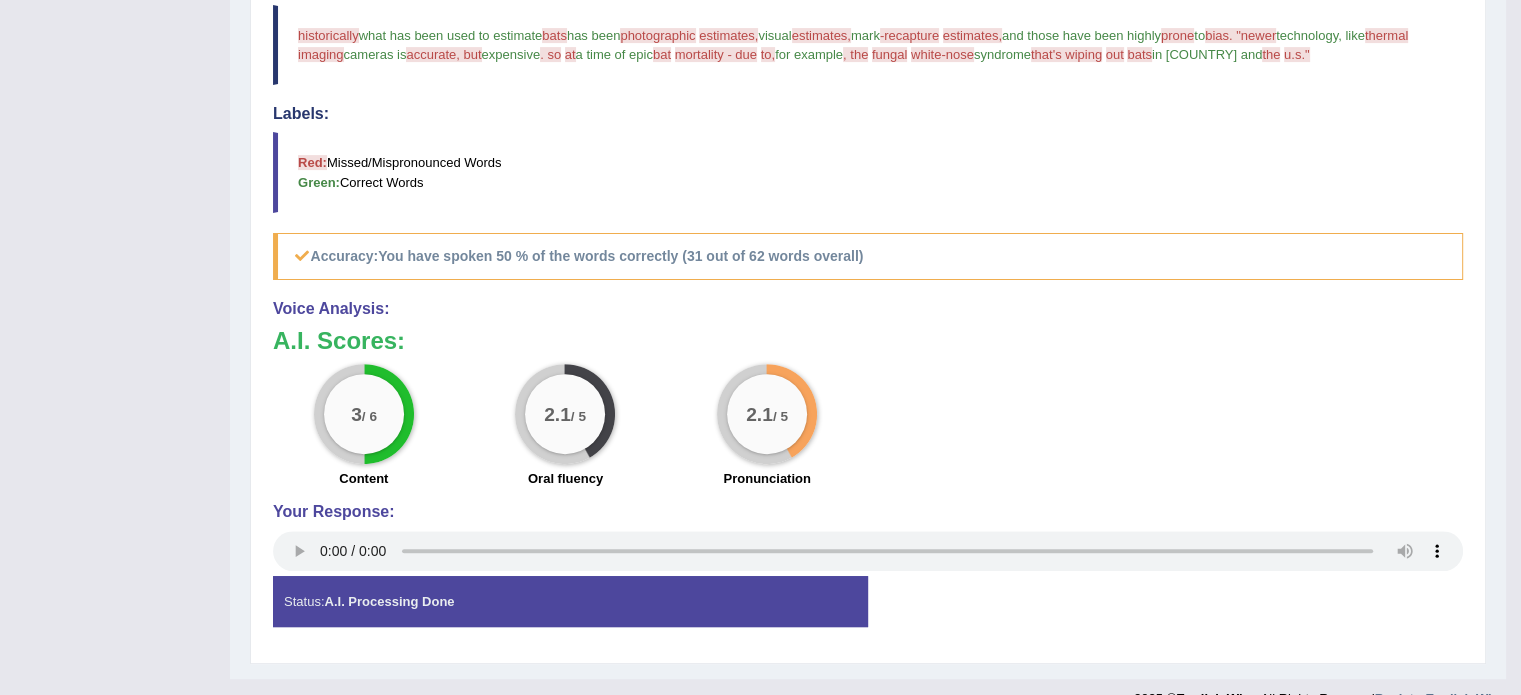 scroll, scrollTop: 661, scrollLeft: 0, axis: vertical 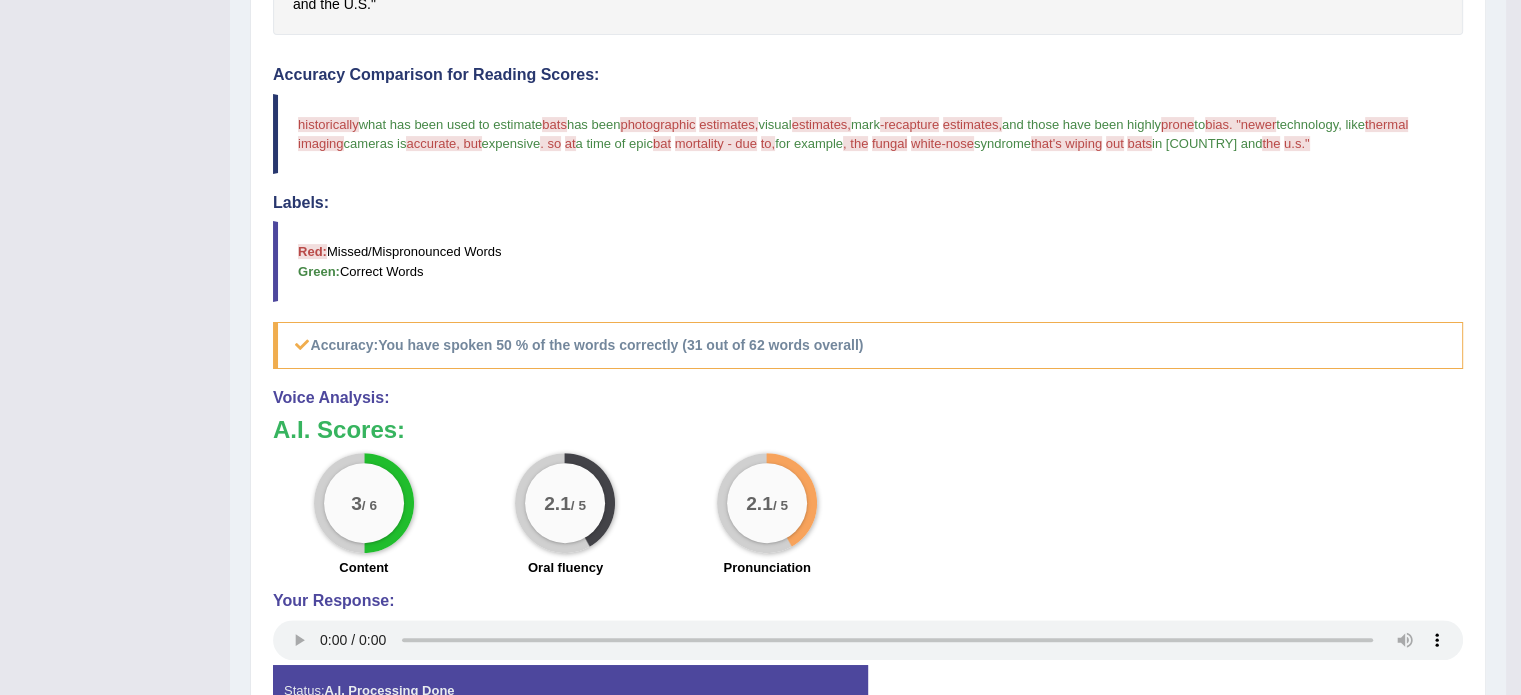 drag, startPoint x: 1505, startPoint y: 550, endPoint x: 1499, endPoint y: 470, distance: 80.224686 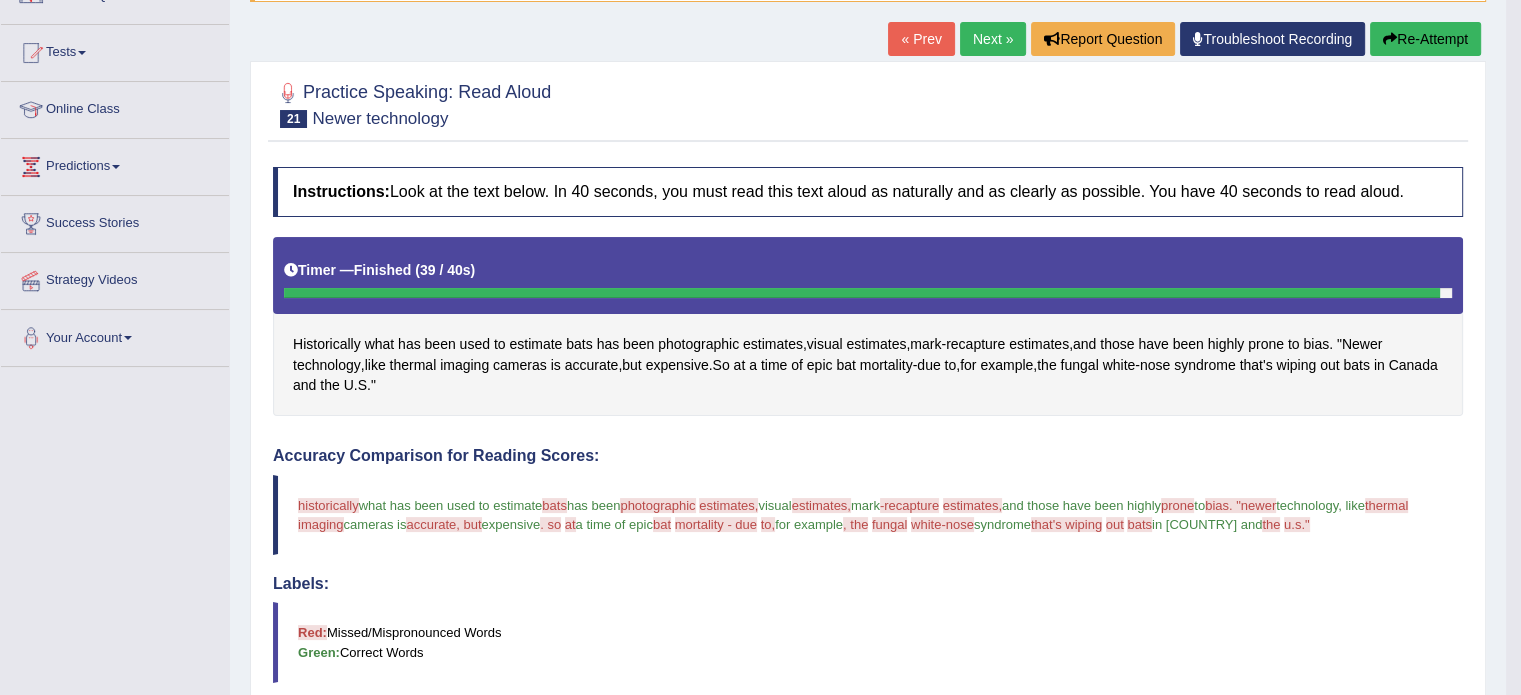 scroll, scrollTop: 127, scrollLeft: 0, axis: vertical 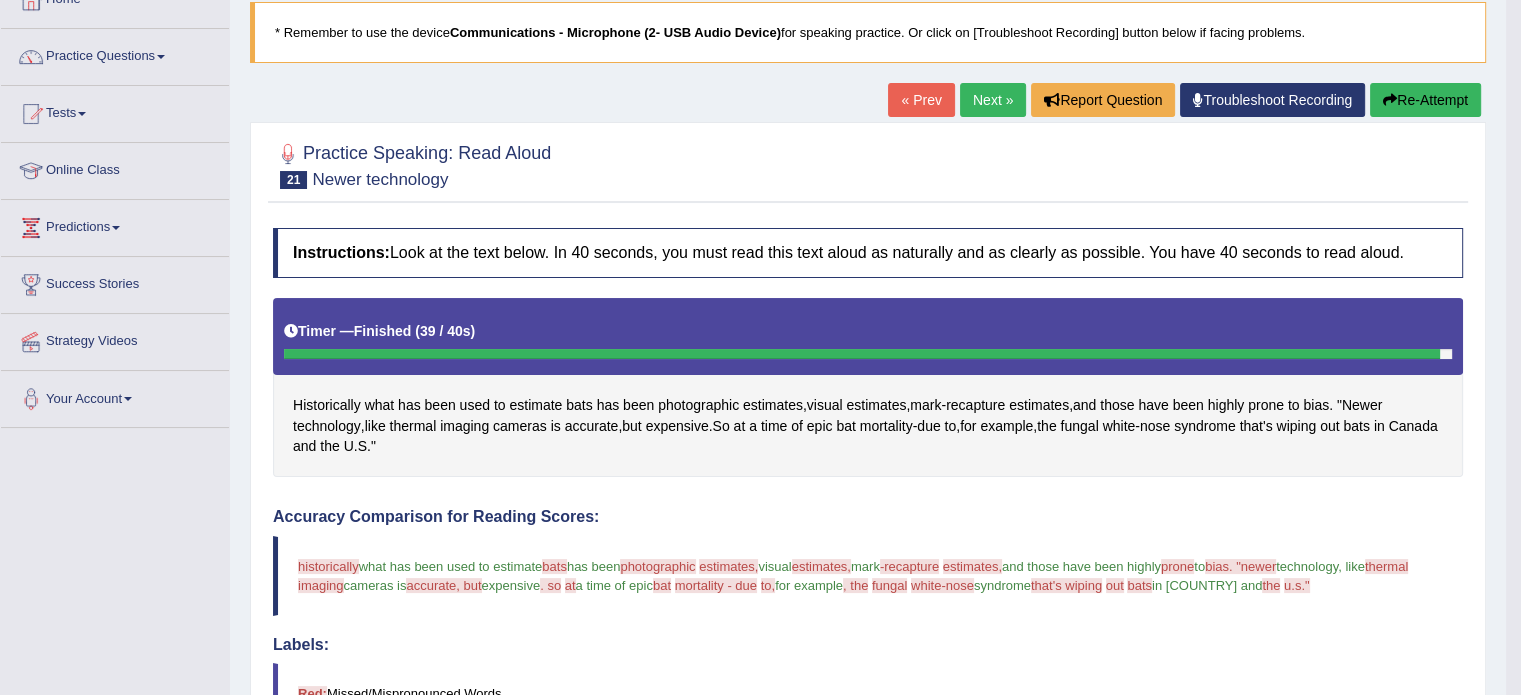 click on "Next »" at bounding box center (993, 100) 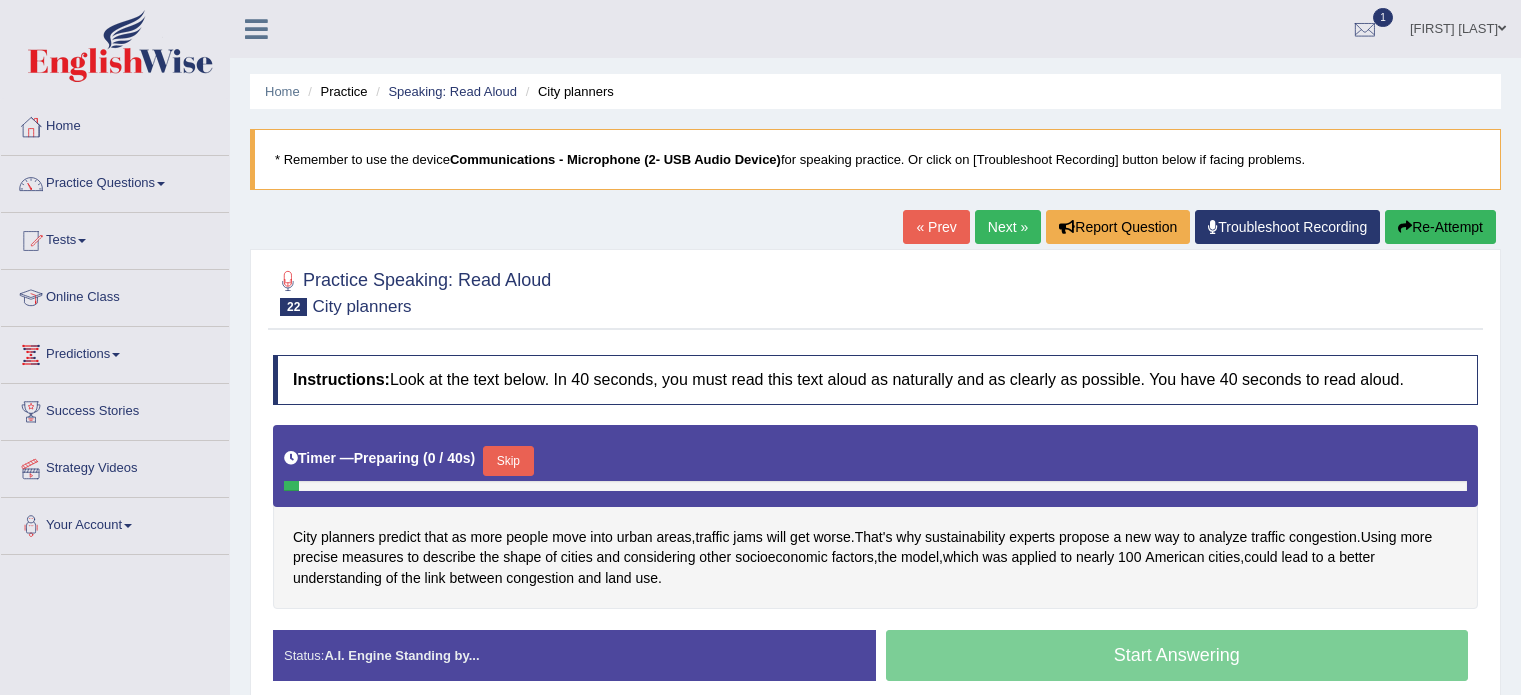 scroll, scrollTop: 0, scrollLeft: 0, axis: both 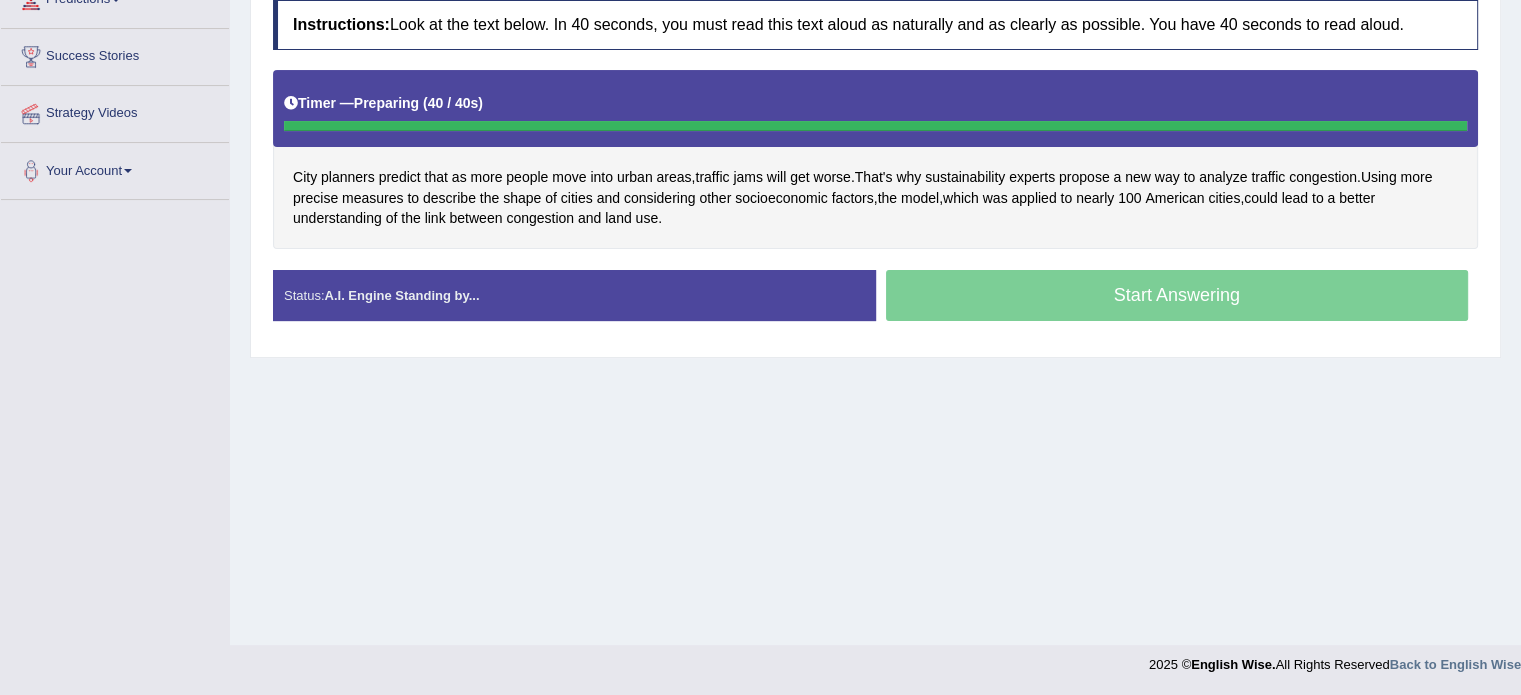 click on "Home
Practice
Speaking: Read Aloud
City planners
* Remember to use the device  Communications - Microphone (2- USB Audio Device)  for speaking practice. Or click on [Troubleshoot Recording] button below if facing problems.
« Prev Next »  Report Question  Troubleshoot Recording  Re-Attempt
Practice Speaking: Read Aloud
22
City planners
Instructions:  Look at the text below. In 40 seconds, you must read this text aloud as naturally and as clearly as possible. You have 40 seconds to read aloud.
Timer —  Preparing   ( 40 / 40s ) City   planners   predict   that   as   more   people   move   into   urban   areas ,  traffic   jams   will   get   worse .  That's   why   sustainability   experts   propose   a   new   way   to   analyze   traffic   congestion .  Using   more   precise   measures   to   describe   the" at bounding box center (875, 145) 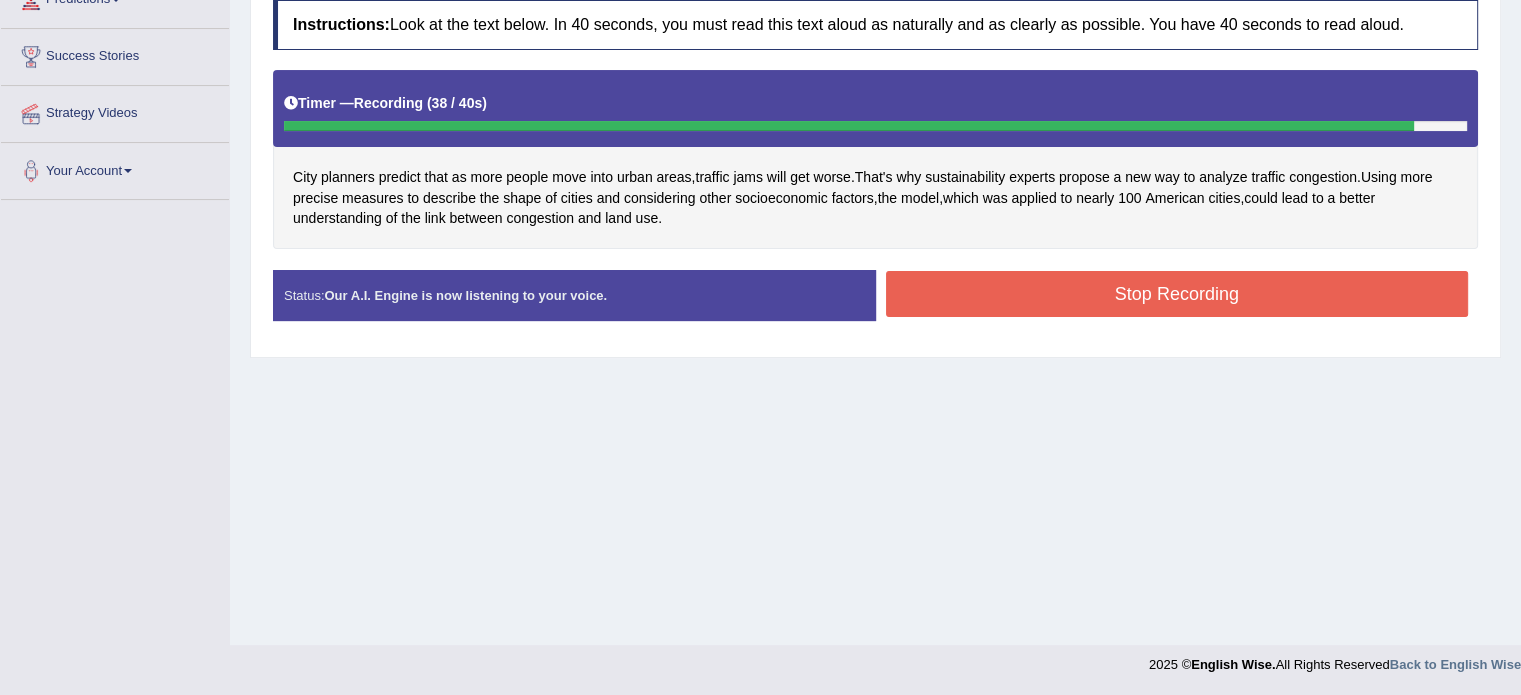 click on "Stop Recording" at bounding box center [1177, 294] 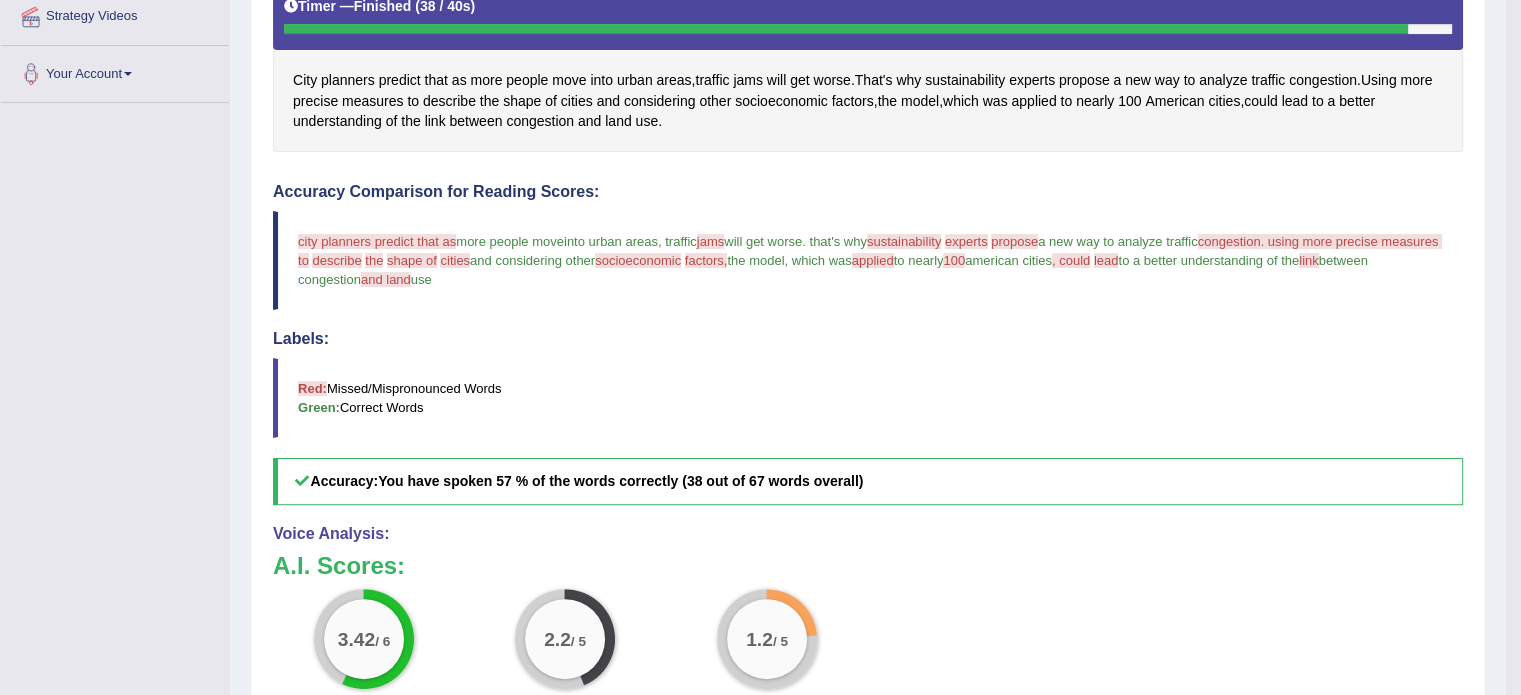 scroll, scrollTop: 708, scrollLeft: 0, axis: vertical 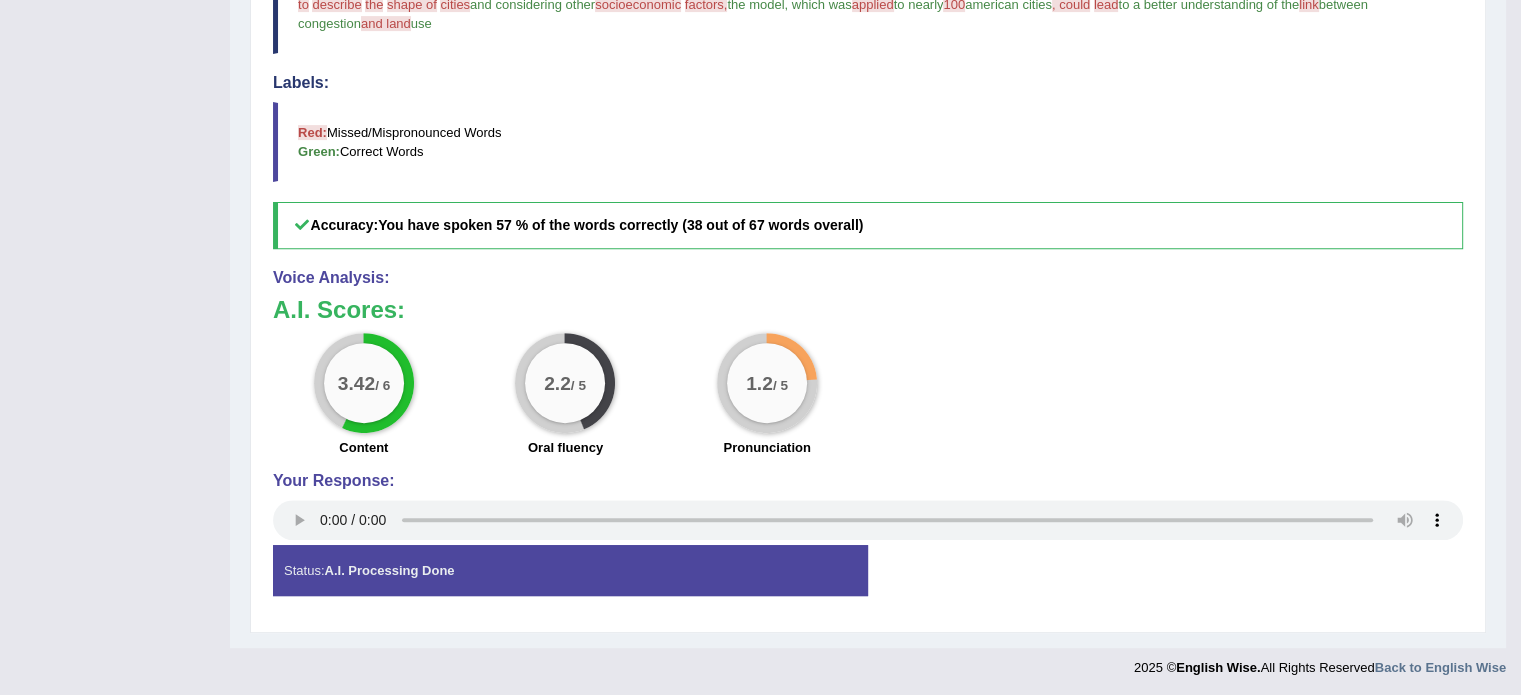 click on "A.I. Processing Done" at bounding box center (389, 570) 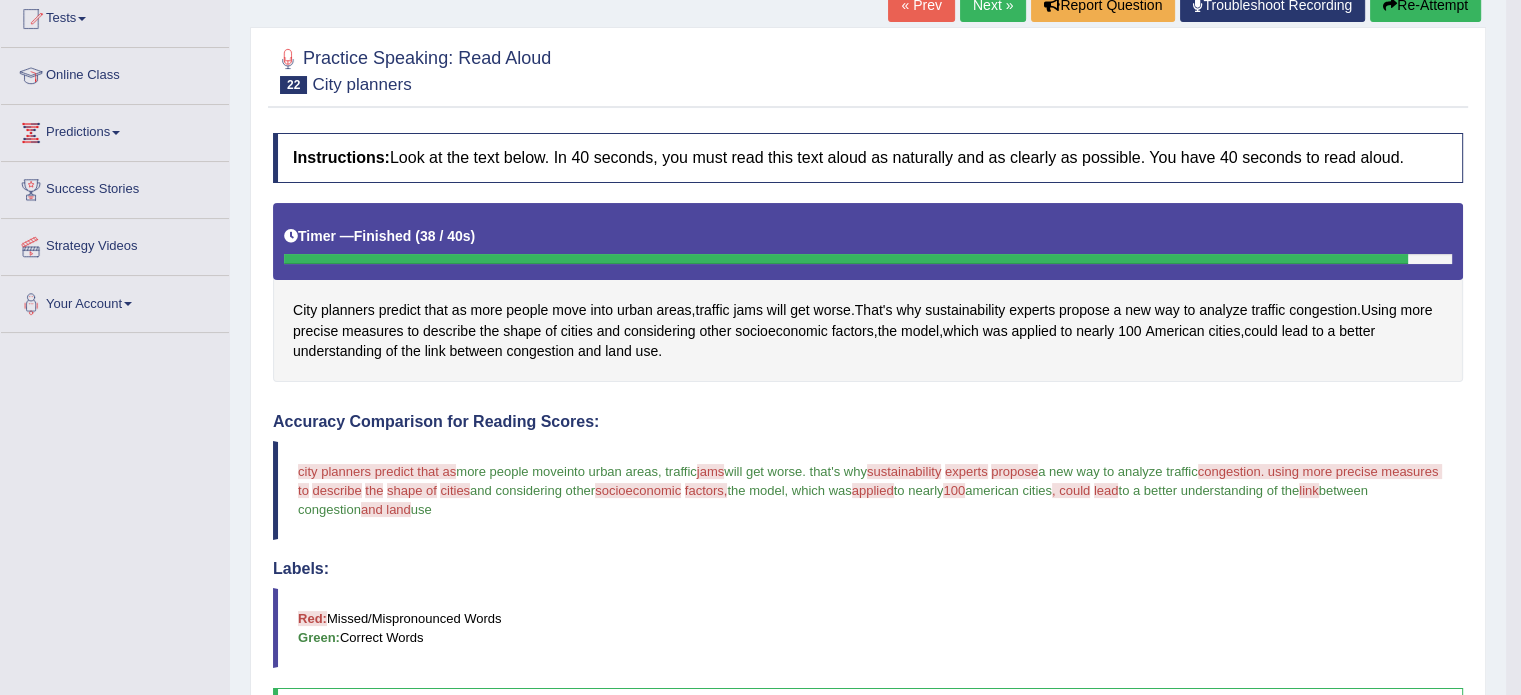 scroll, scrollTop: 216, scrollLeft: 0, axis: vertical 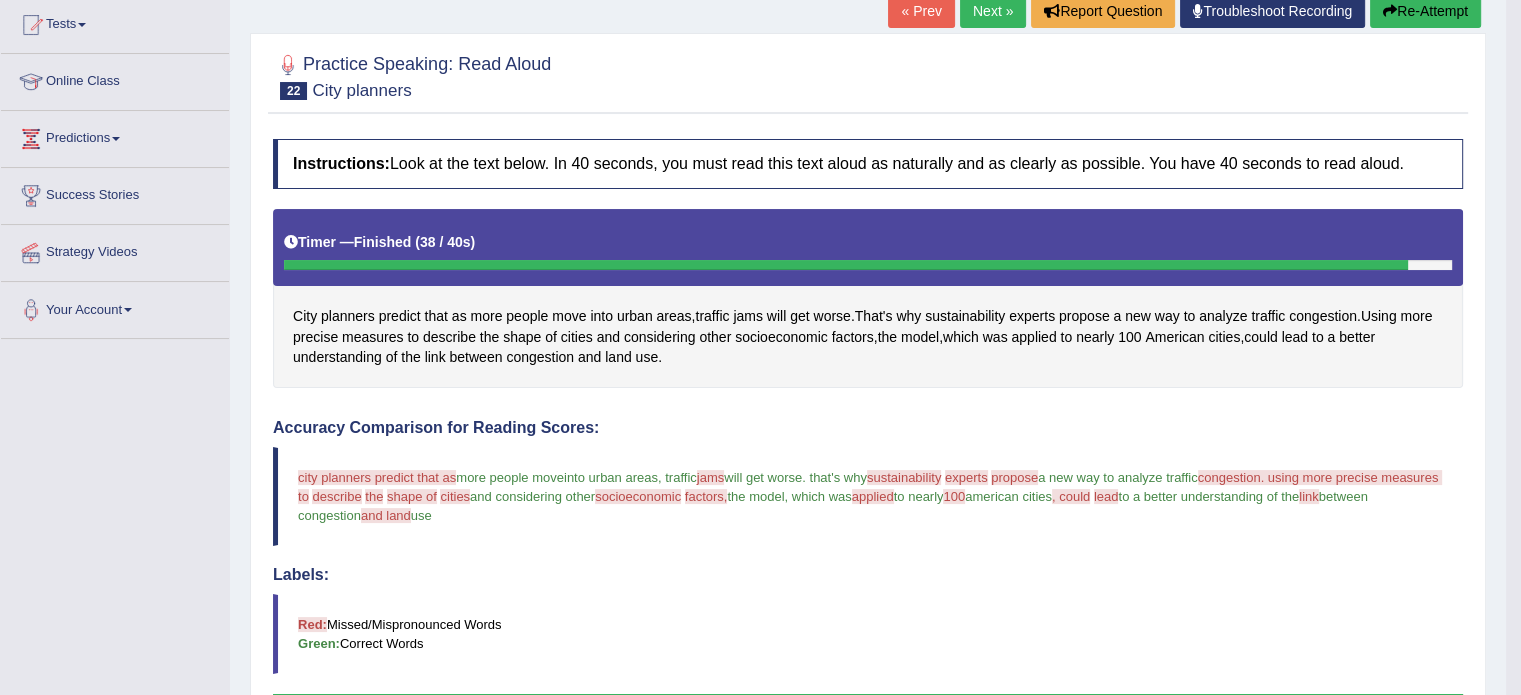 click on "Next »" at bounding box center [993, 11] 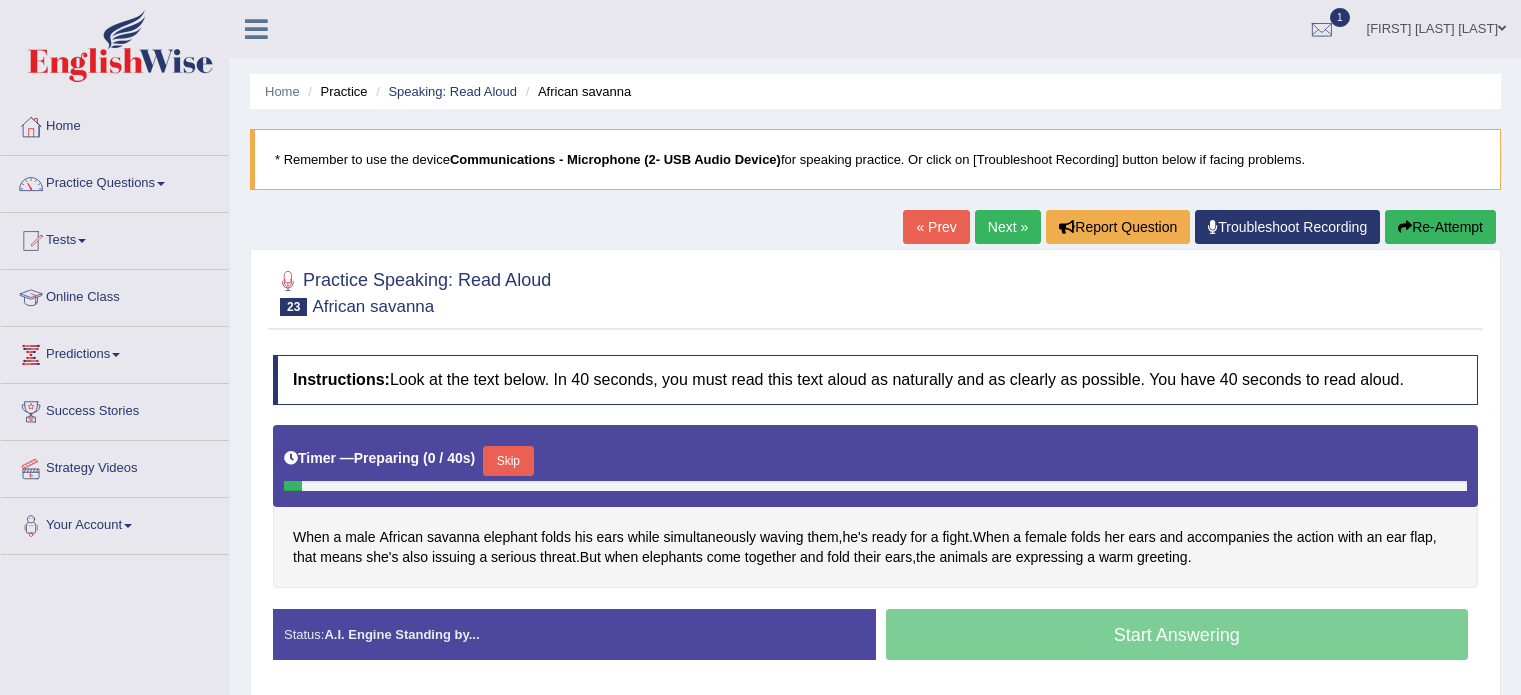 scroll, scrollTop: 0, scrollLeft: 0, axis: both 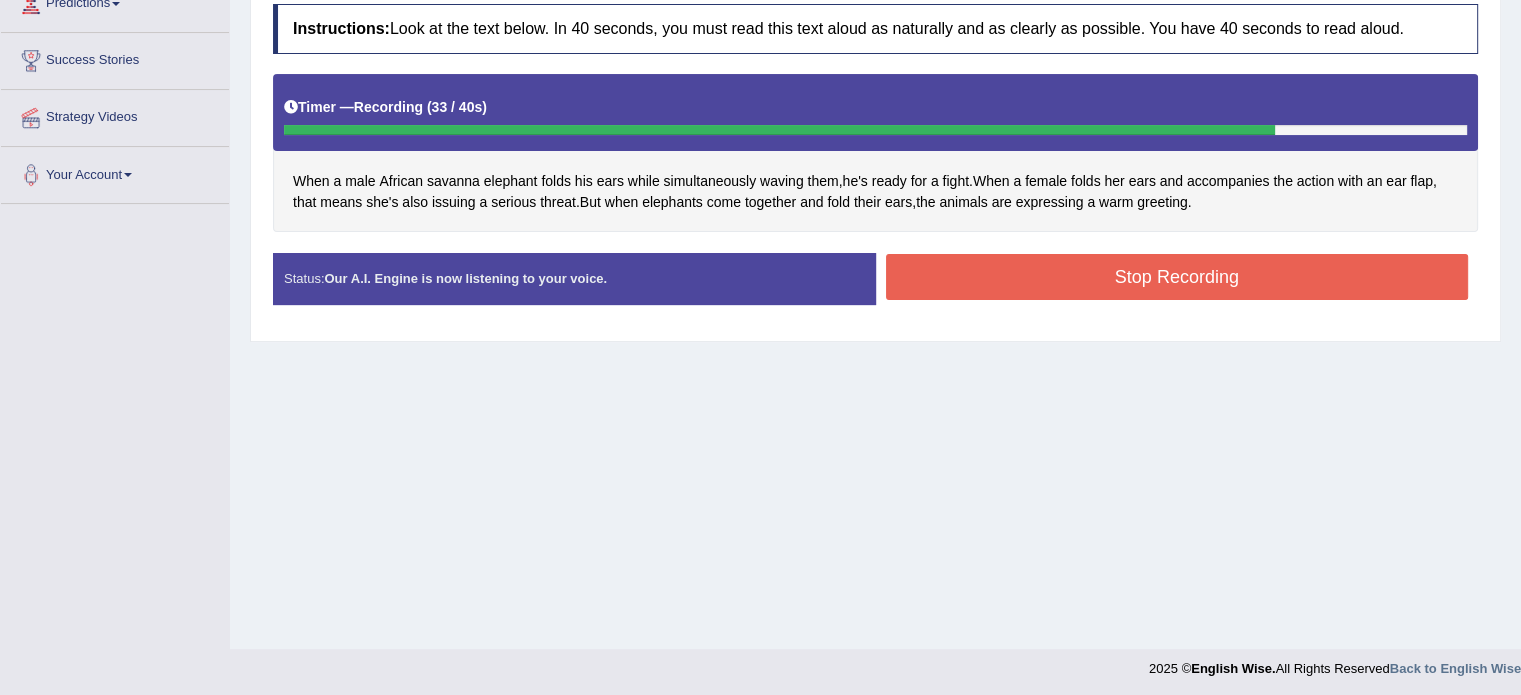click on "Stop Recording" at bounding box center (1177, 277) 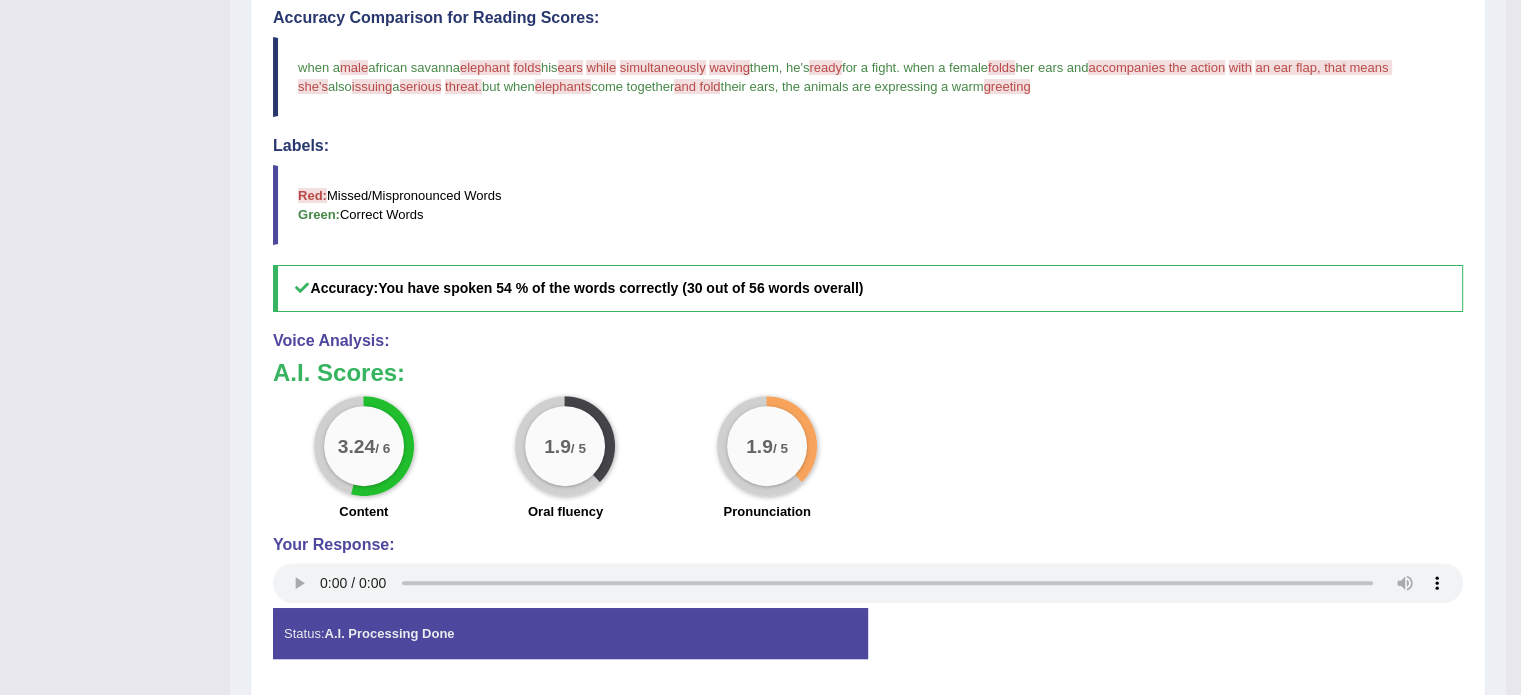 scroll, scrollTop: 668, scrollLeft: 0, axis: vertical 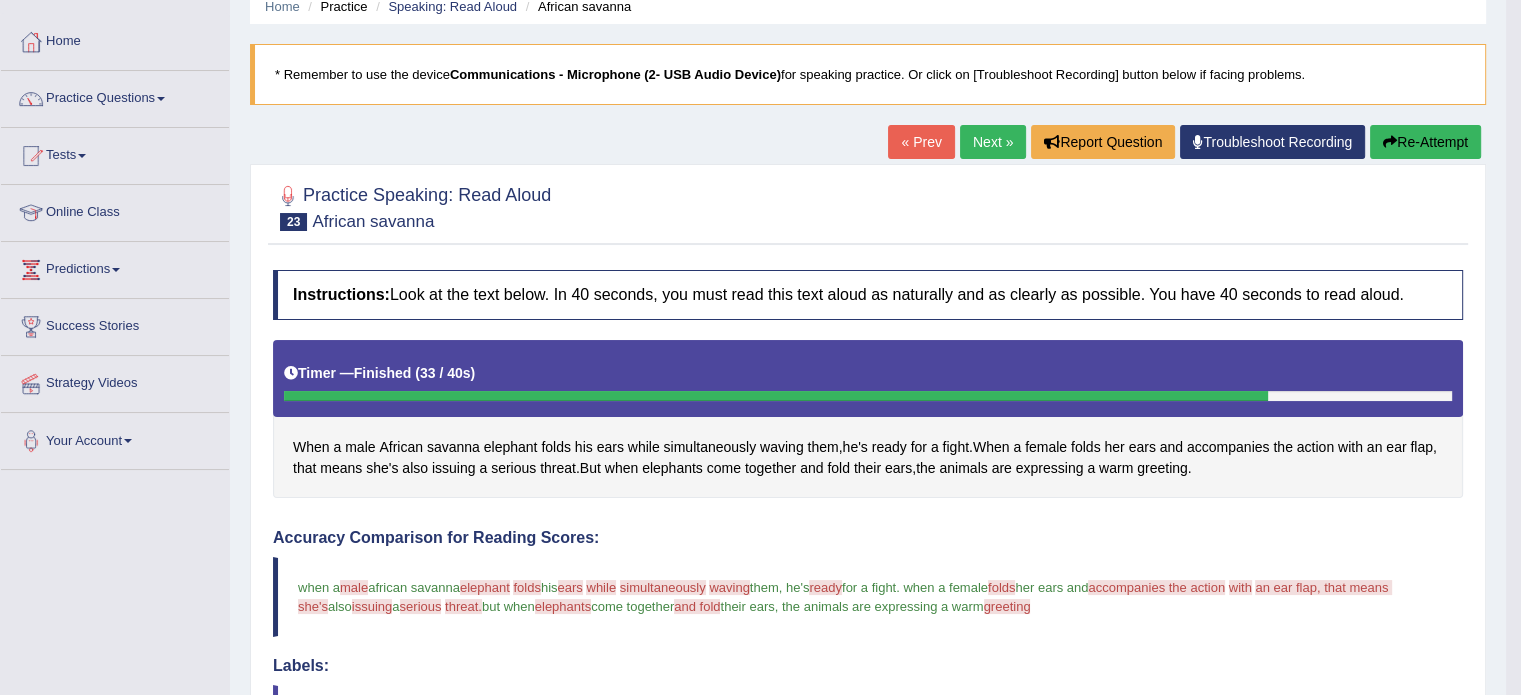 click on "Next »" at bounding box center [993, 142] 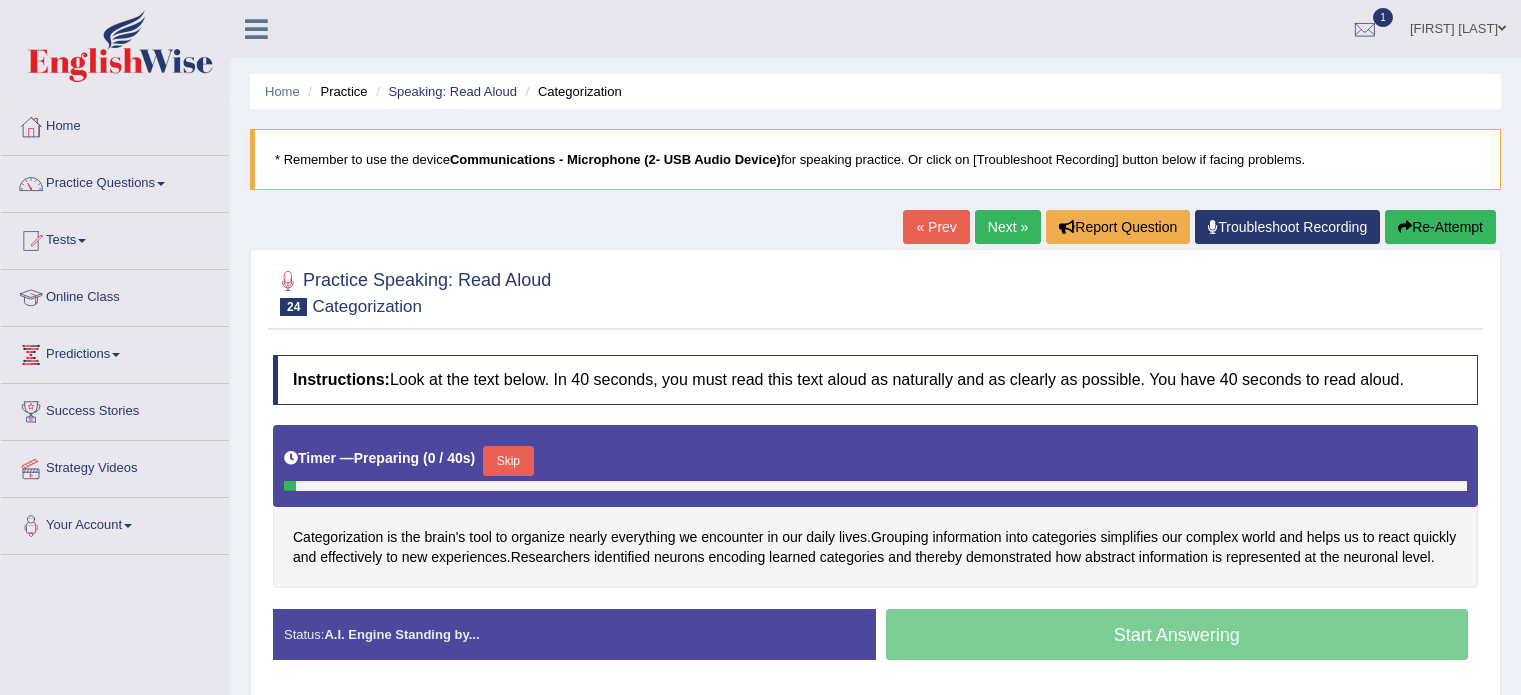 scroll, scrollTop: 0, scrollLeft: 0, axis: both 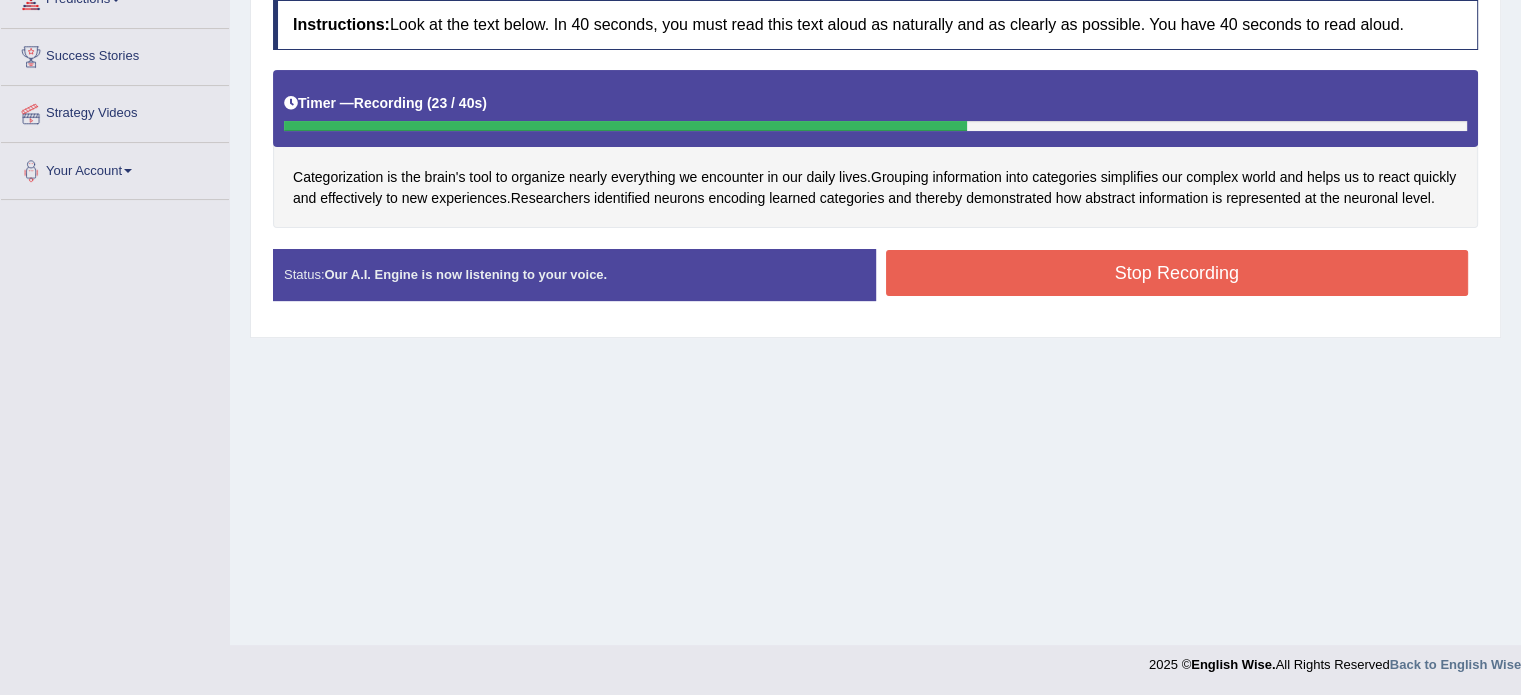 click on "Stop Recording" at bounding box center (1177, 273) 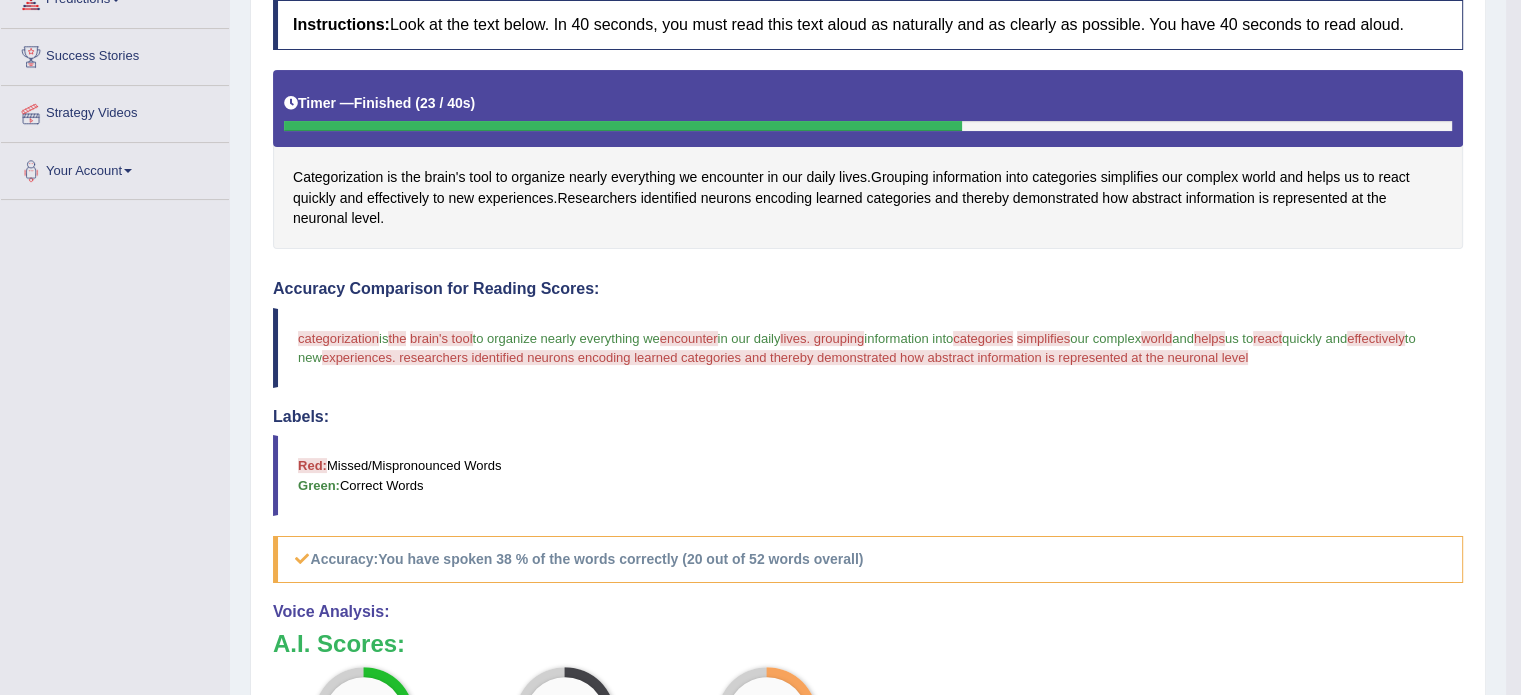 drag, startPoint x: 1517, startPoint y: 354, endPoint x: 1525, endPoint y: 566, distance: 212.1509 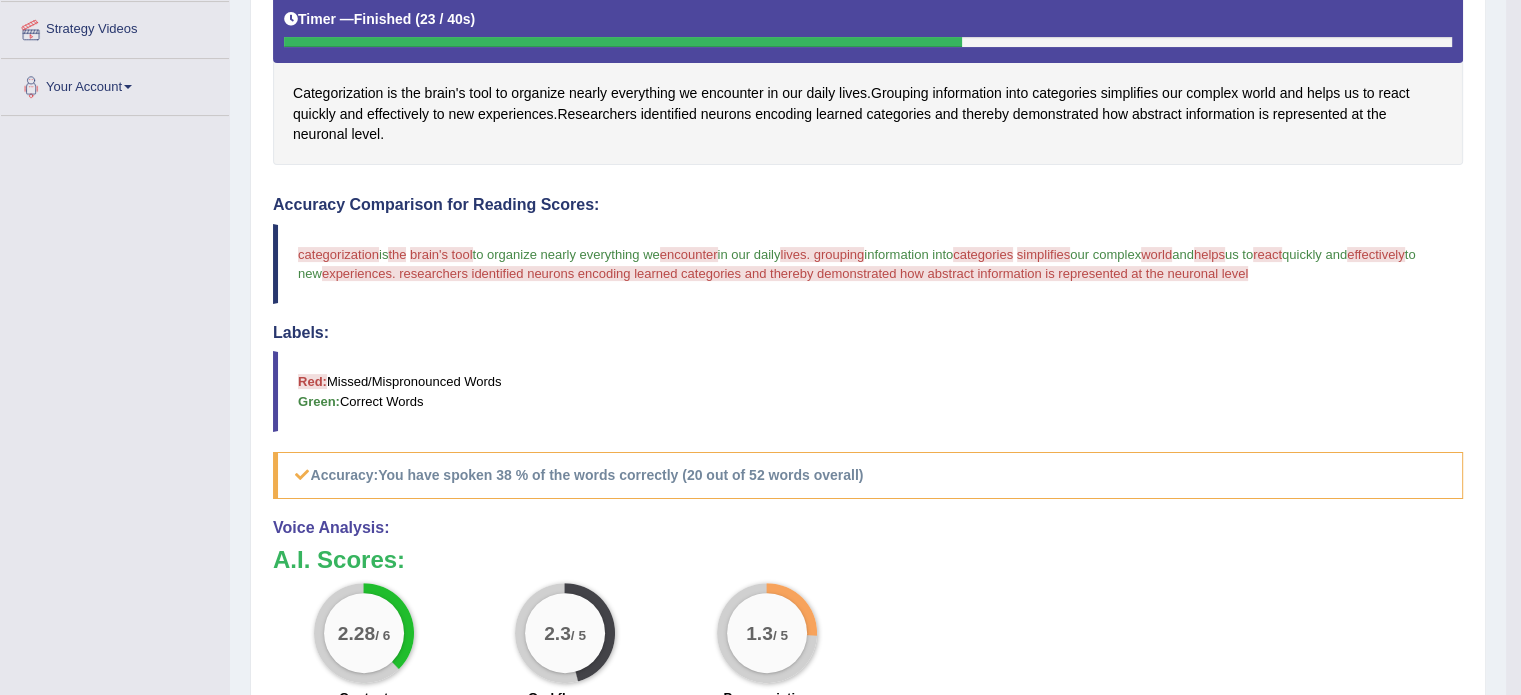 scroll, scrollTop: 437, scrollLeft: 0, axis: vertical 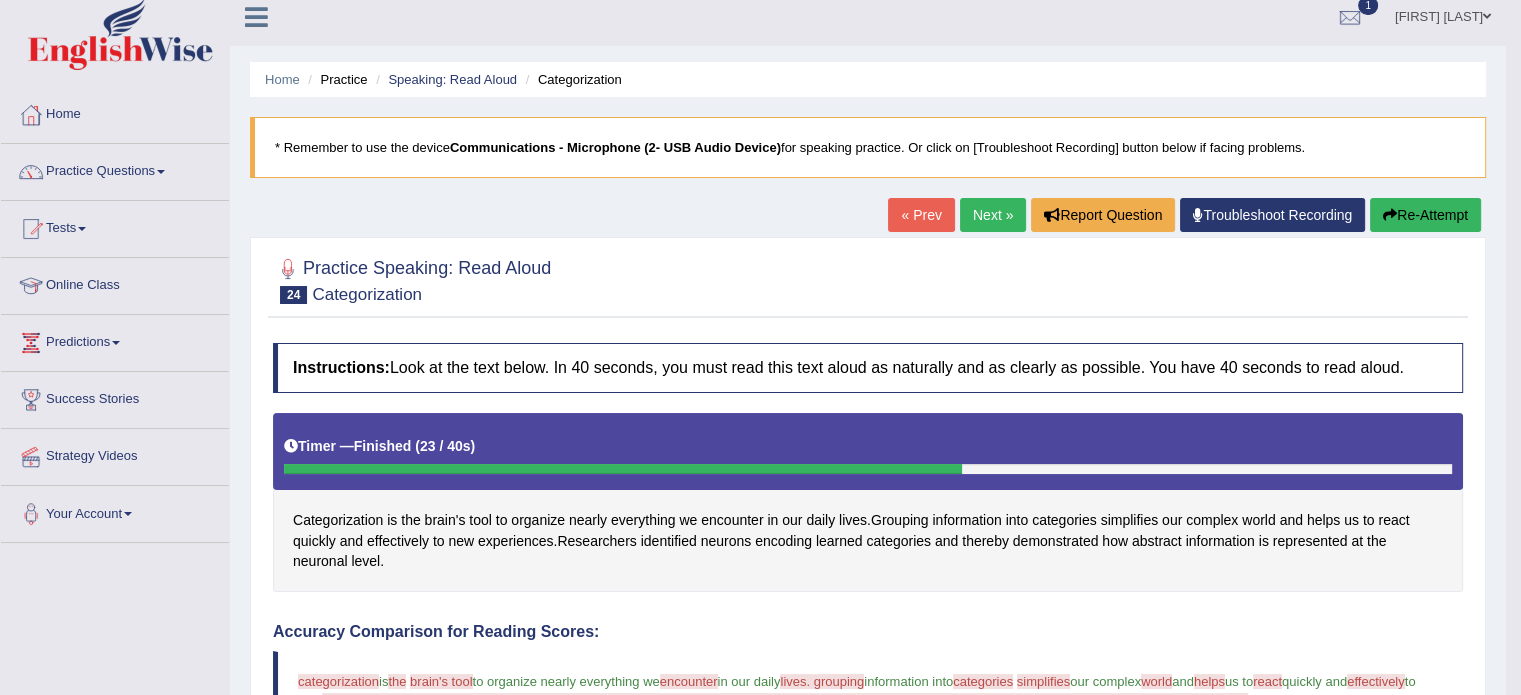 click on "Next »" at bounding box center (993, 215) 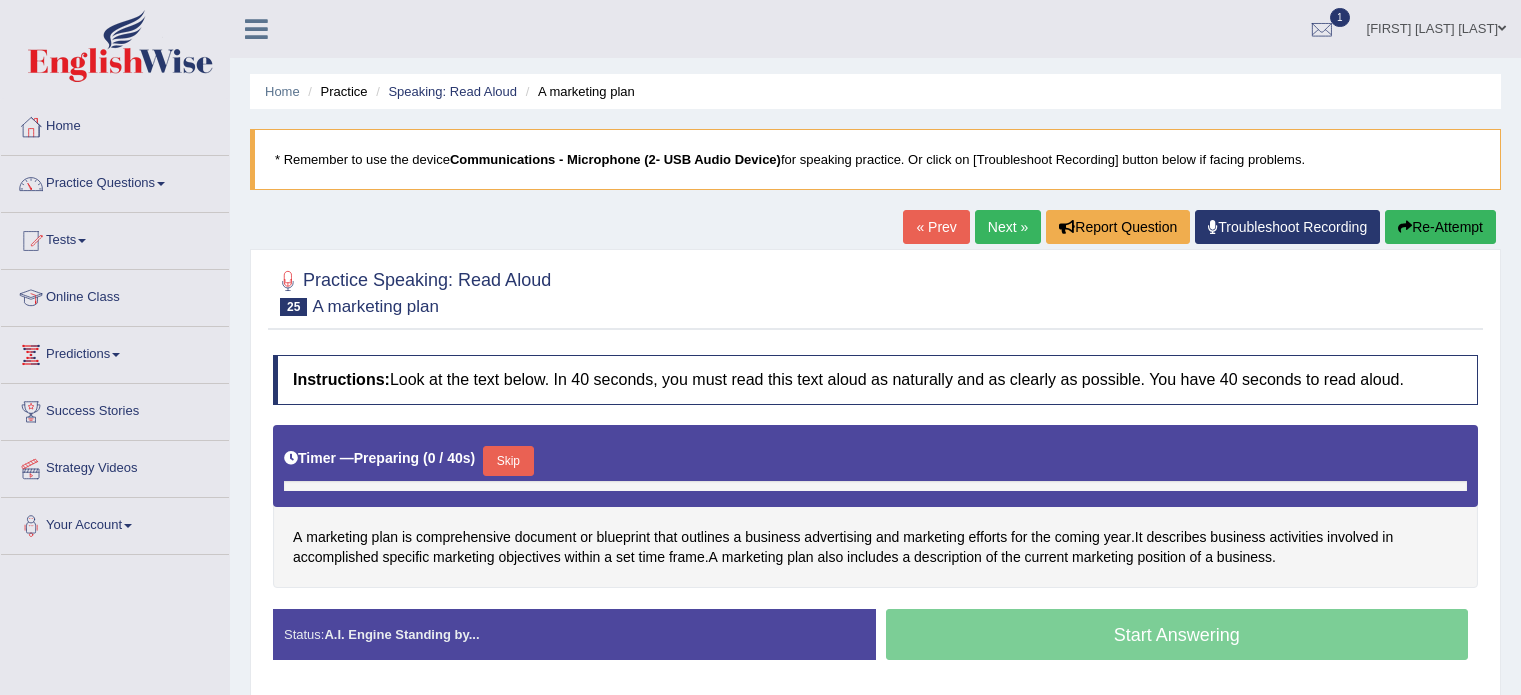 scroll, scrollTop: 0, scrollLeft: 0, axis: both 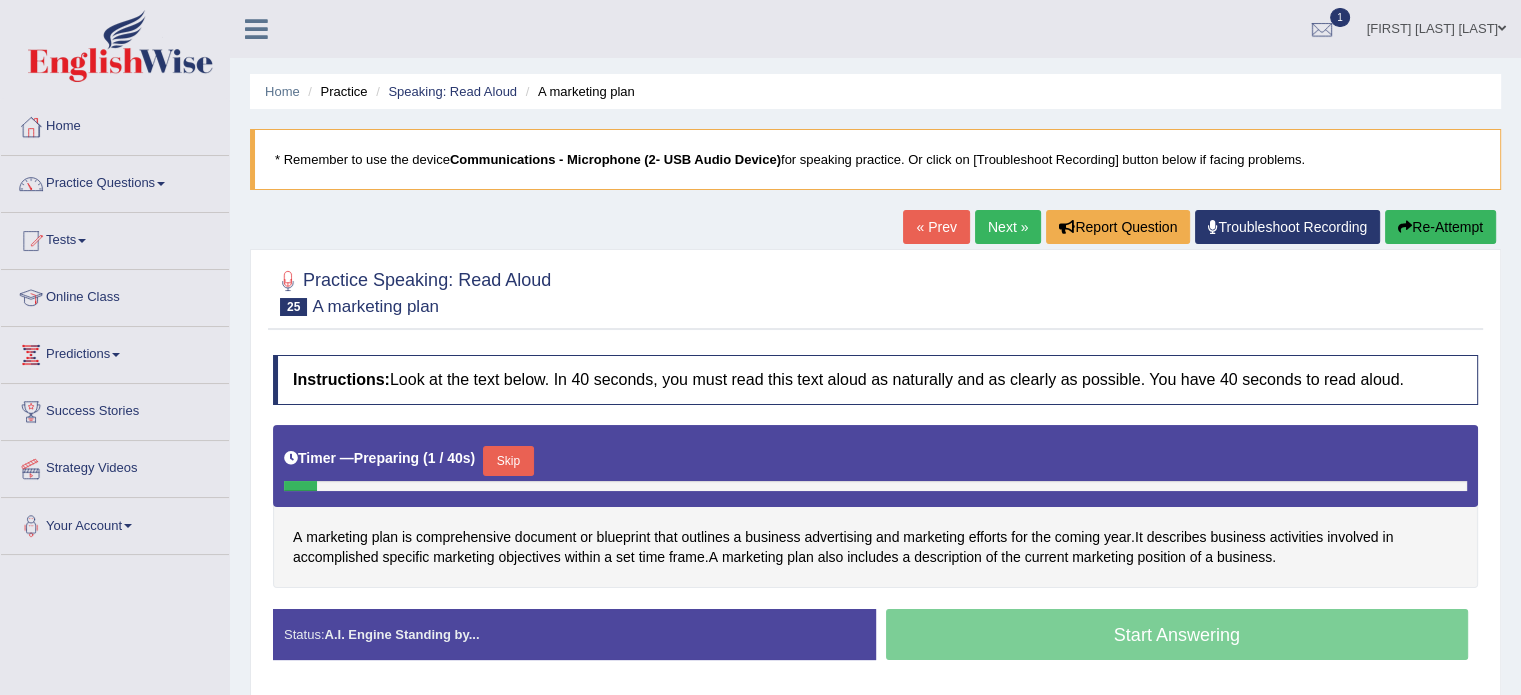 click on "« Prev Next »  Report Question  Troubleshoot Recording  Re-Attempt" at bounding box center (1202, 229) 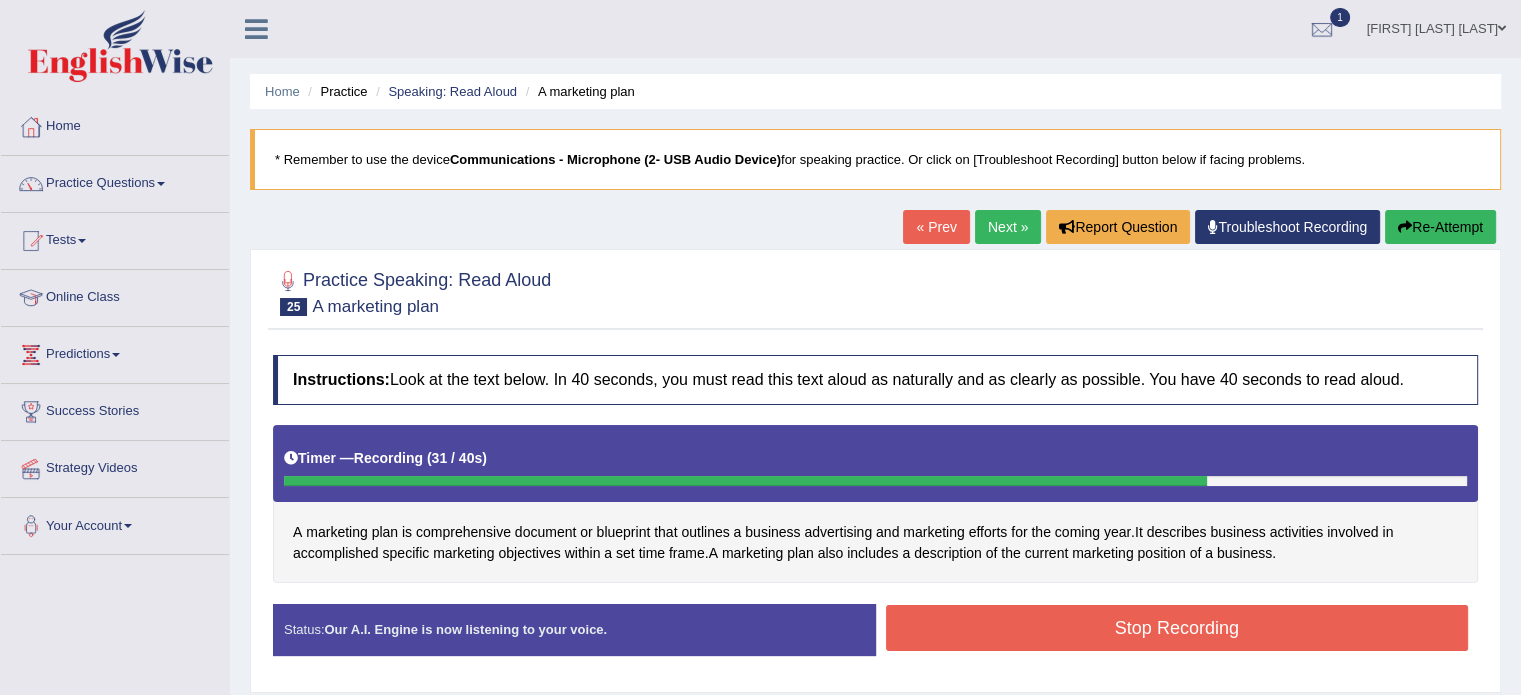 click on "Stop Recording" at bounding box center [1177, 628] 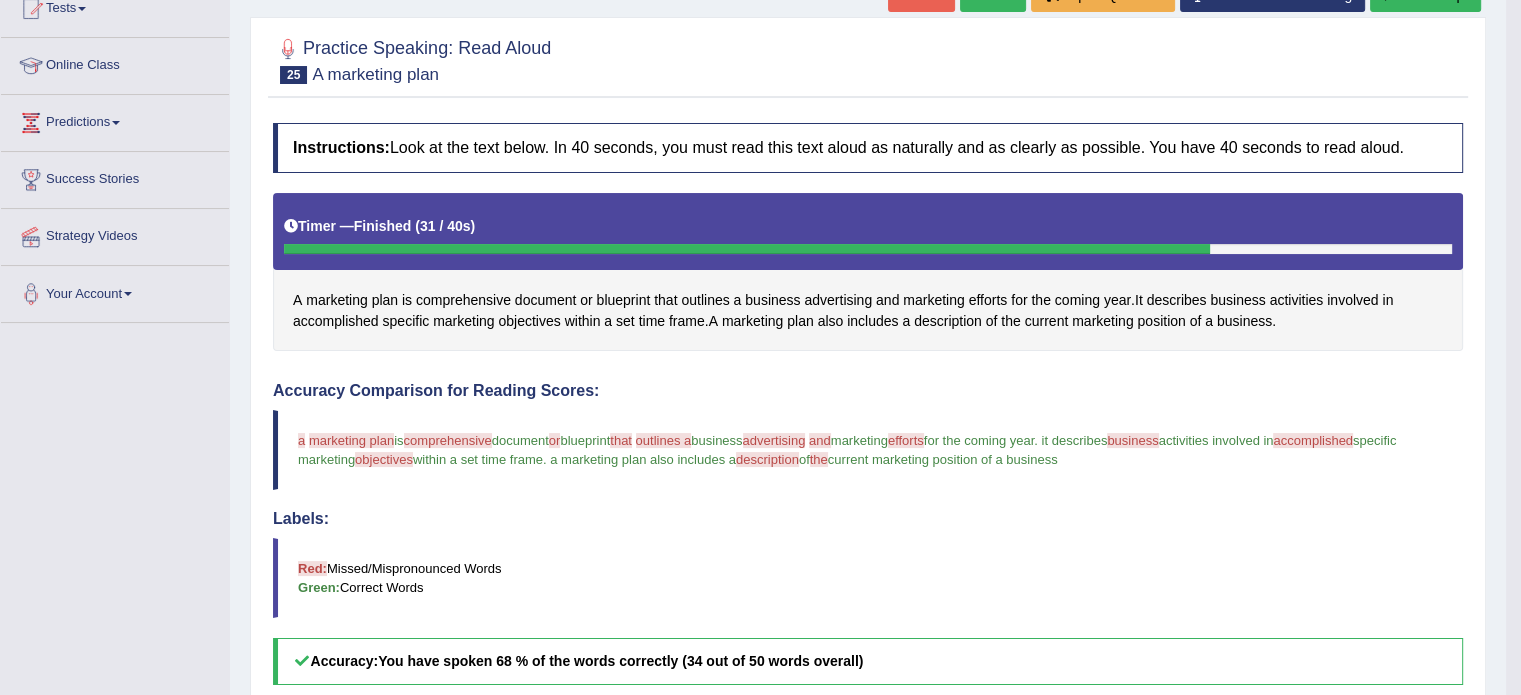 scroll, scrollTop: 188, scrollLeft: 0, axis: vertical 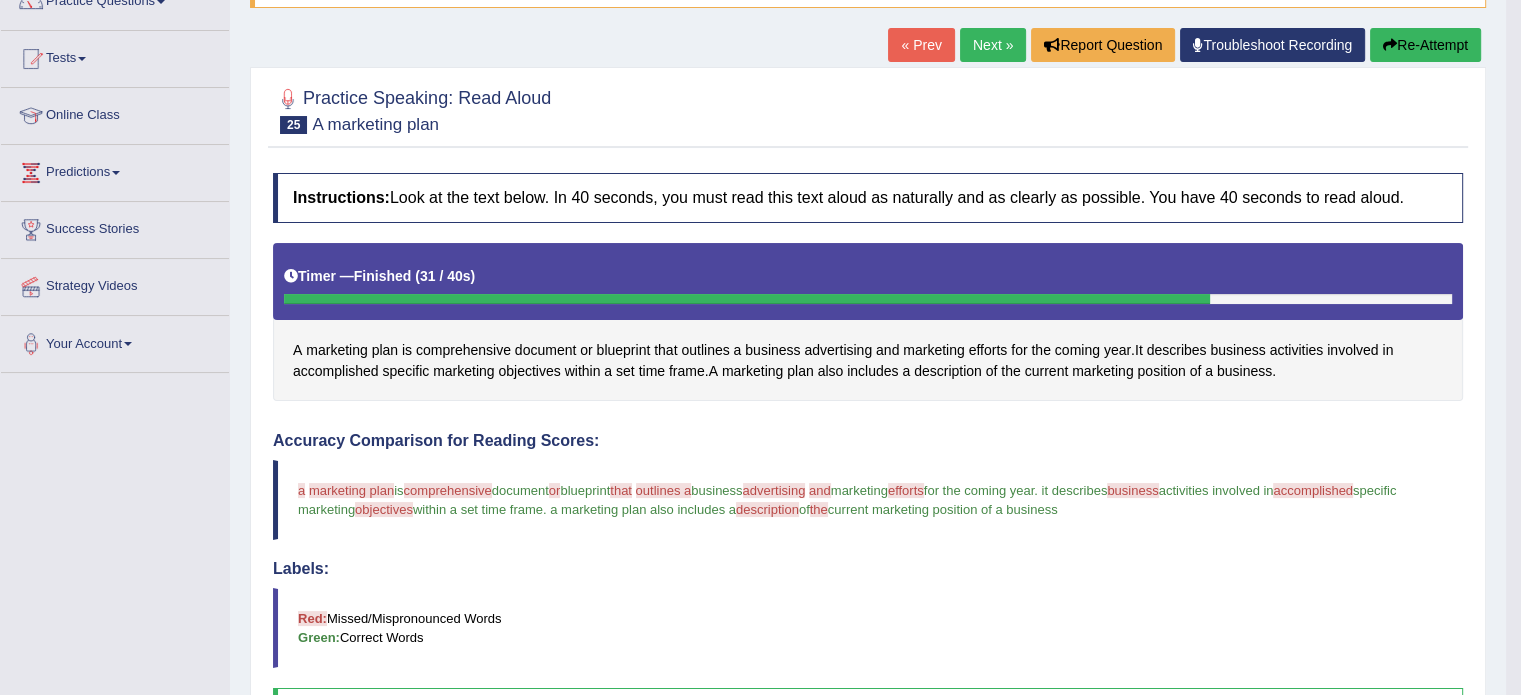 click on "Next »" at bounding box center [993, 45] 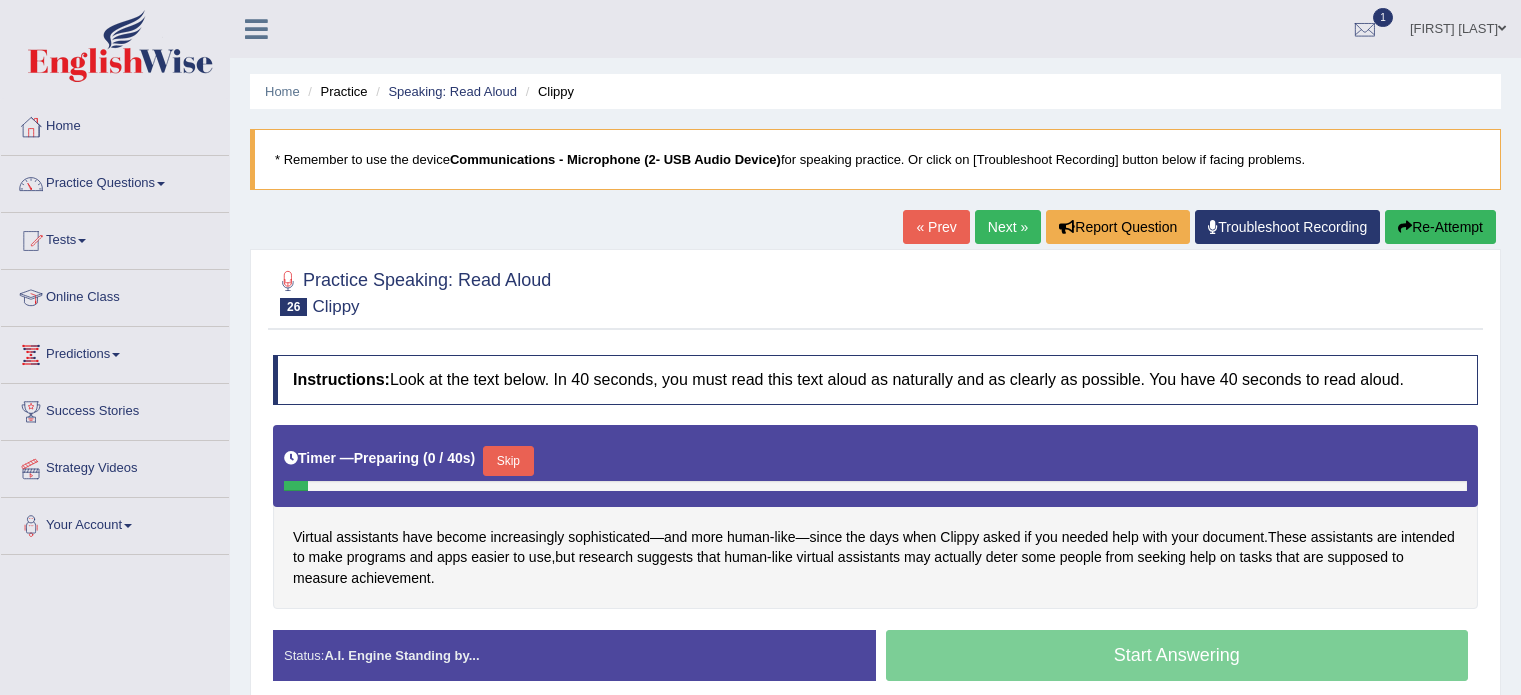 scroll, scrollTop: 0, scrollLeft: 0, axis: both 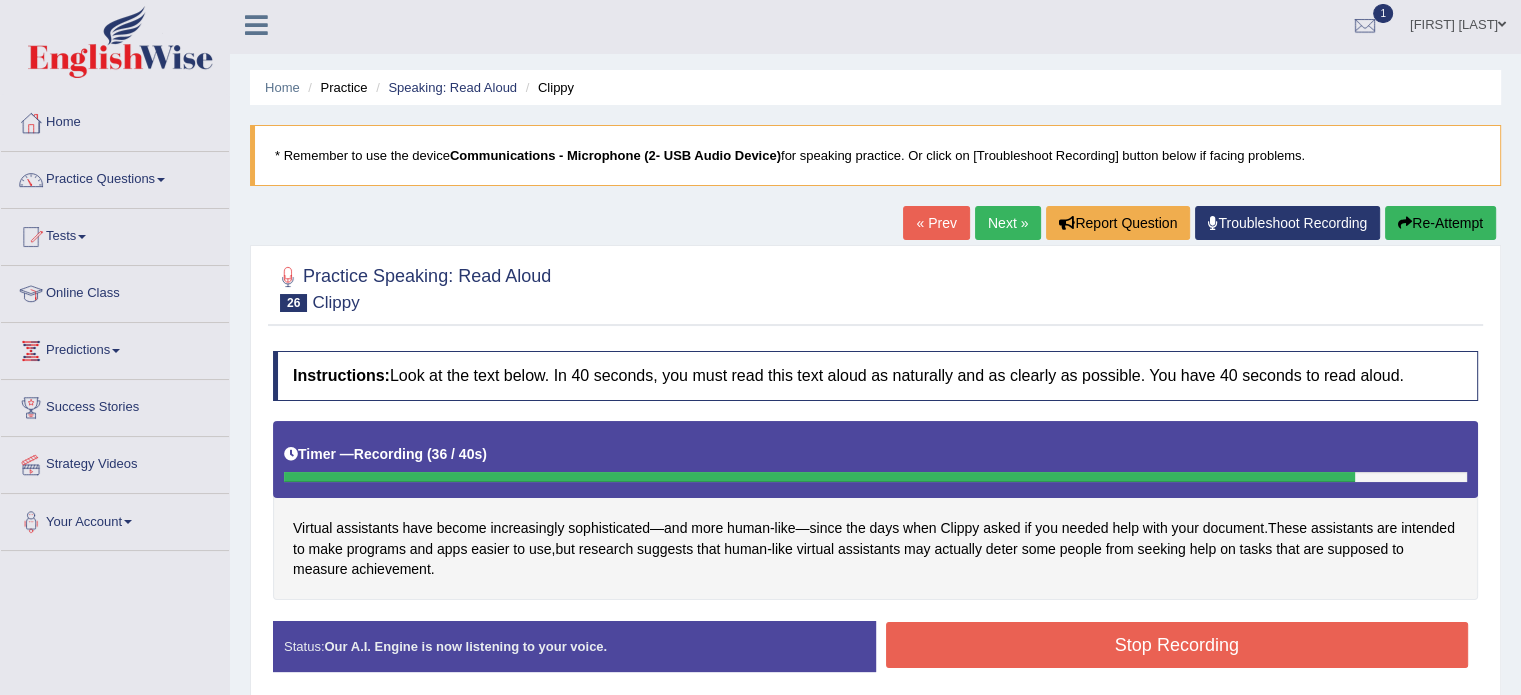 click on "Stop Recording" at bounding box center (1177, 645) 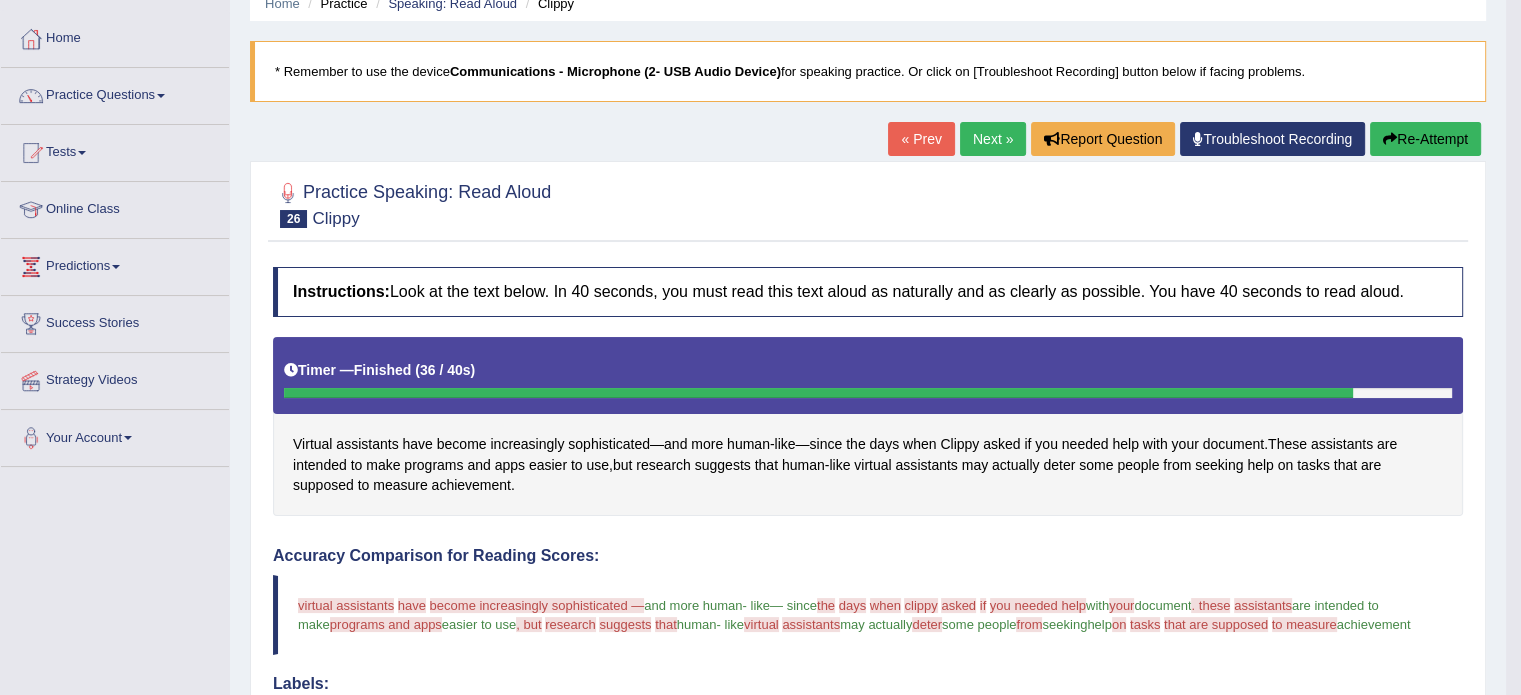 scroll, scrollTop: 76, scrollLeft: 0, axis: vertical 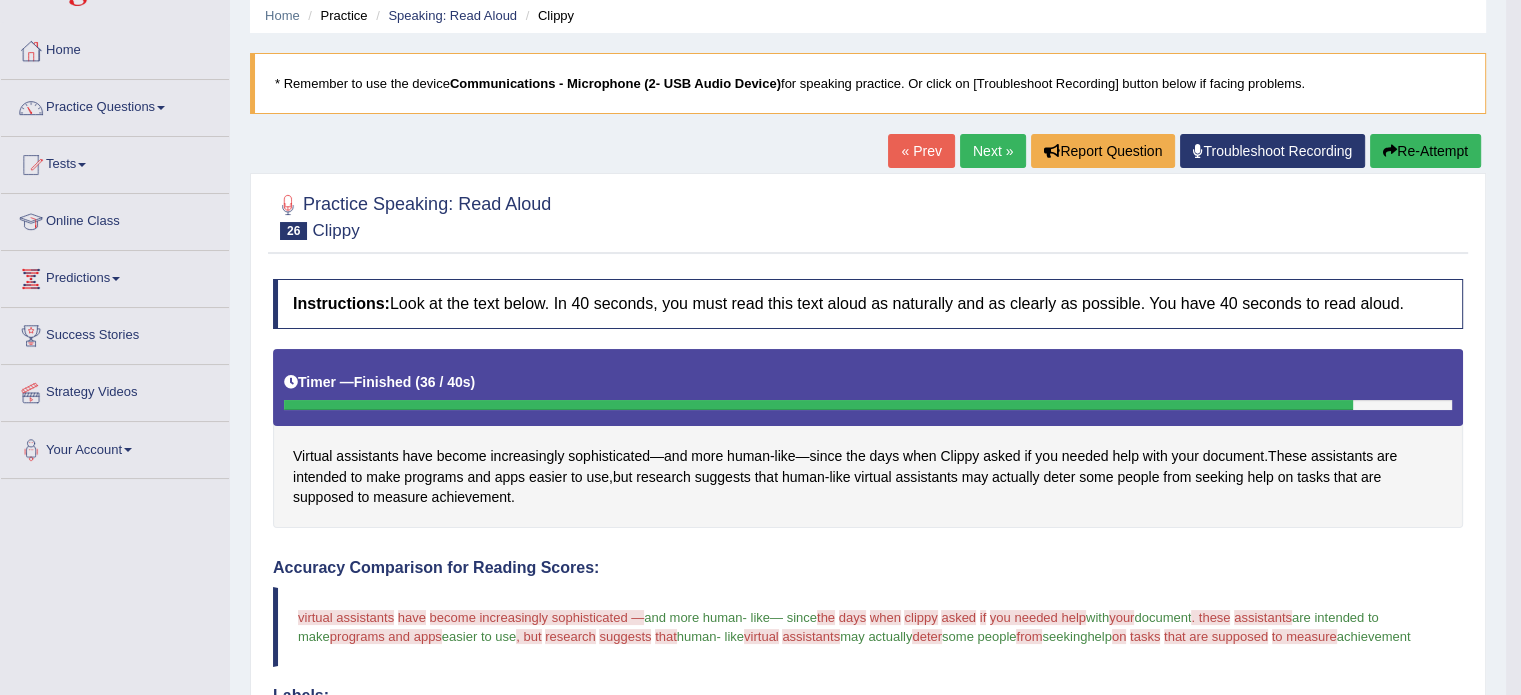 click on "Next »" at bounding box center [993, 151] 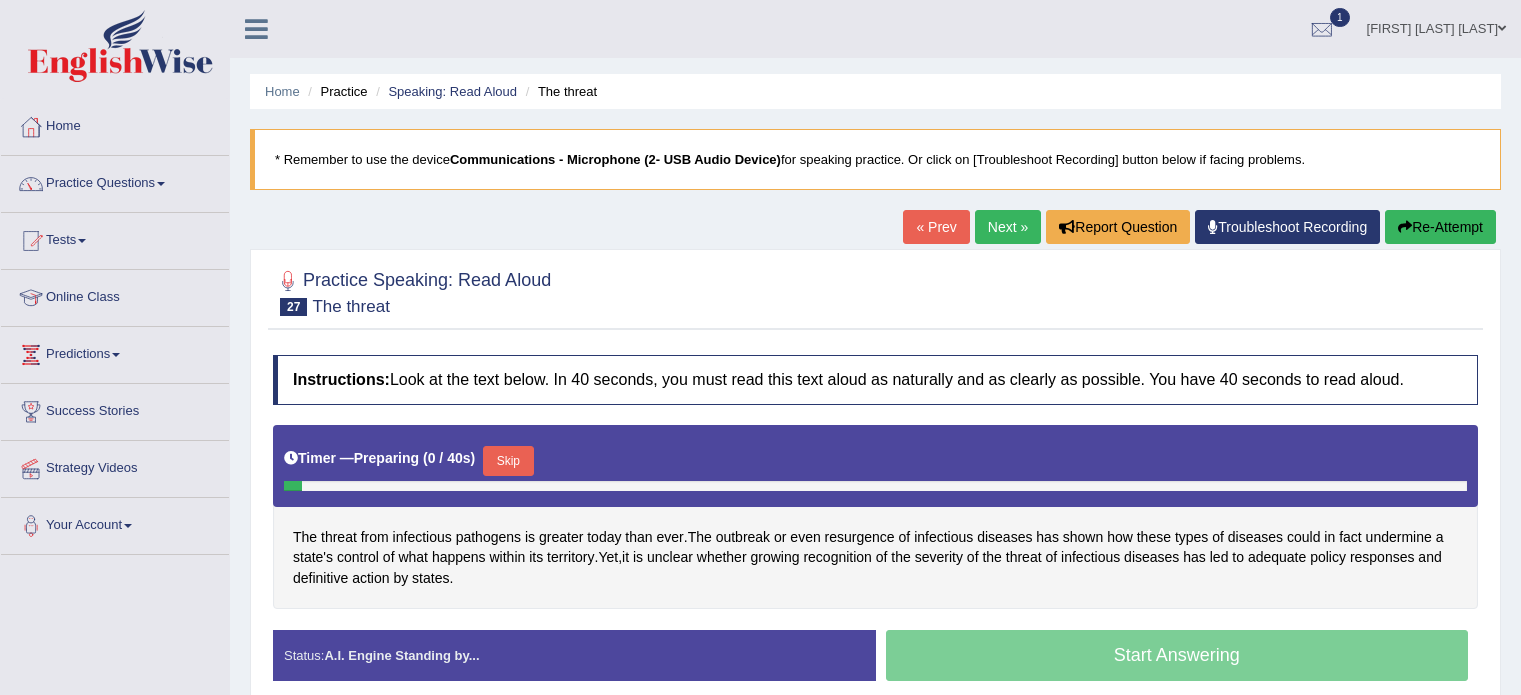 scroll, scrollTop: 0, scrollLeft: 0, axis: both 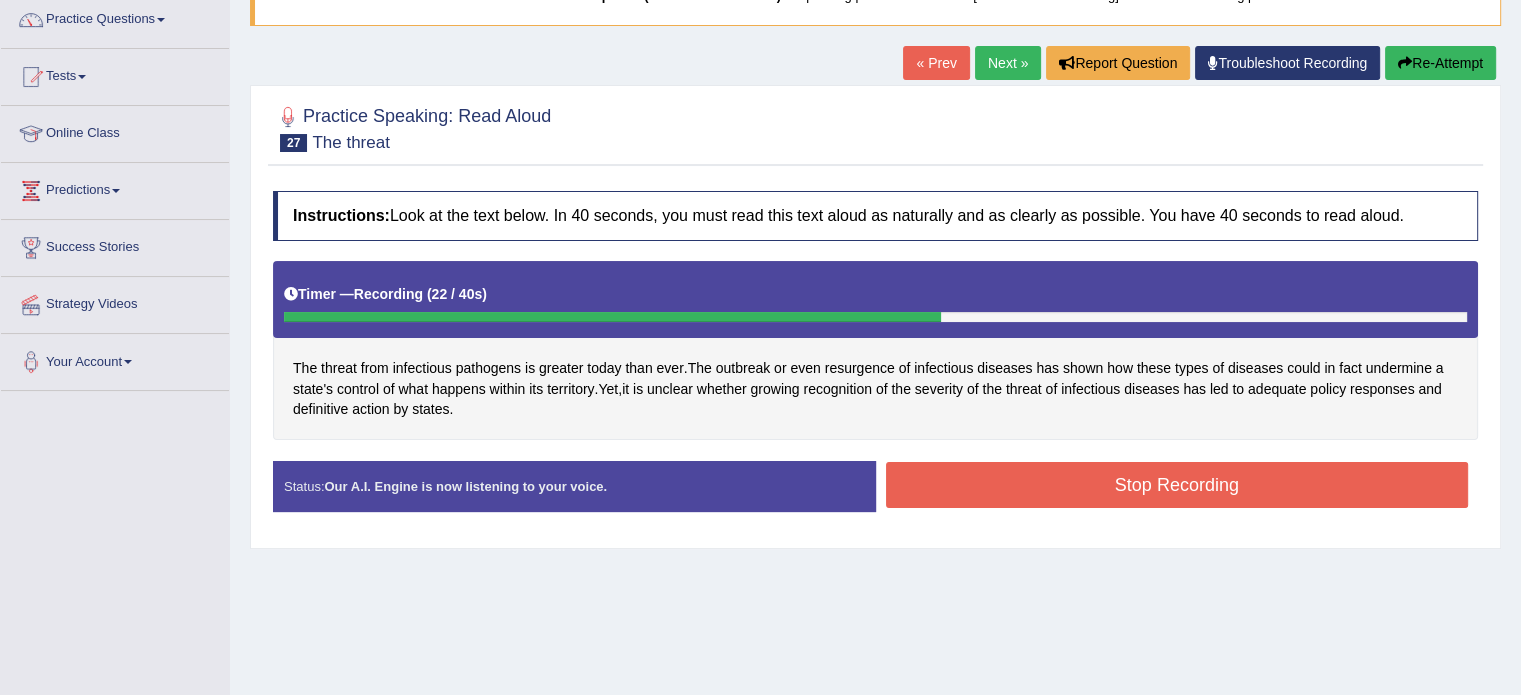 click on "« Prev Next »  Report Question  Troubleshoot Recording  Re-Attempt" at bounding box center (1202, 65) 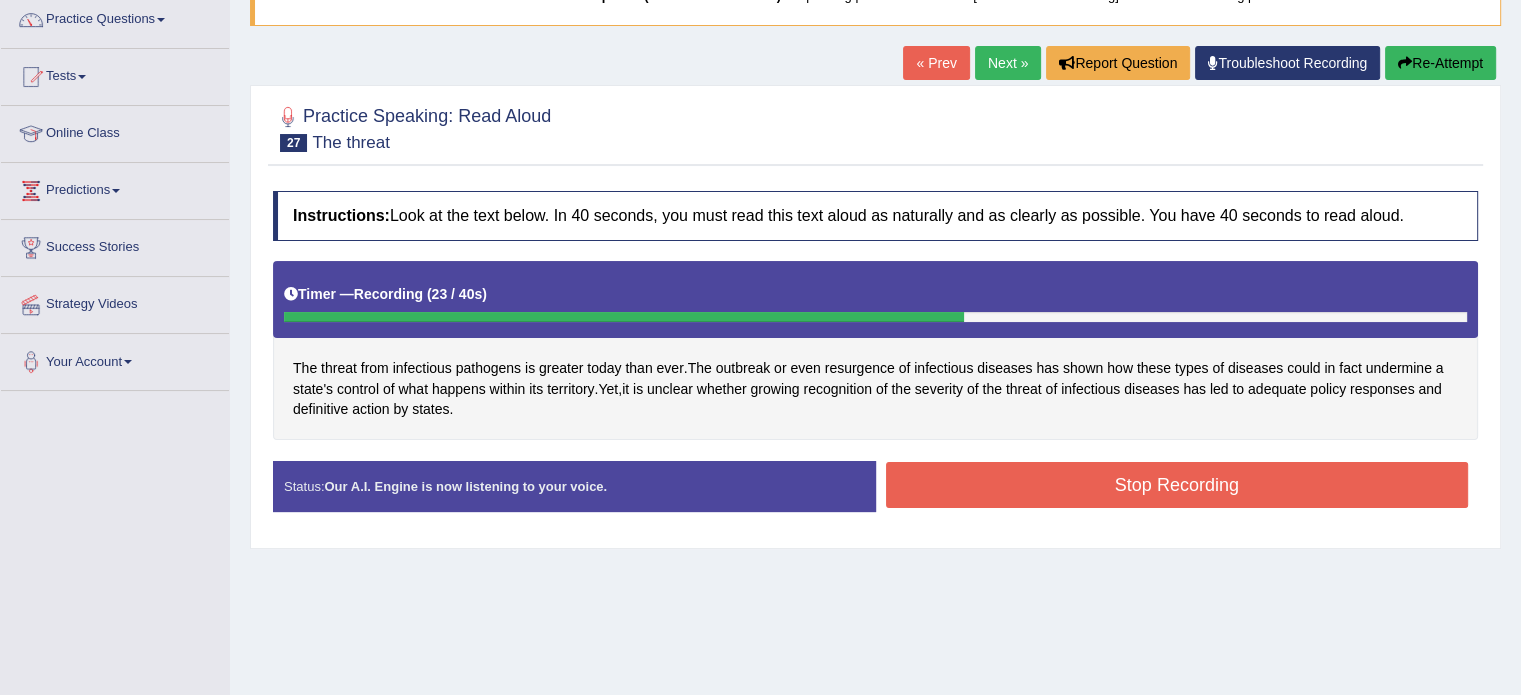 click on "Re-Attempt" at bounding box center (1440, 63) 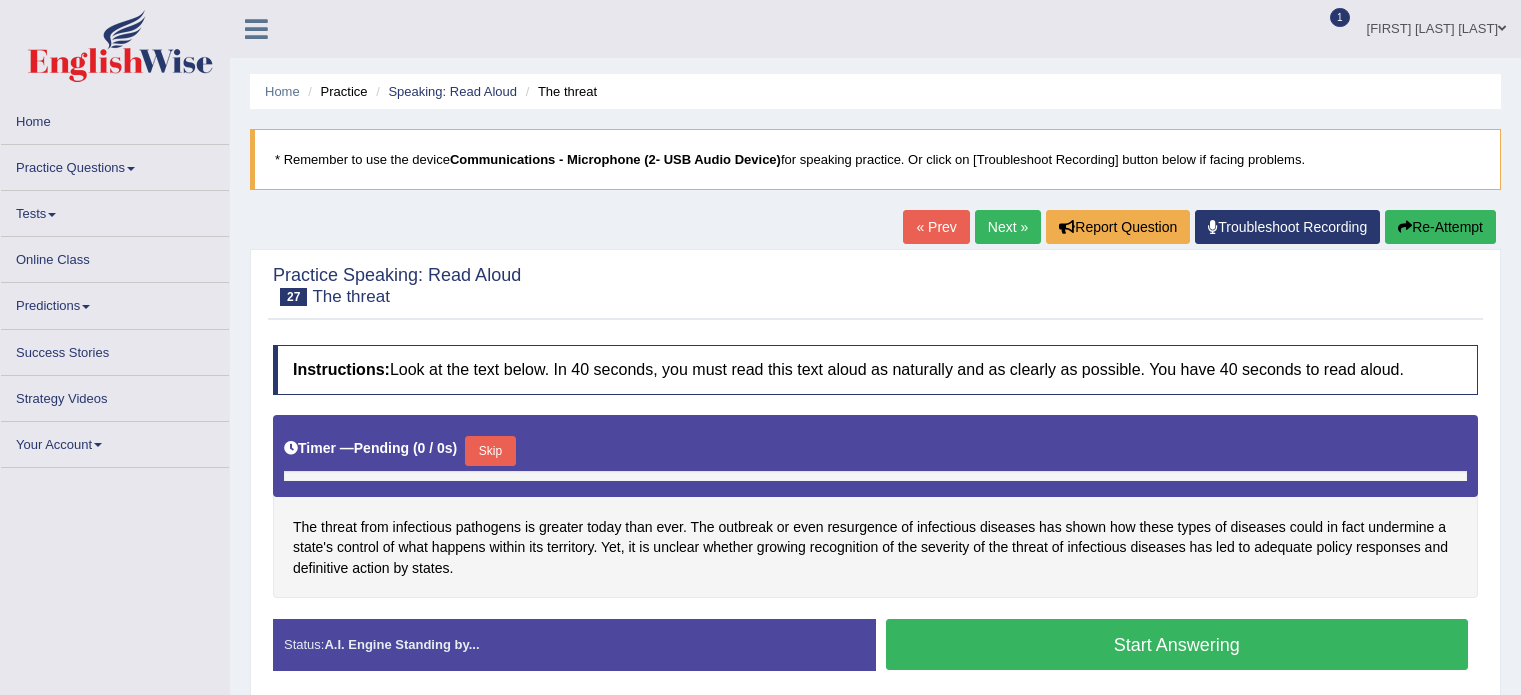 scroll, scrollTop: 155, scrollLeft: 0, axis: vertical 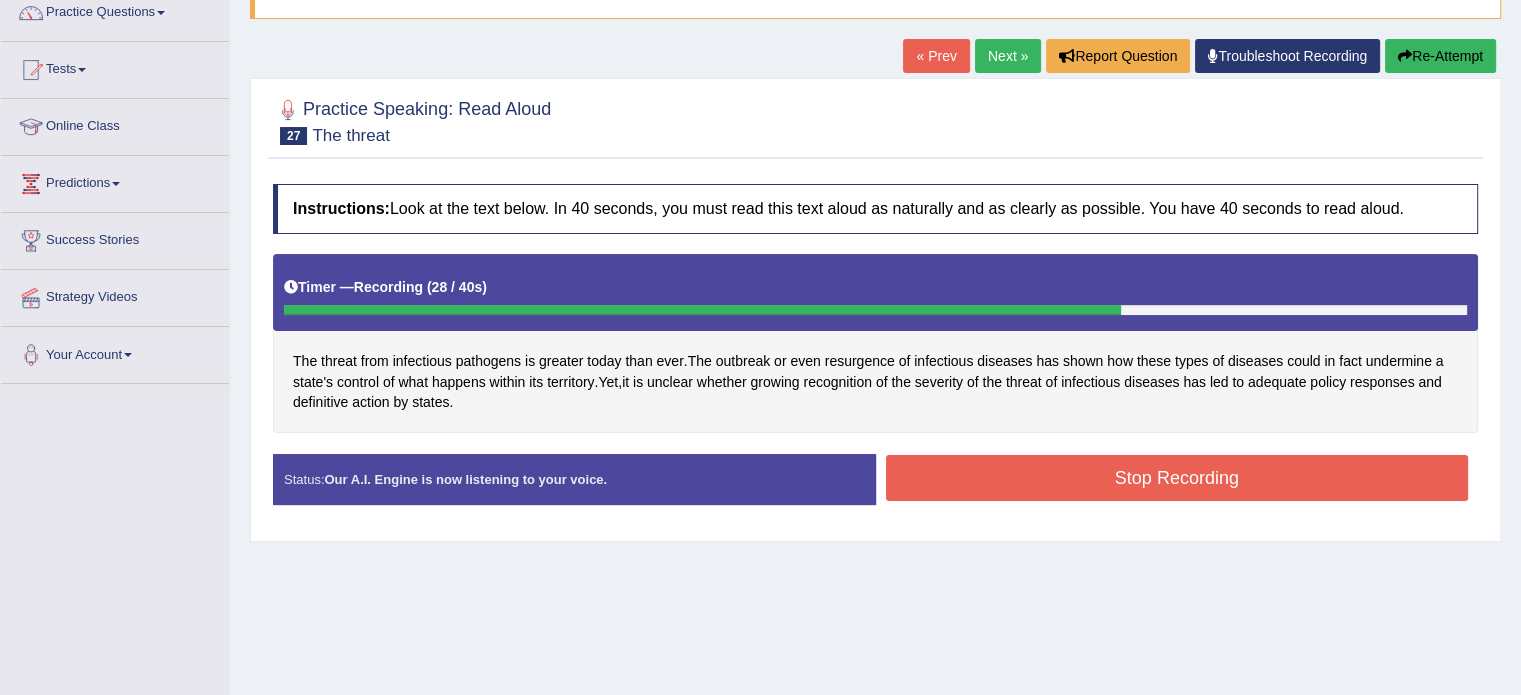 click on "Stop Recording" at bounding box center [1177, 478] 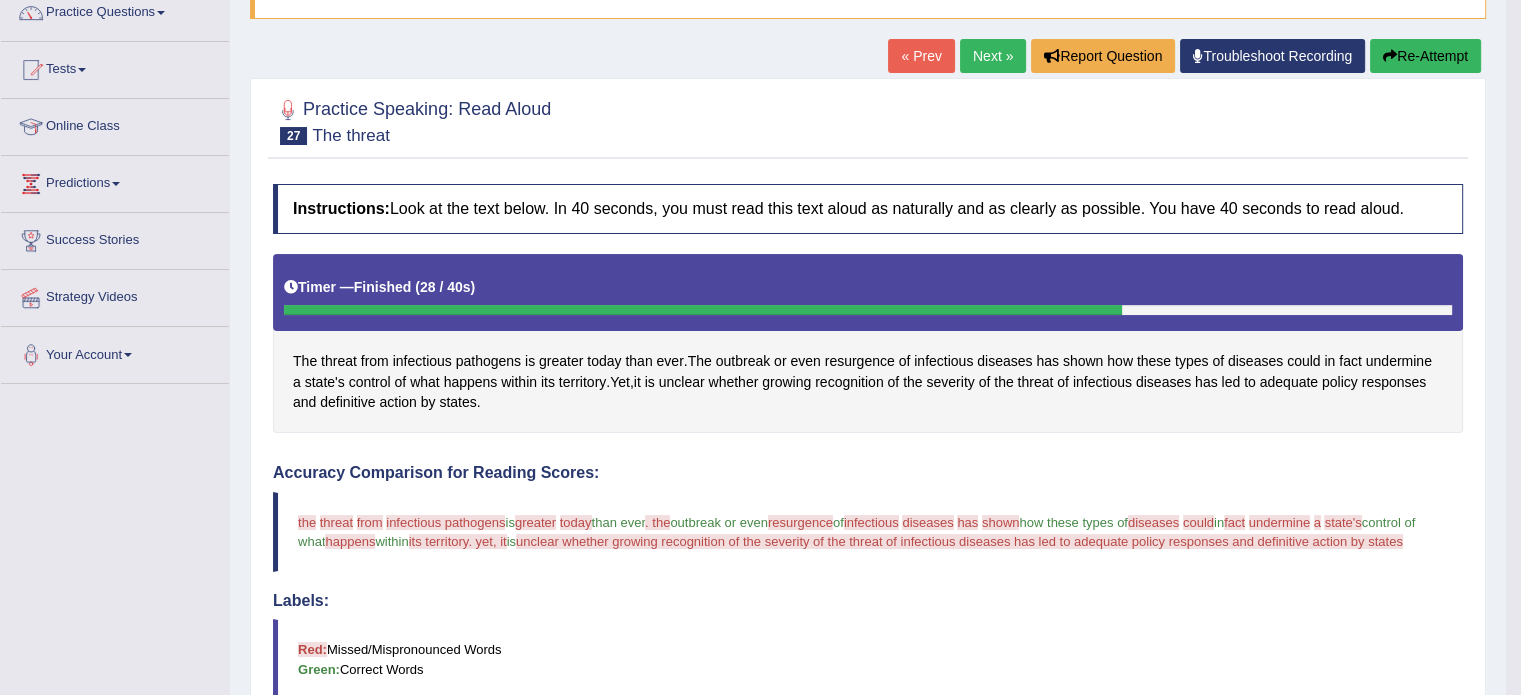 click on "Next »" at bounding box center (993, 56) 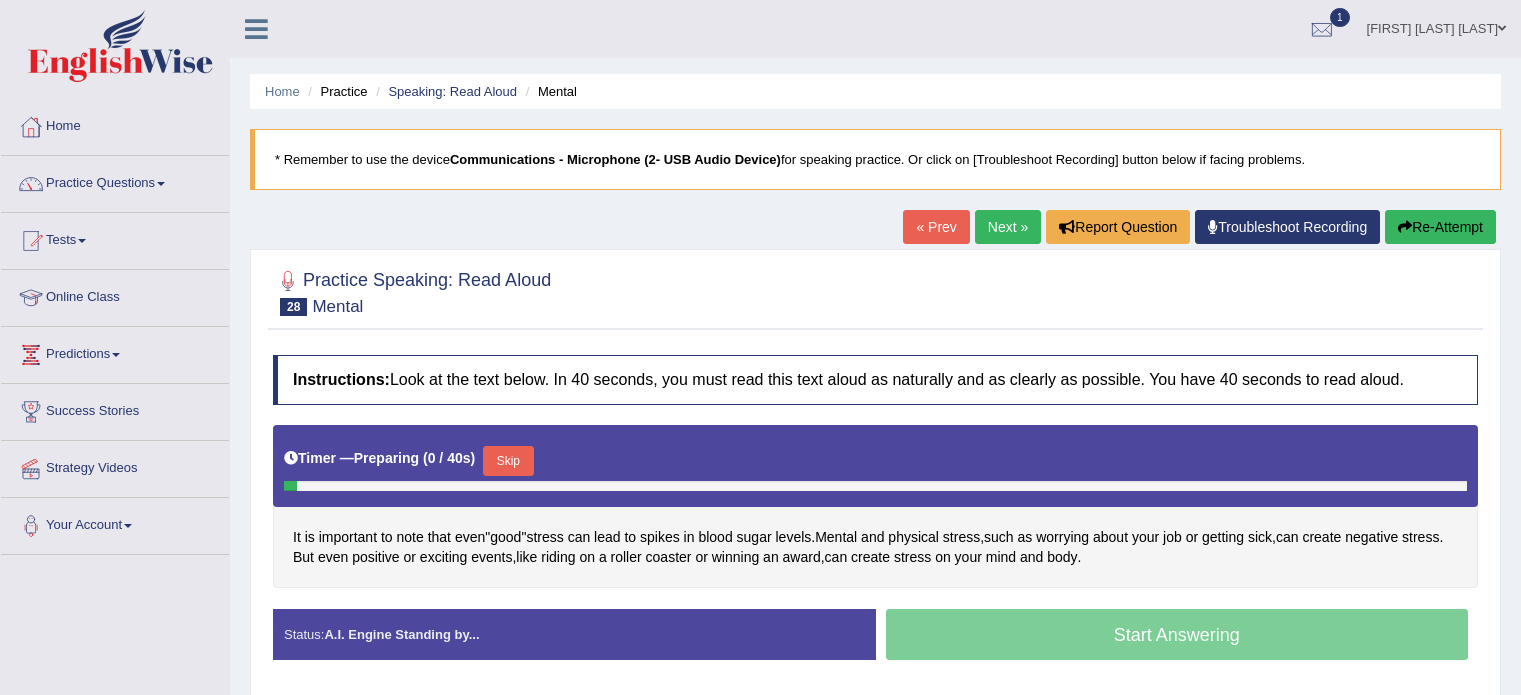 scroll, scrollTop: 0, scrollLeft: 0, axis: both 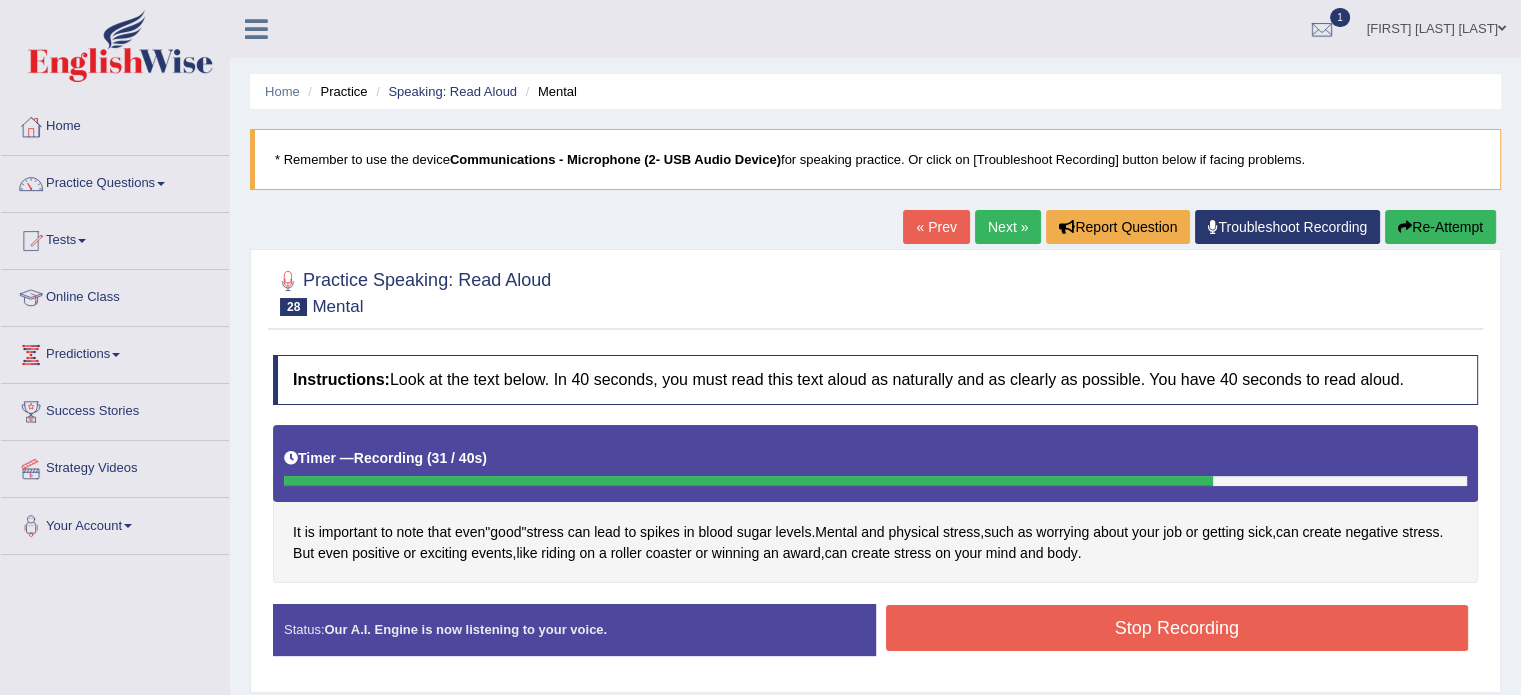 click on "Stop Recording" at bounding box center [1177, 628] 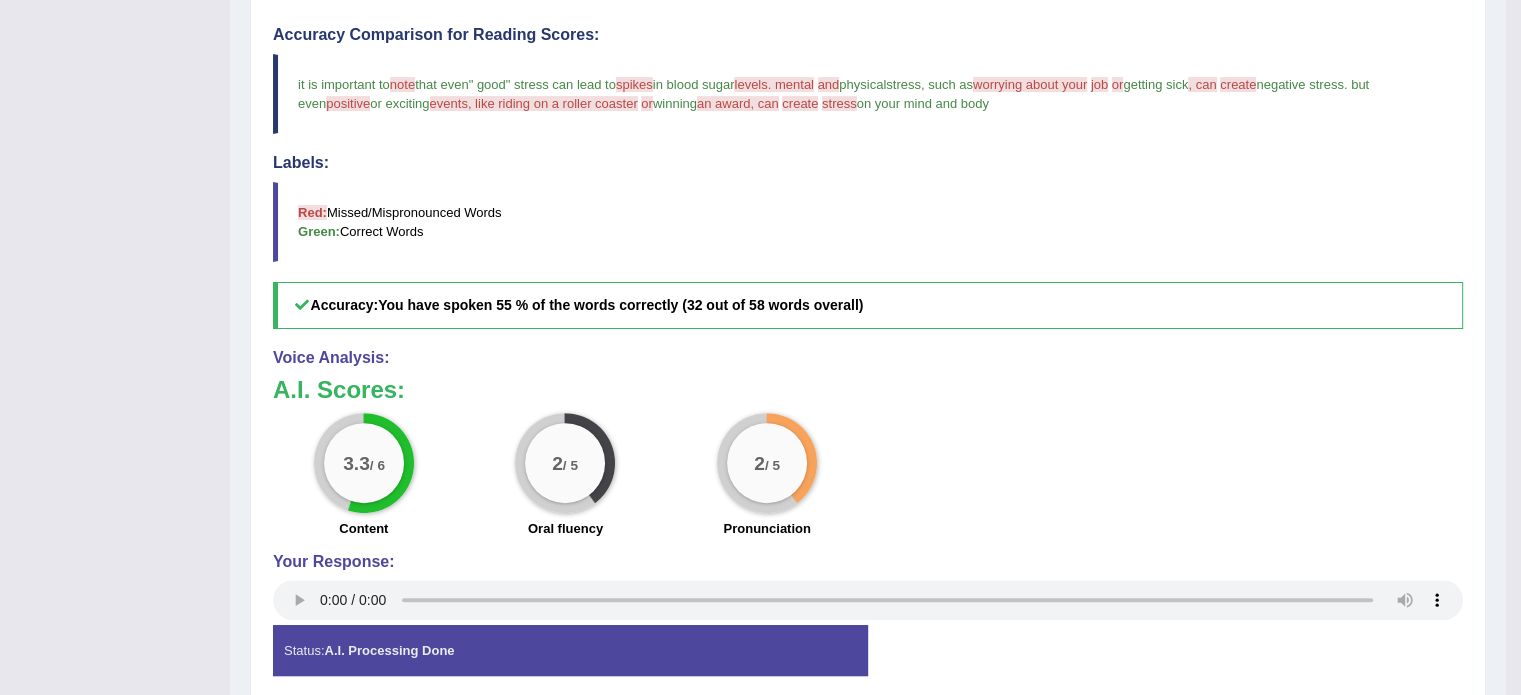 scroll, scrollTop: 608, scrollLeft: 0, axis: vertical 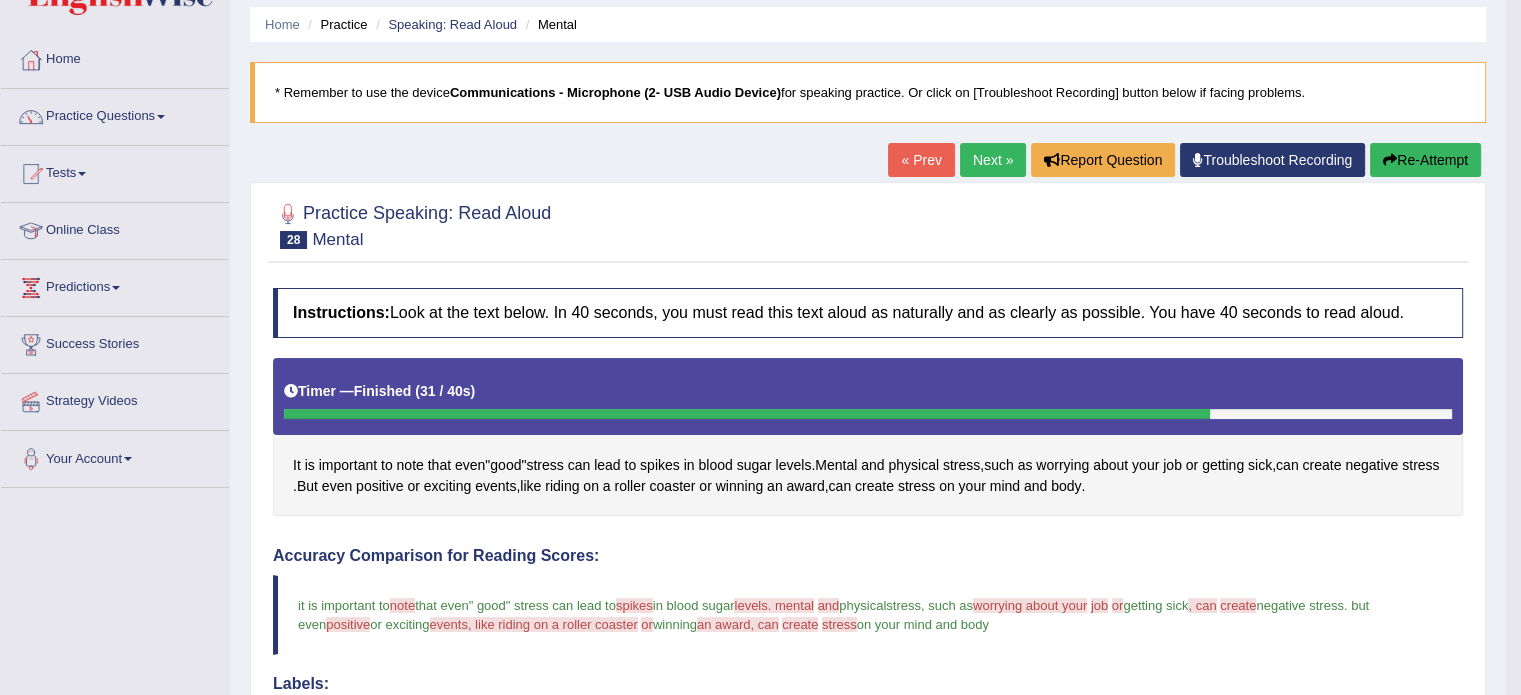 click on "Next »" at bounding box center [993, 160] 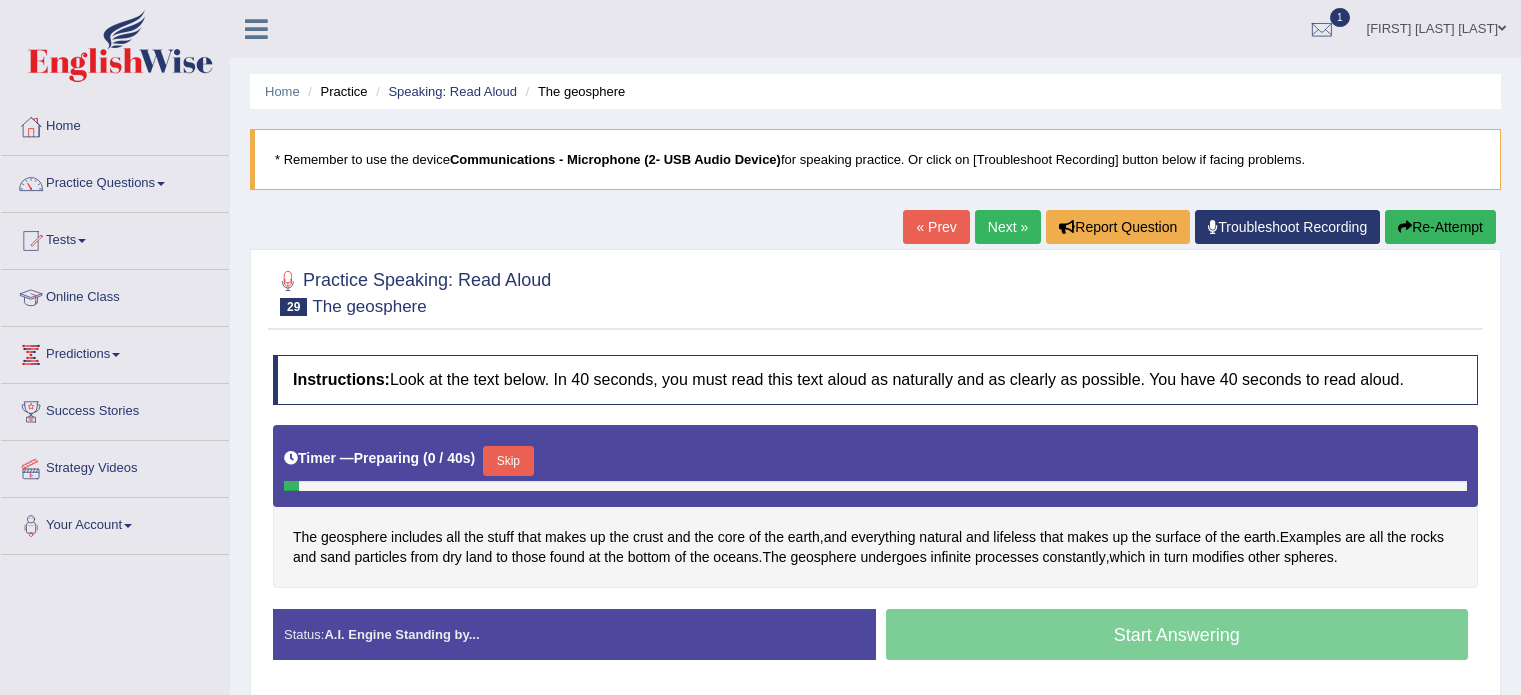 scroll, scrollTop: 0, scrollLeft: 0, axis: both 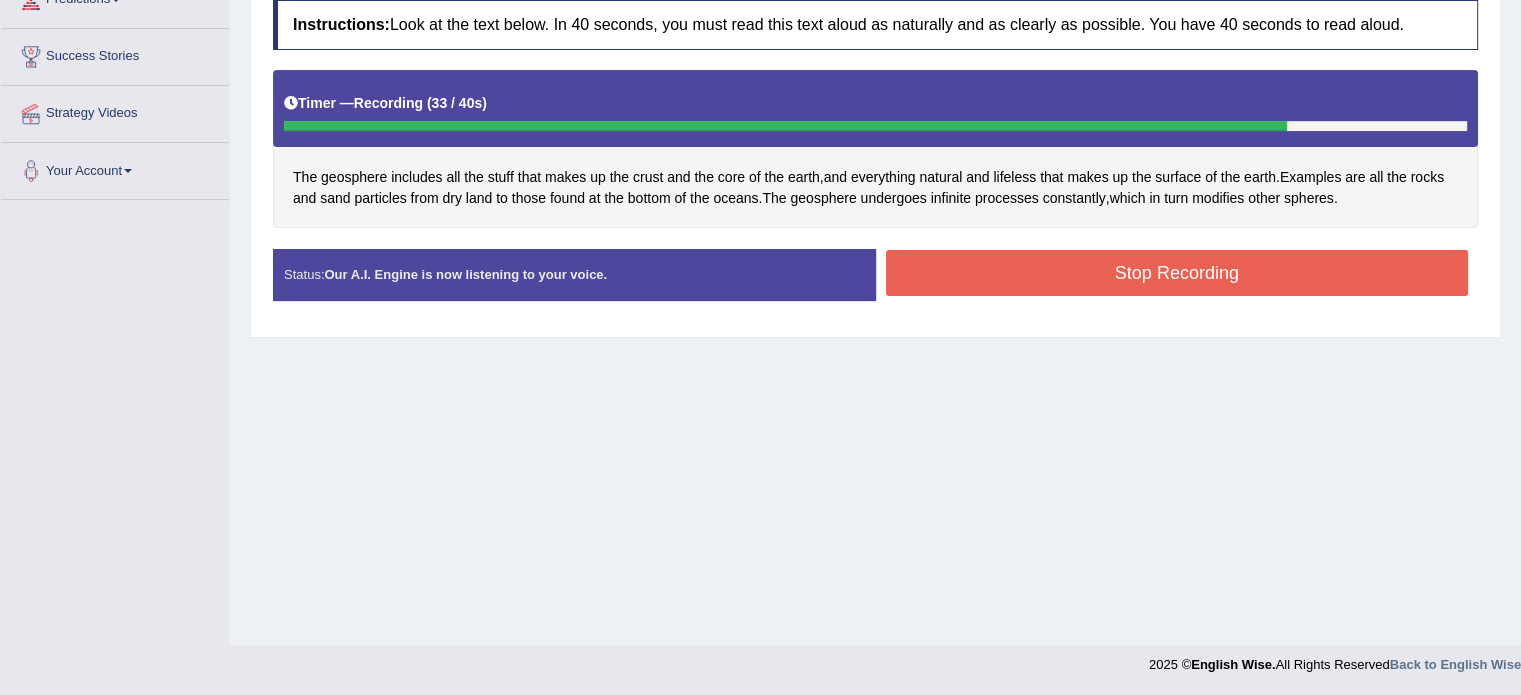 click on "Stop Recording" at bounding box center (1177, 273) 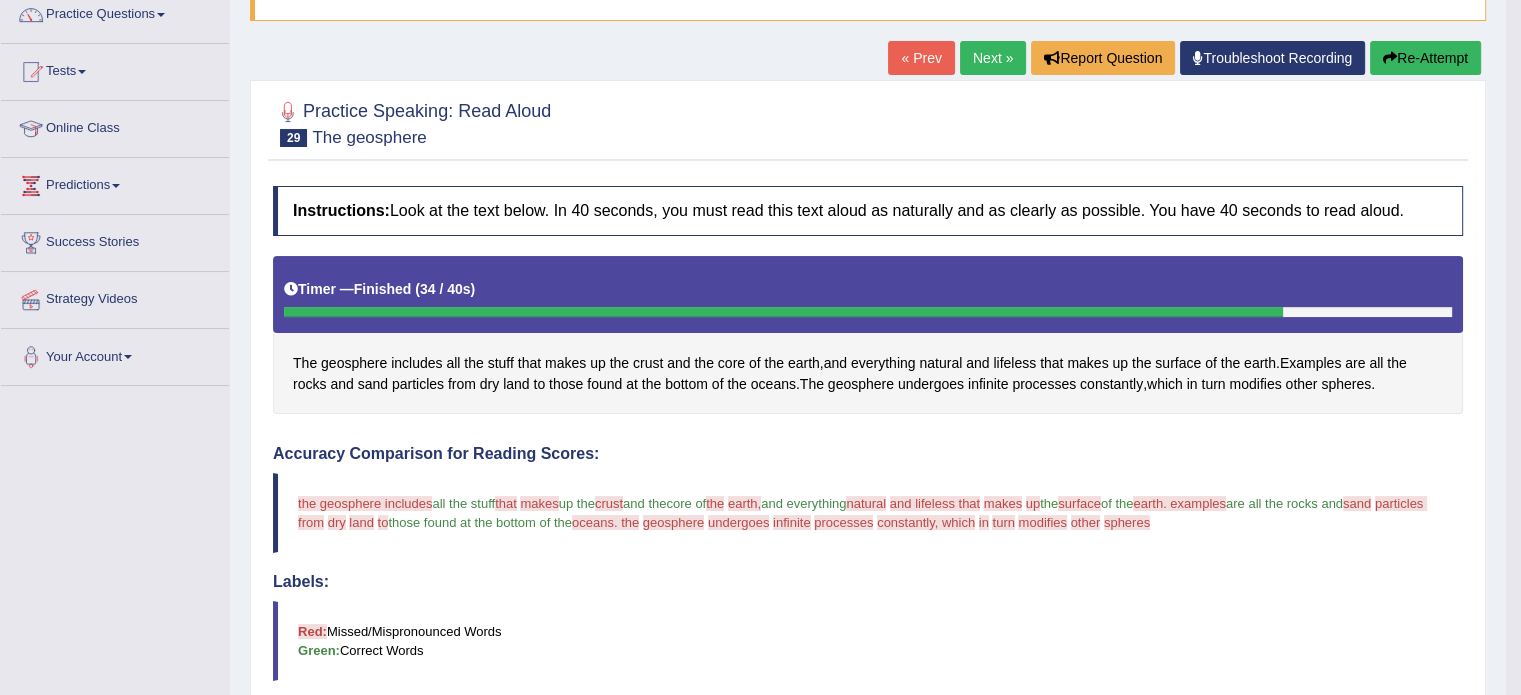 scroll, scrollTop: 0, scrollLeft: 0, axis: both 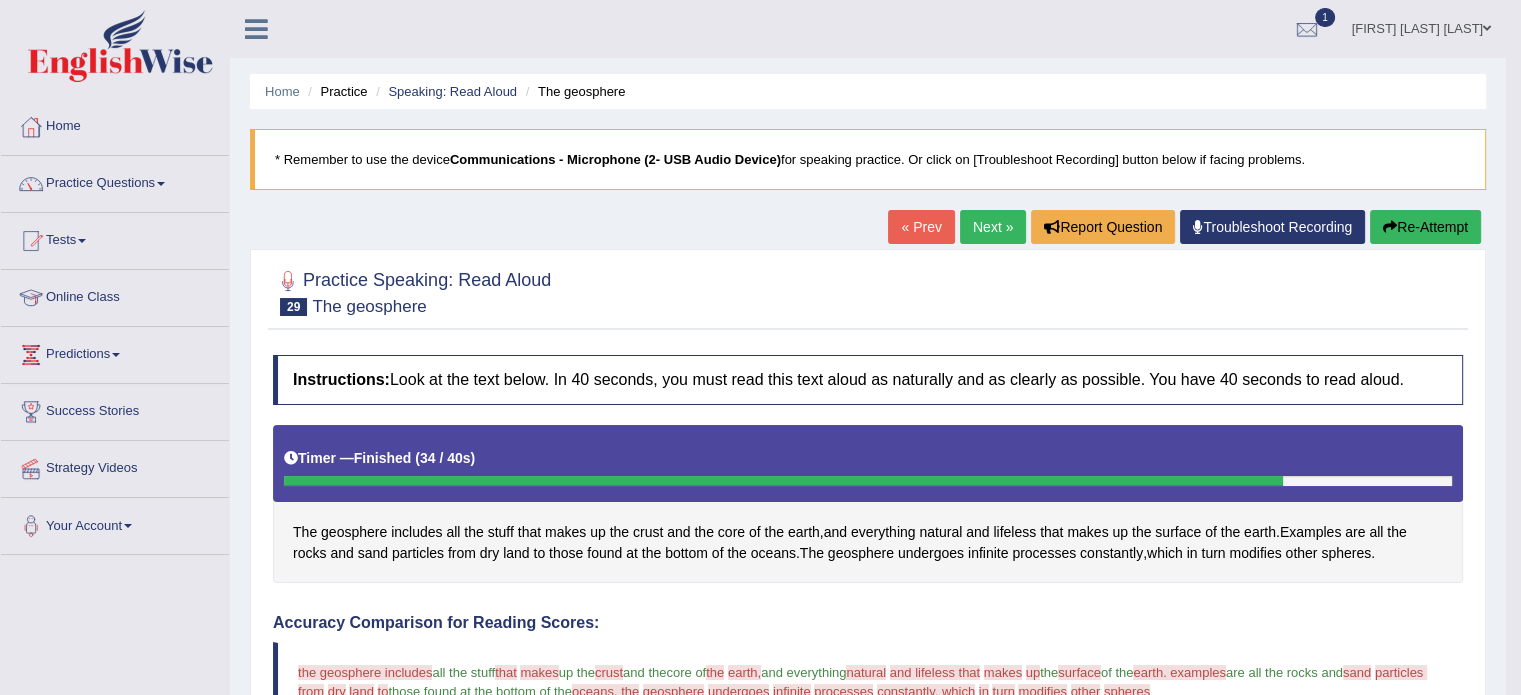 click on "Practice" at bounding box center (335, 91) 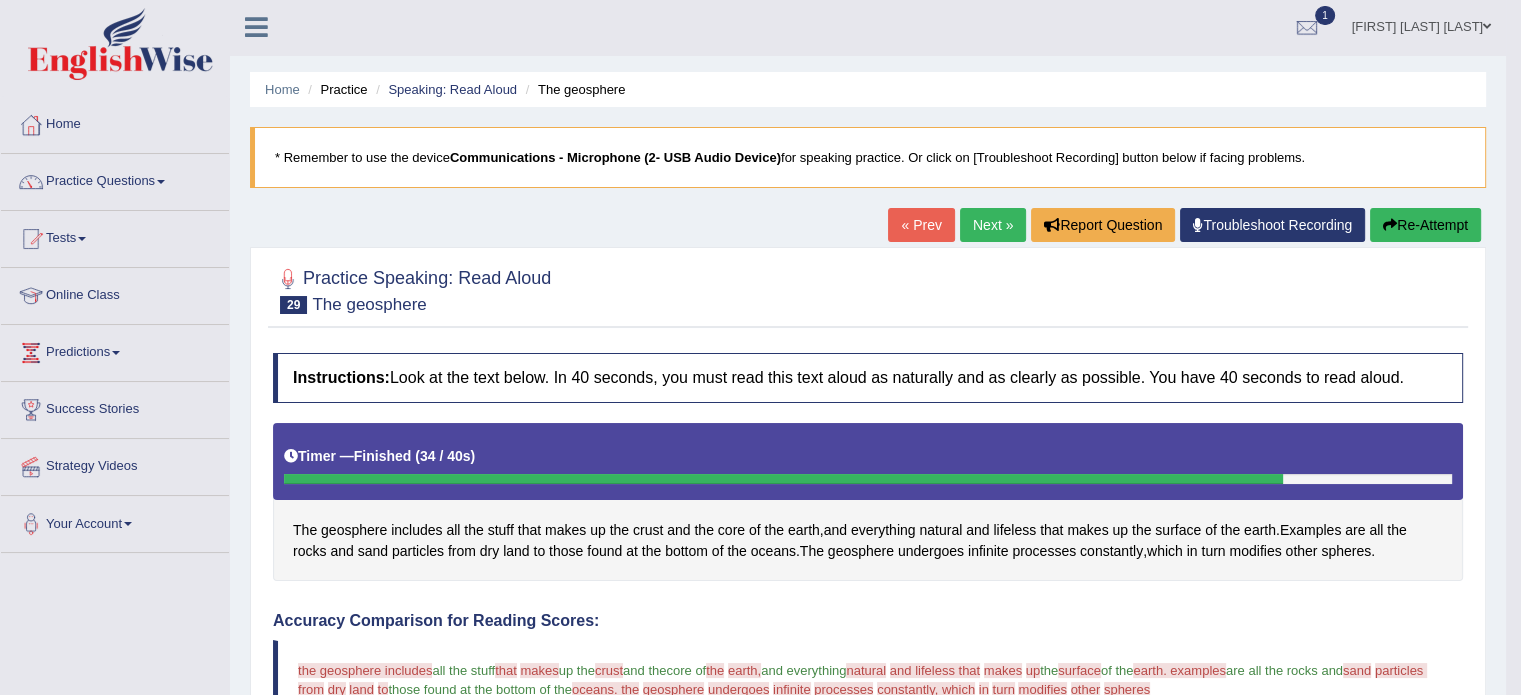 scroll, scrollTop: 4, scrollLeft: 0, axis: vertical 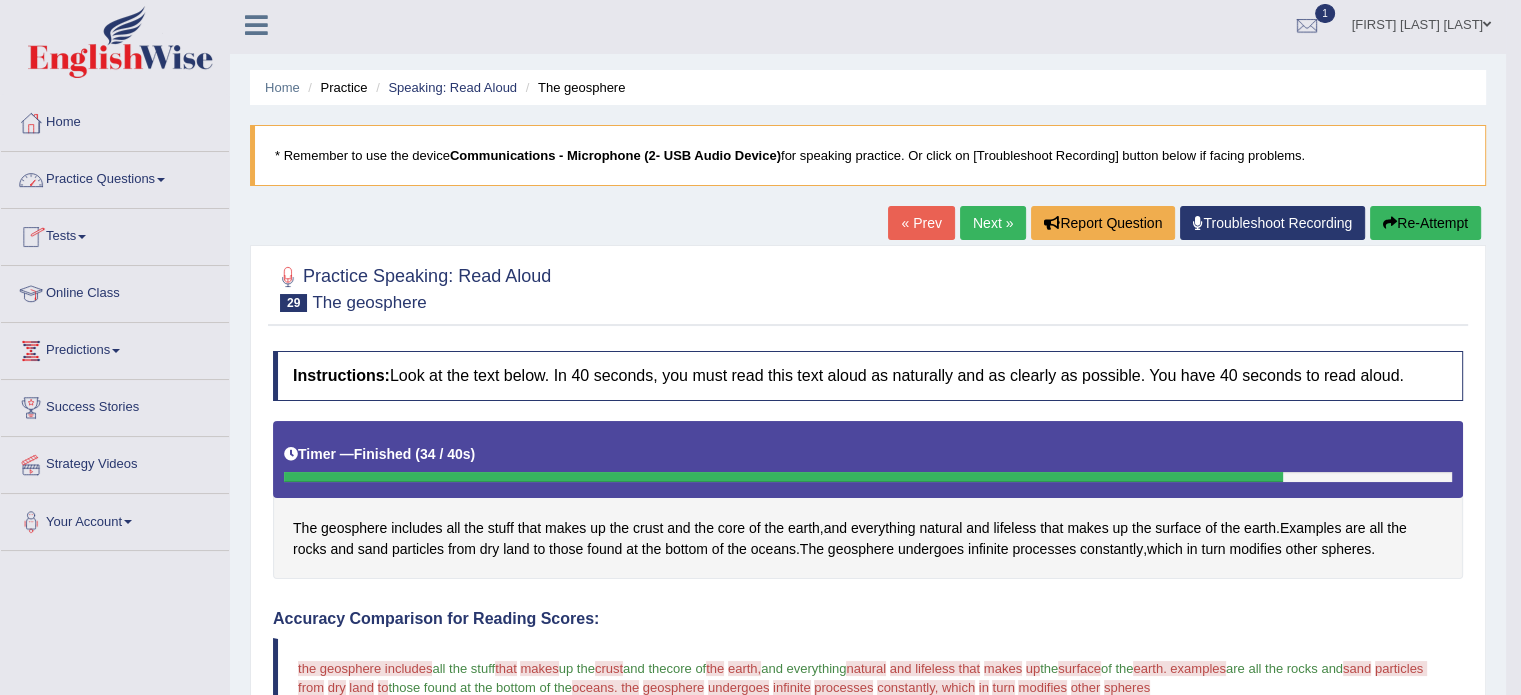 click on "Practice Questions" at bounding box center (115, 177) 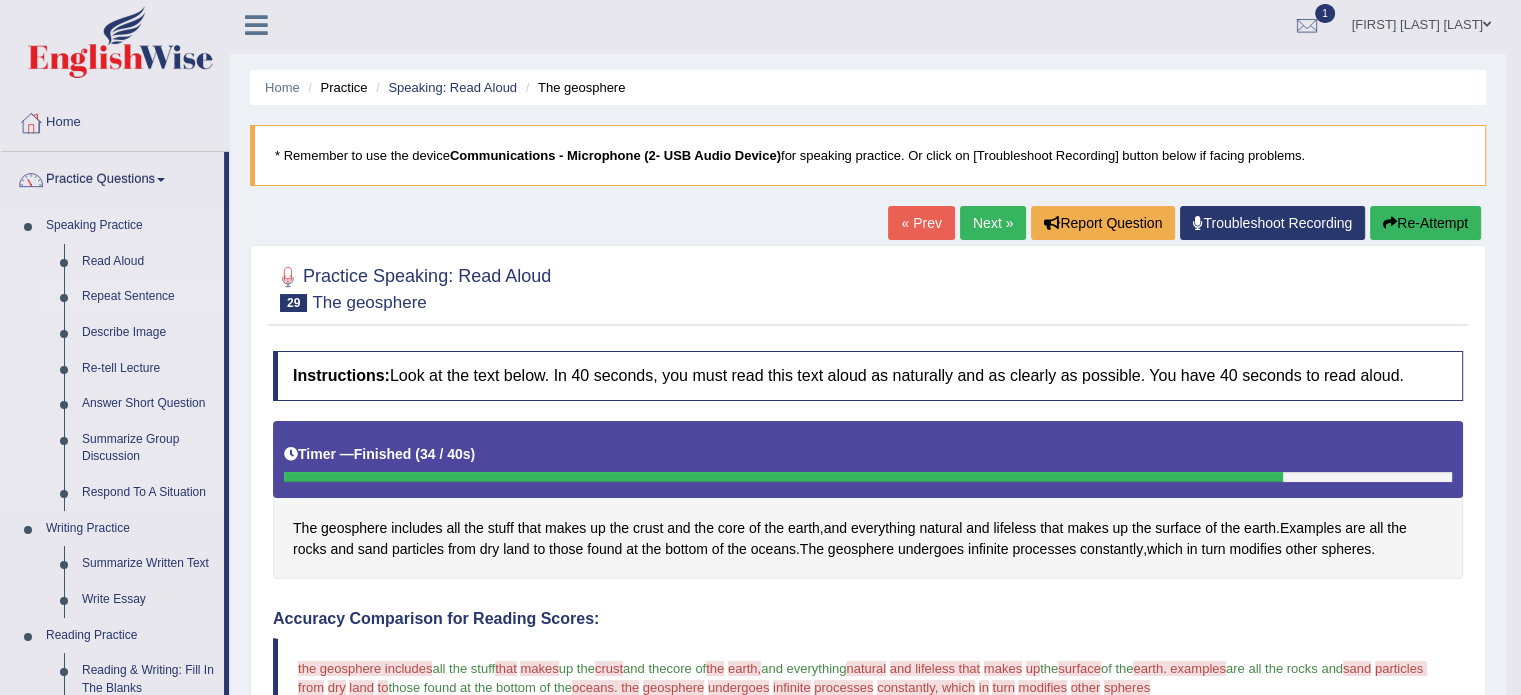 click on "Repeat Sentence" at bounding box center [148, 297] 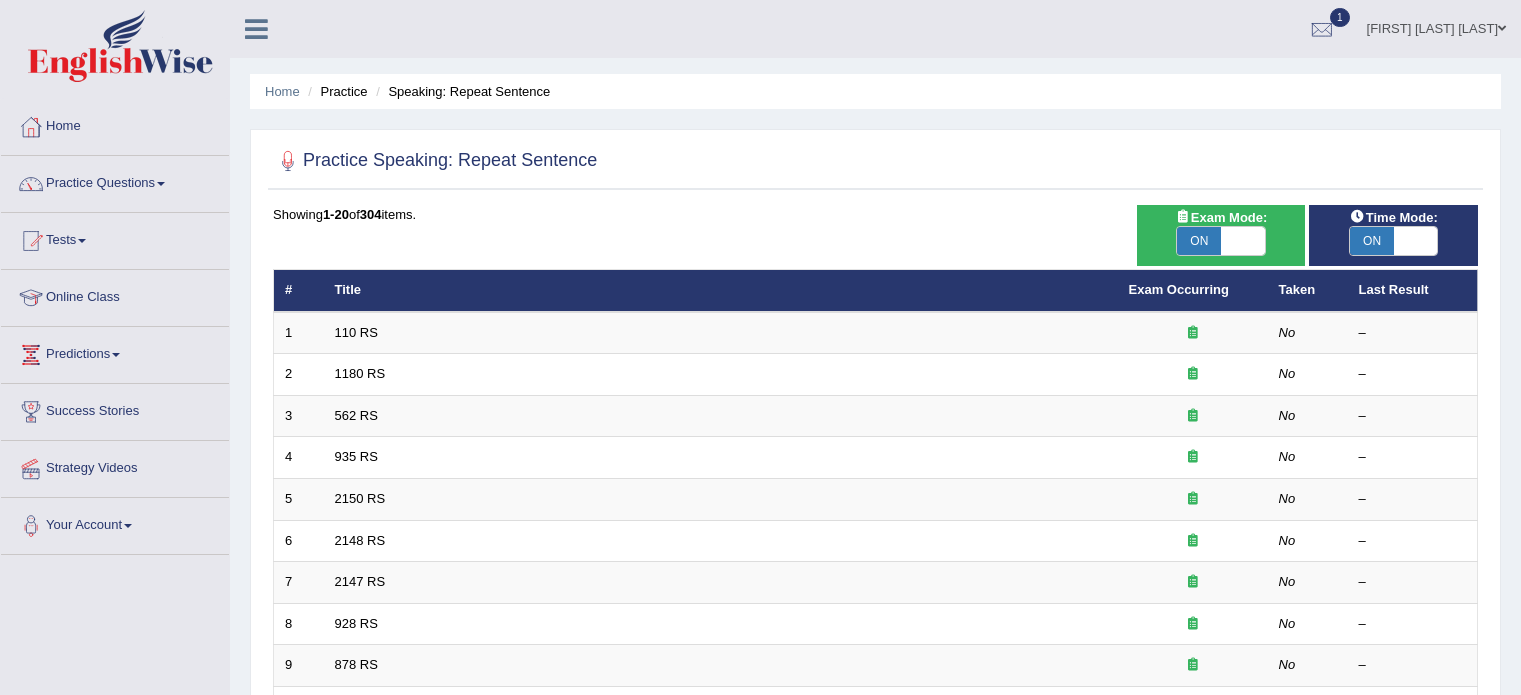 scroll, scrollTop: 0, scrollLeft: 0, axis: both 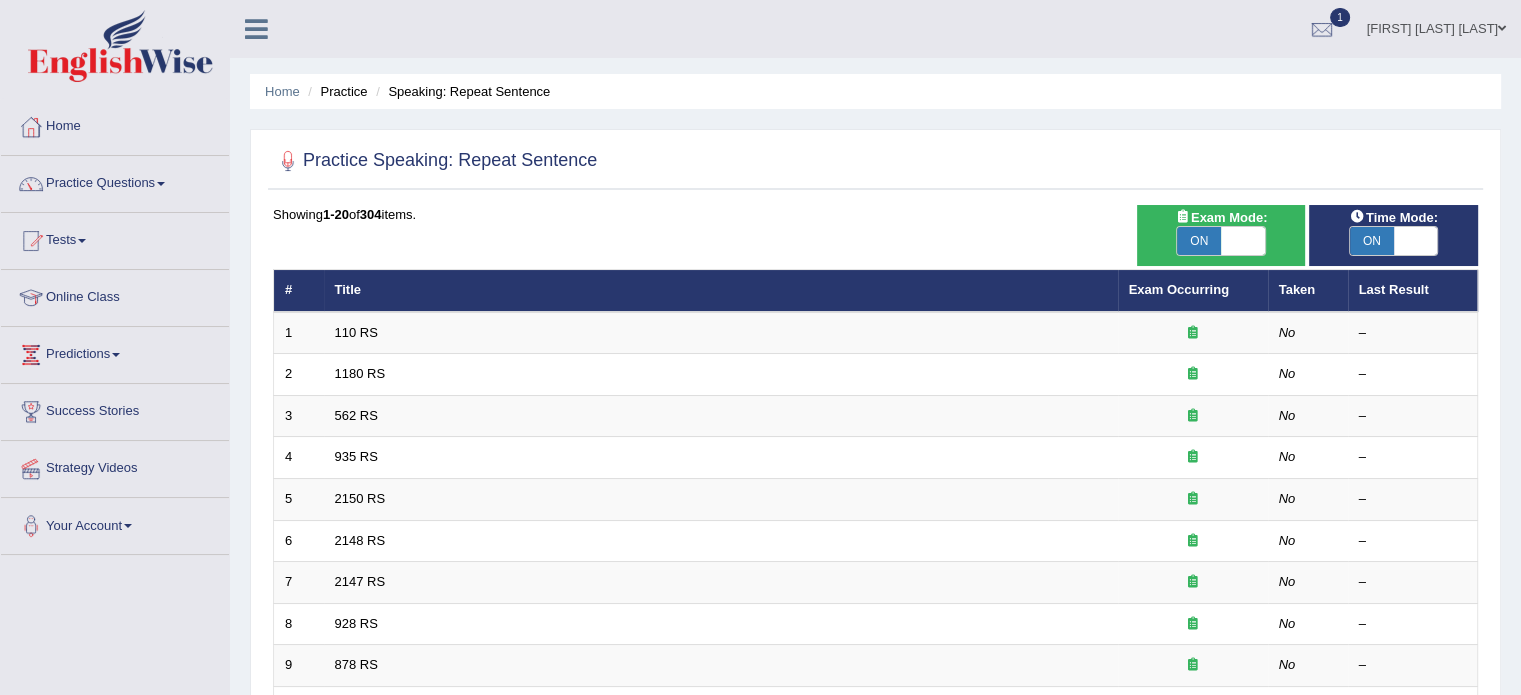 click on "Exam Mode:
ON   OFF" at bounding box center (1221, 235) 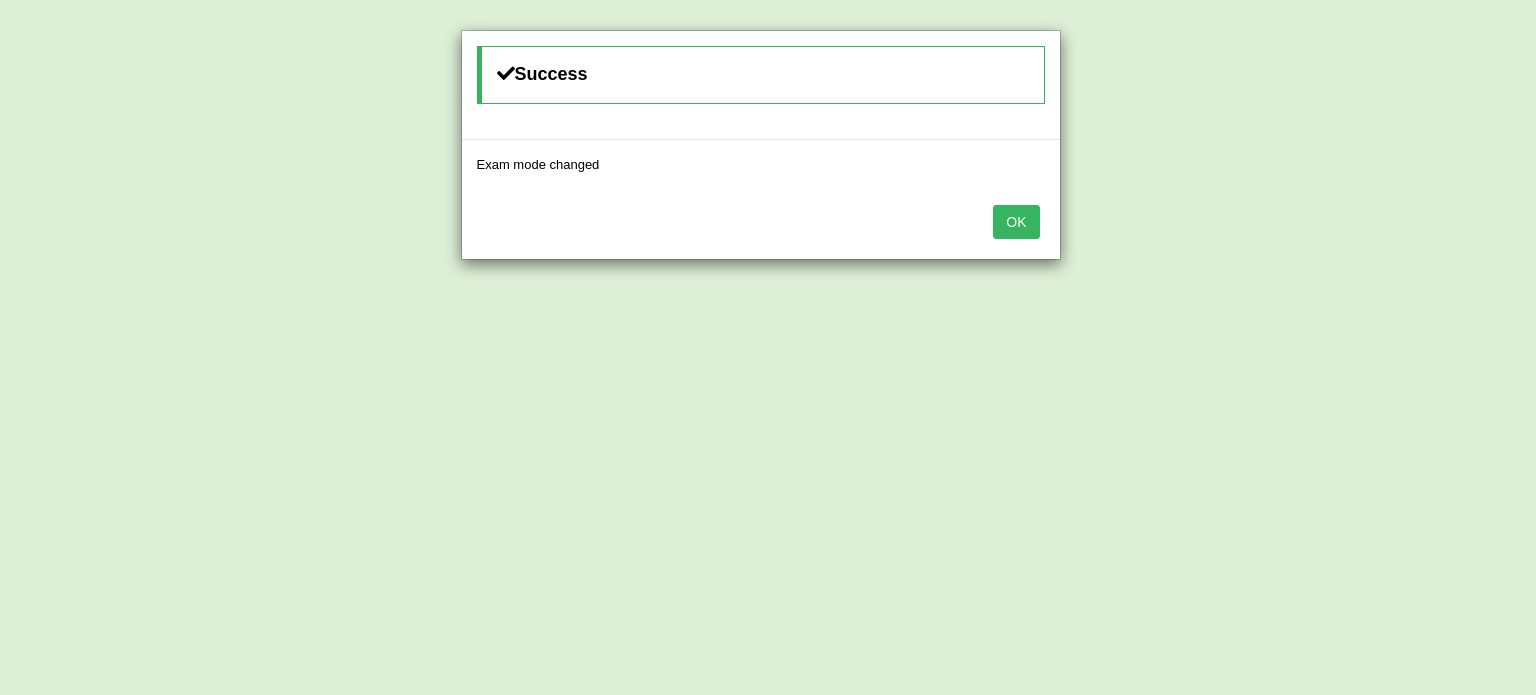 click on "OK" at bounding box center [1016, 222] 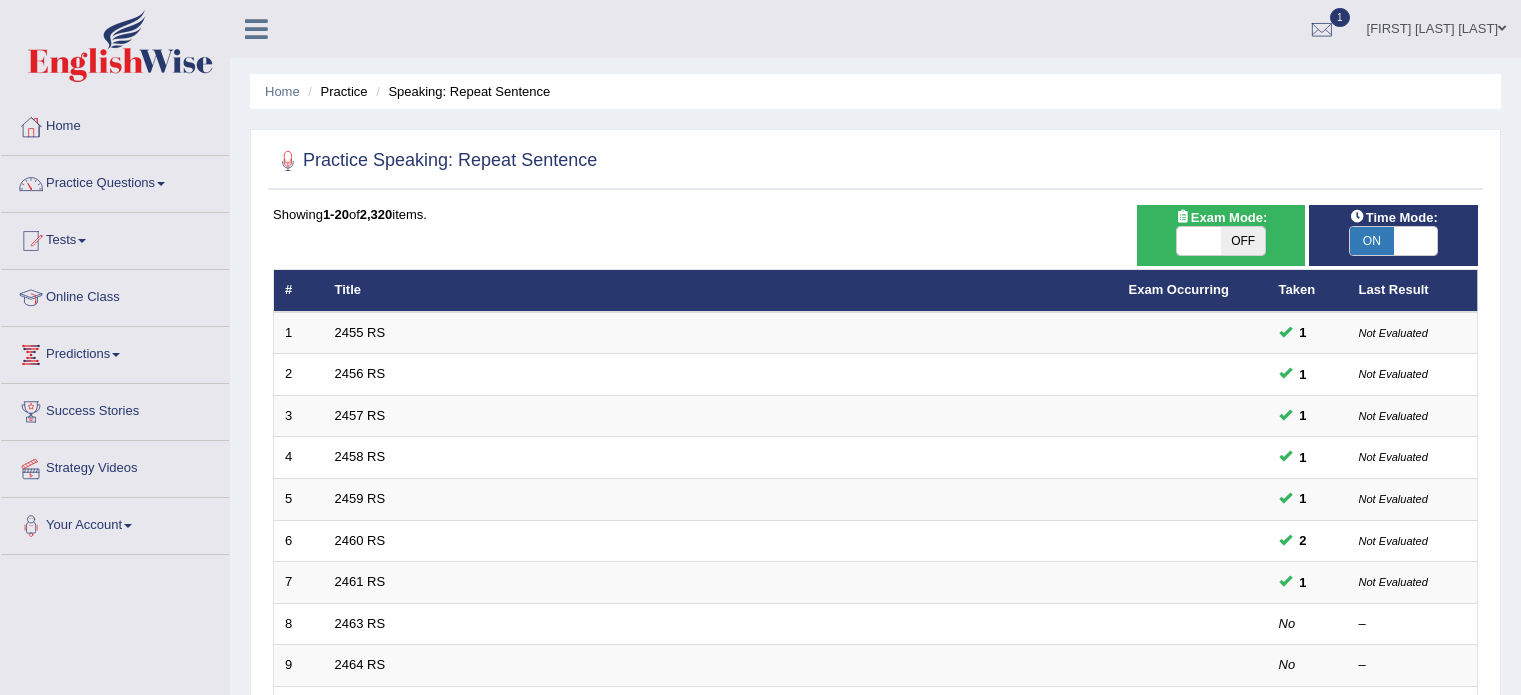 scroll, scrollTop: 0, scrollLeft: 0, axis: both 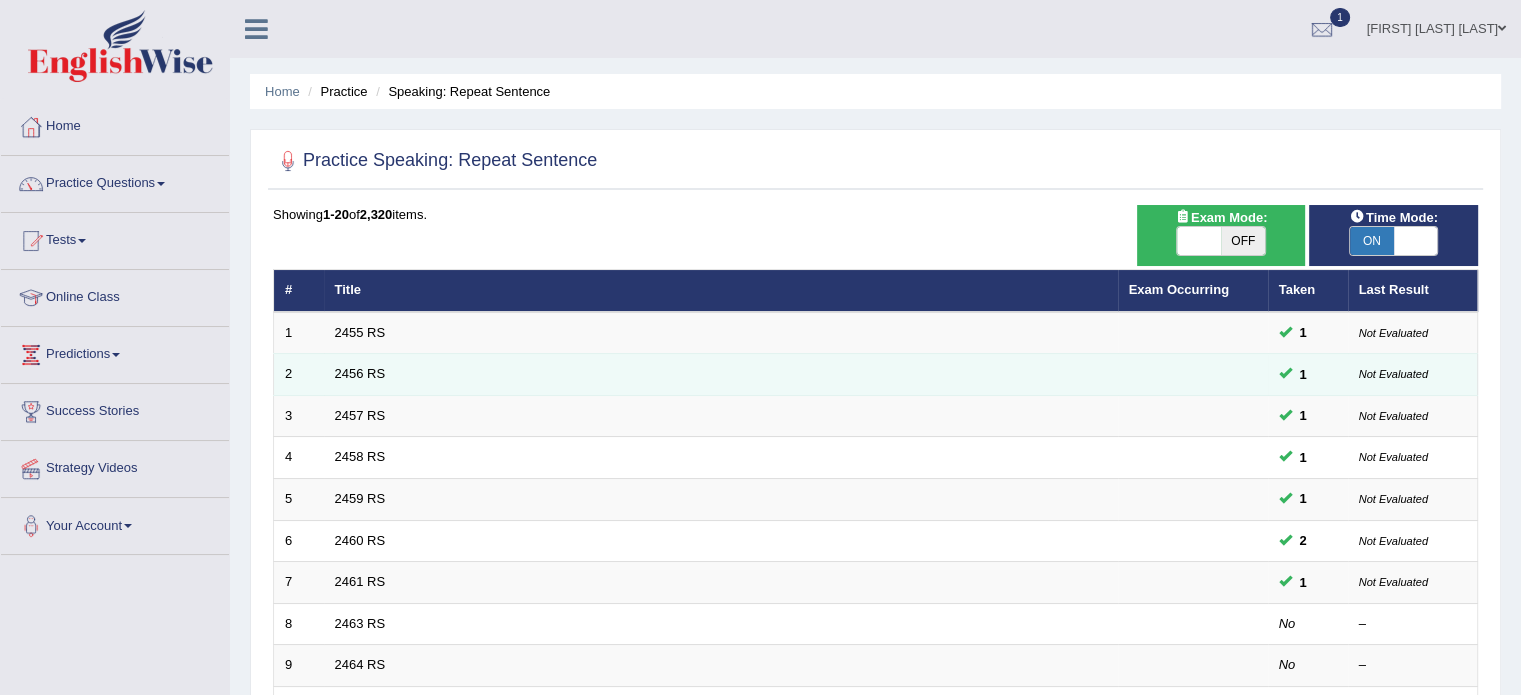 click on "2456 RS" at bounding box center (721, 375) 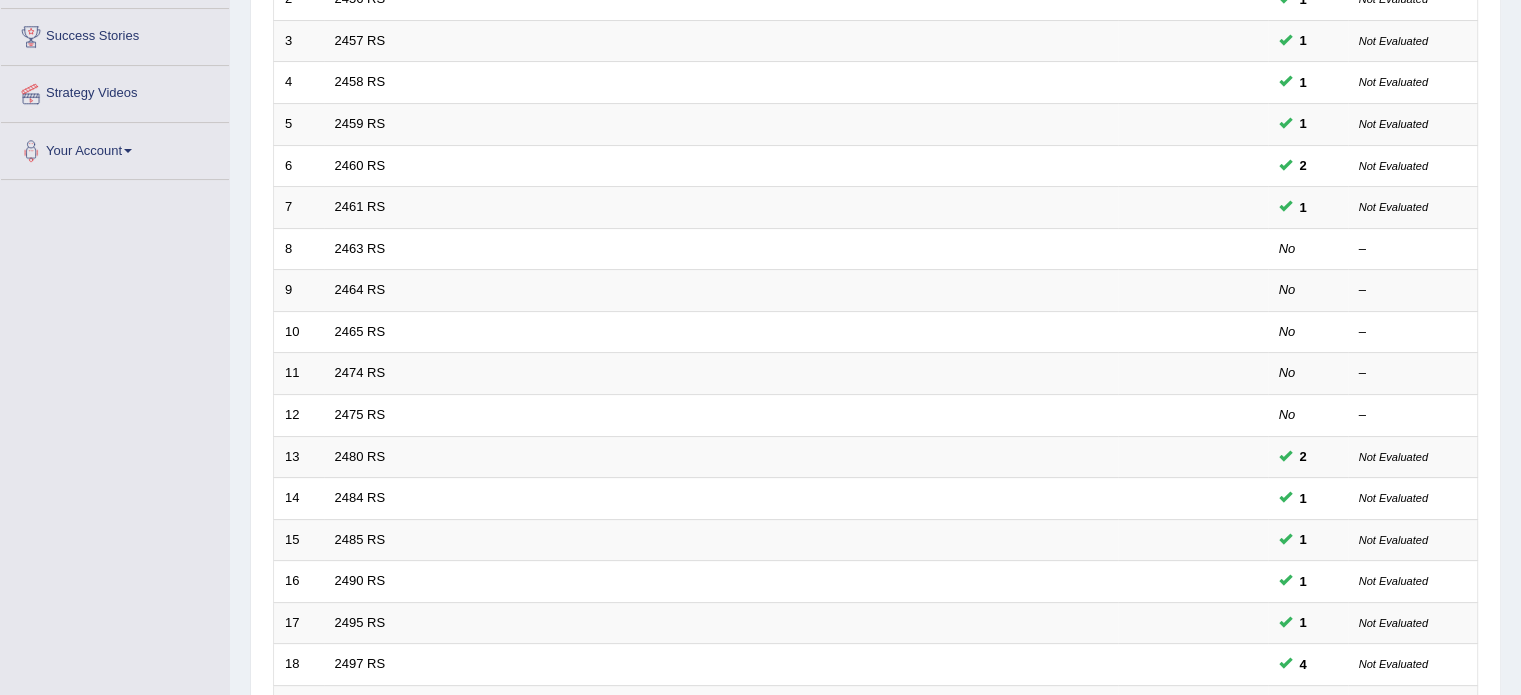 scroll, scrollTop: 476, scrollLeft: 0, axis: vertical 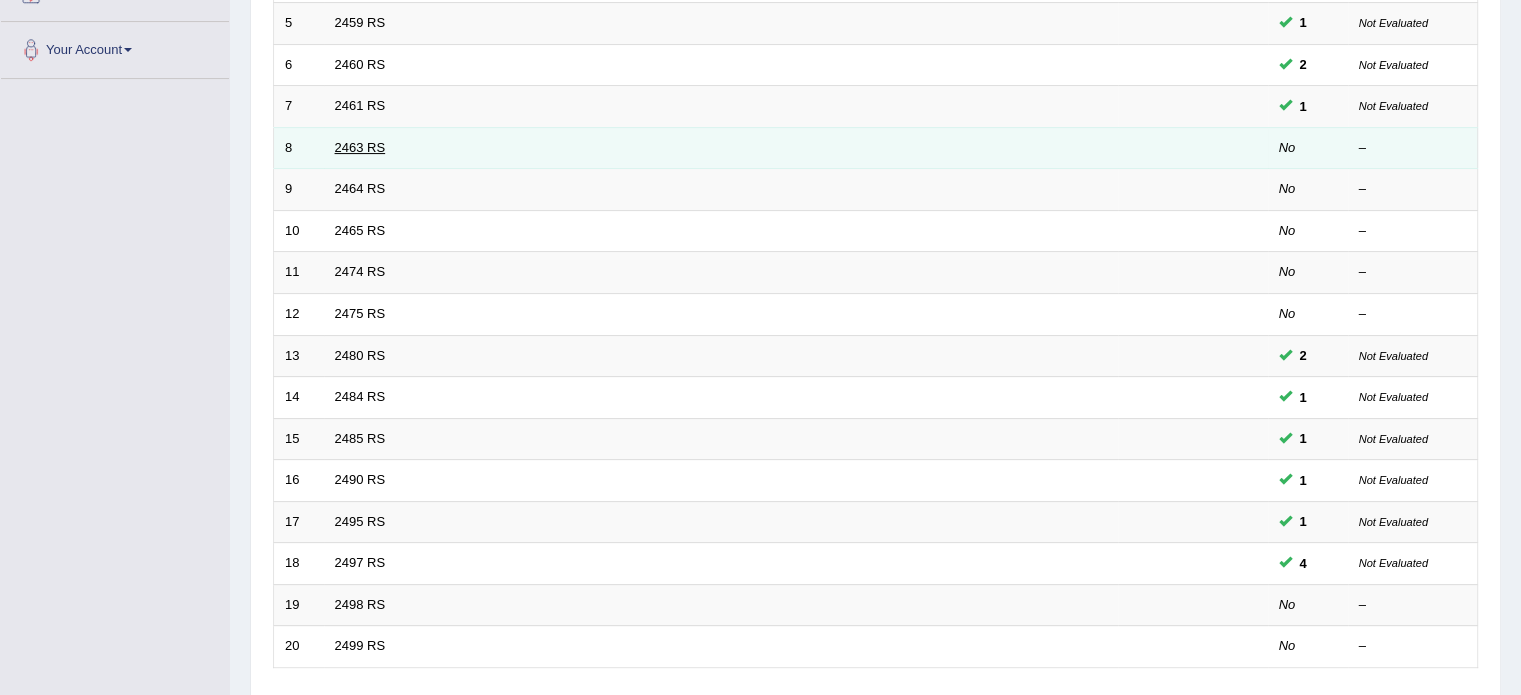 click on "2463 RS" at bounding box center (360, 147) 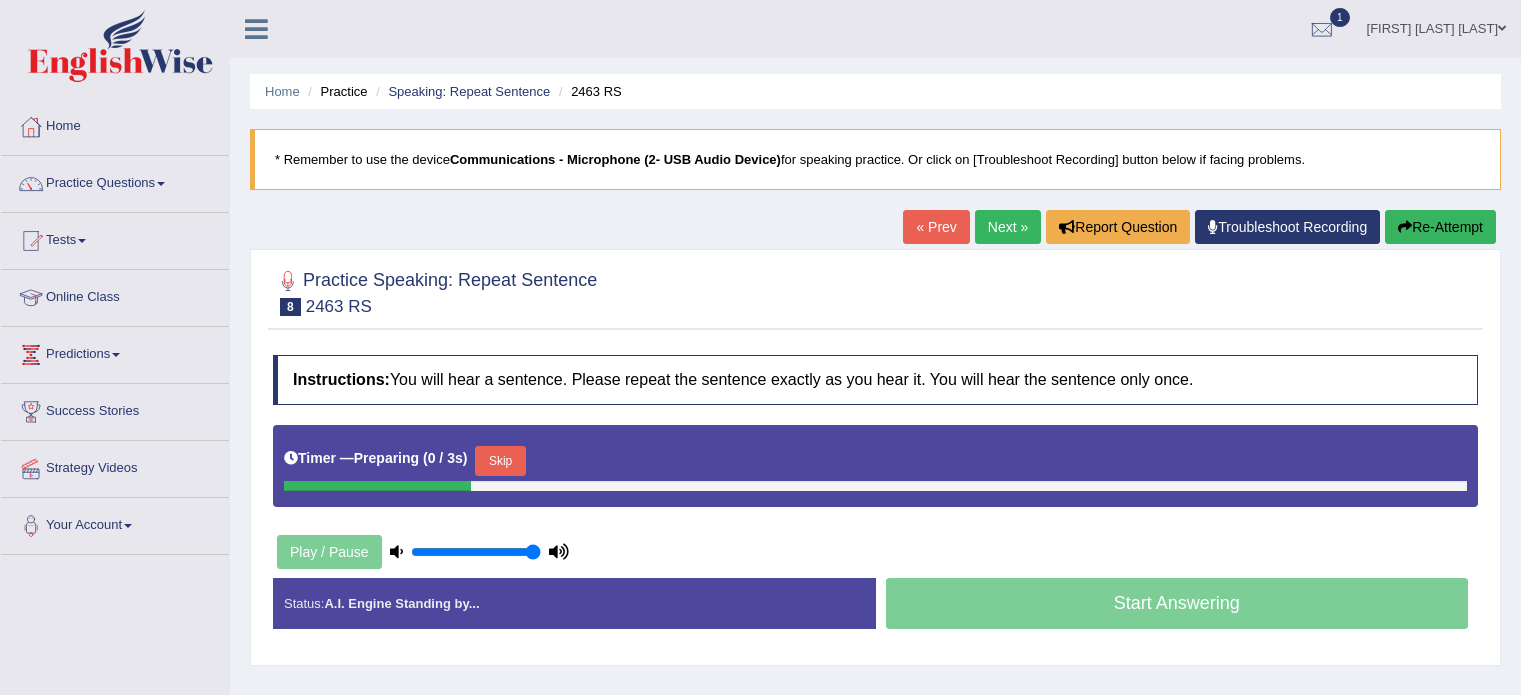 scroll, scrollTop: 0, scrollLeft: 0, axis: both 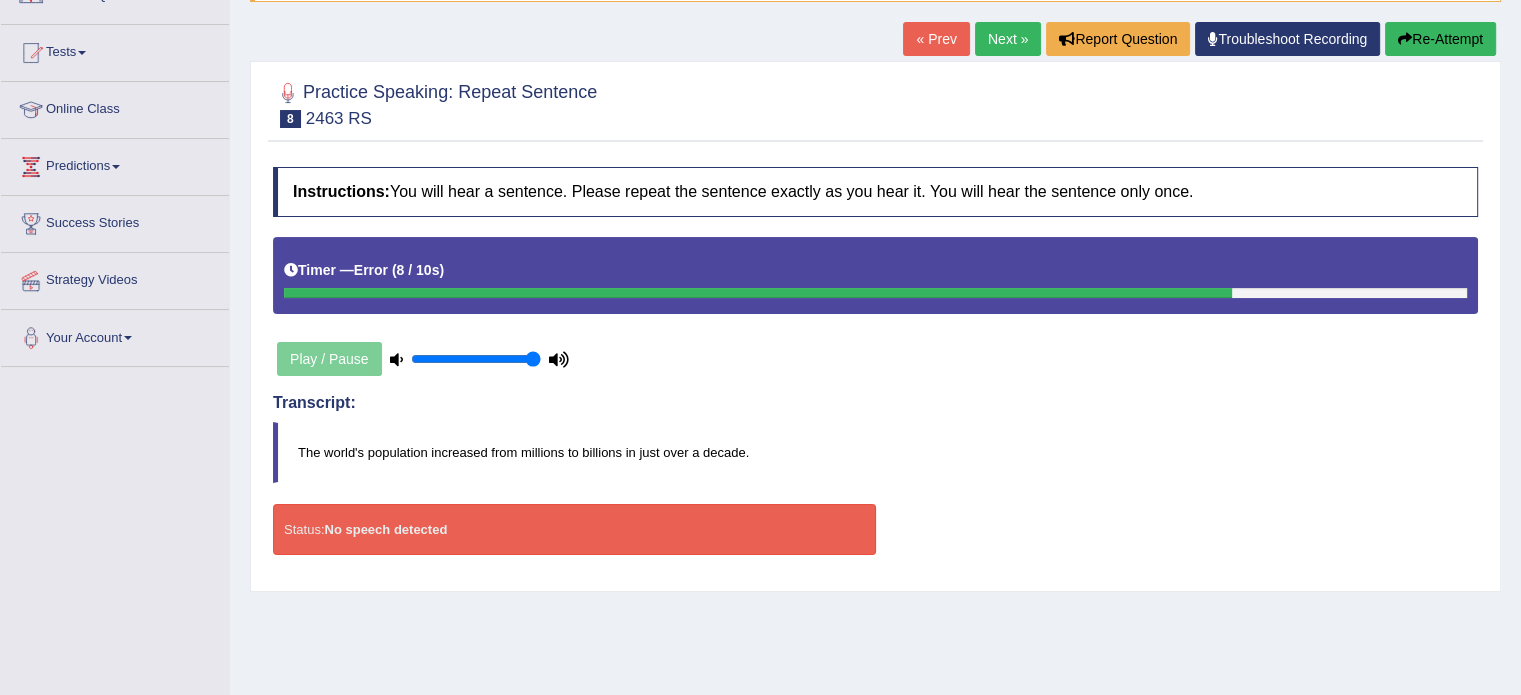 click on "Re-Attempt" at bounding box center (1440, 39) 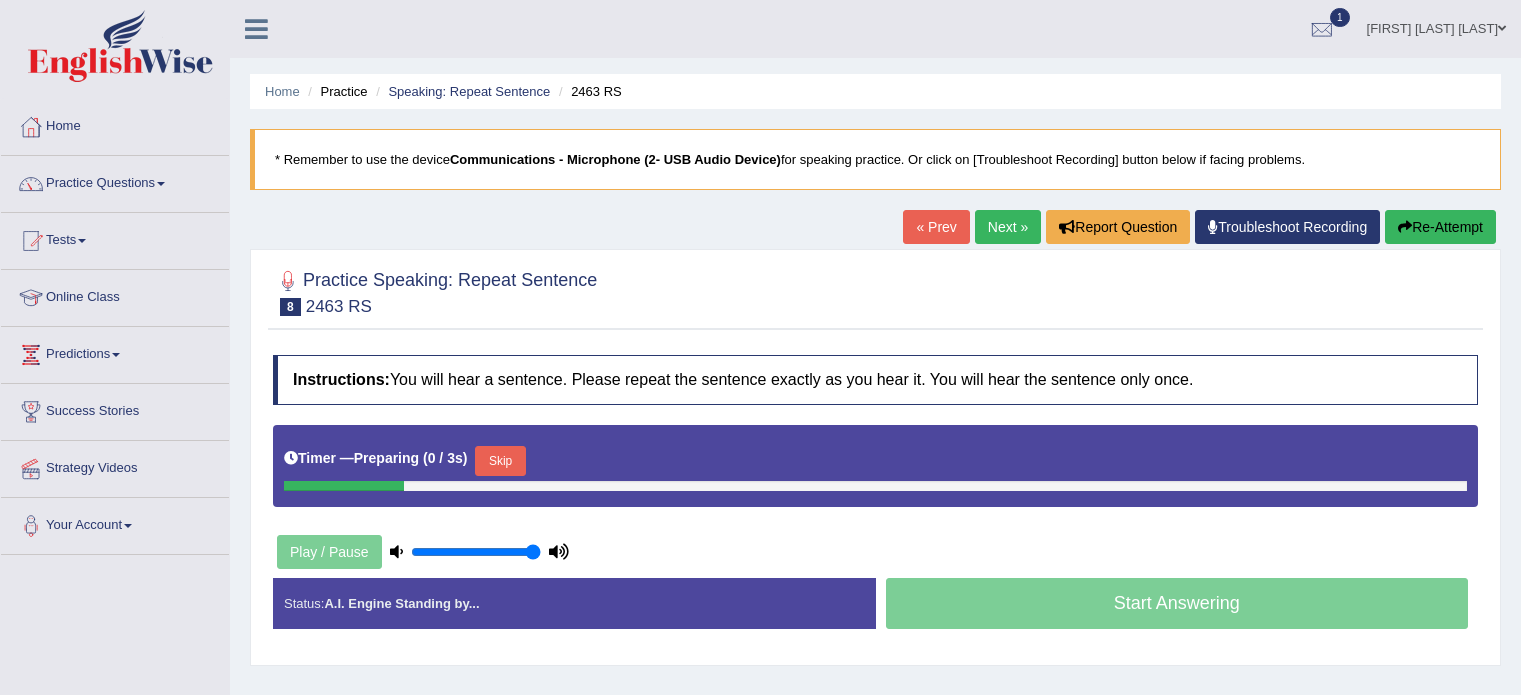 scroll, scrollTop: 188, scrollLeft: 0, axis: vertical 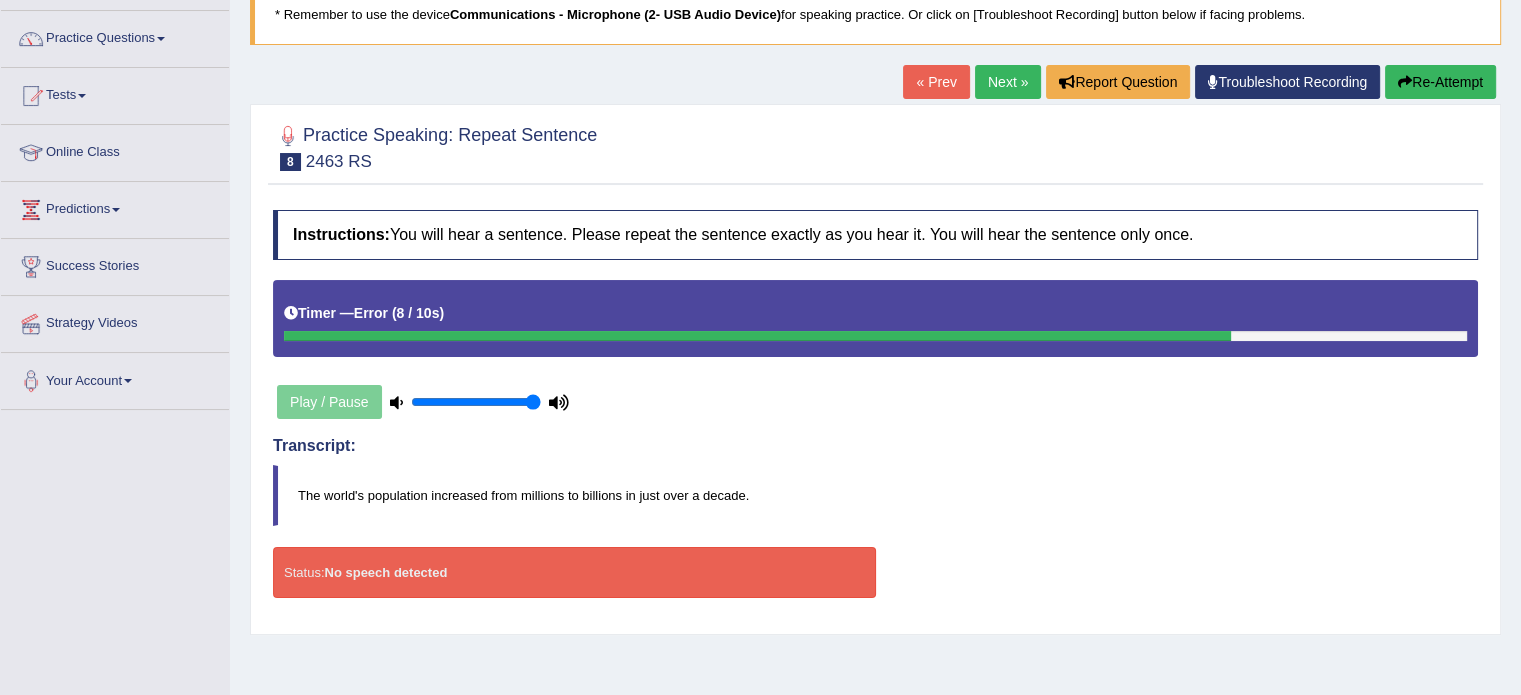 click on "Next »" at bounding box center (1008, 82) 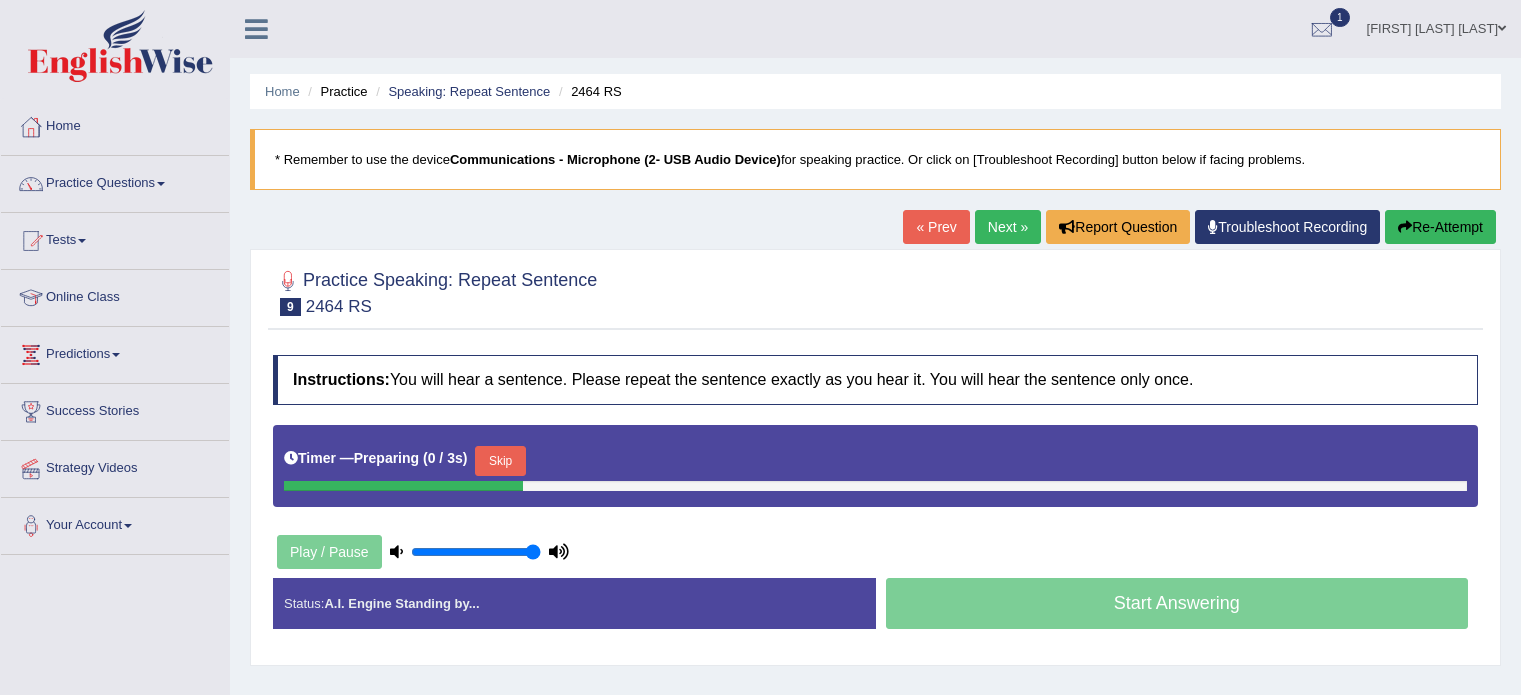 scroll, scrollTop: 0, scrollLeft: 0, axis: both 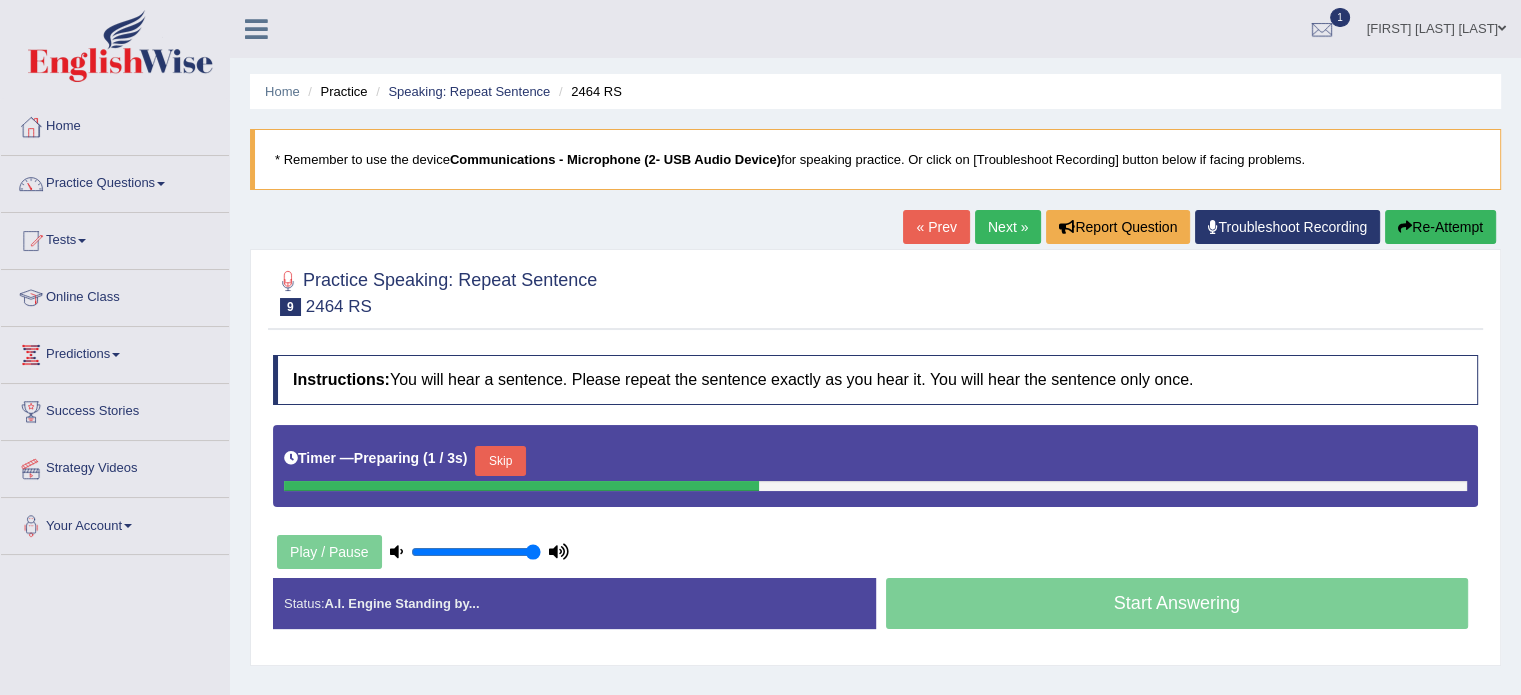 click on "Next »" at bounding box center (1008, 227) 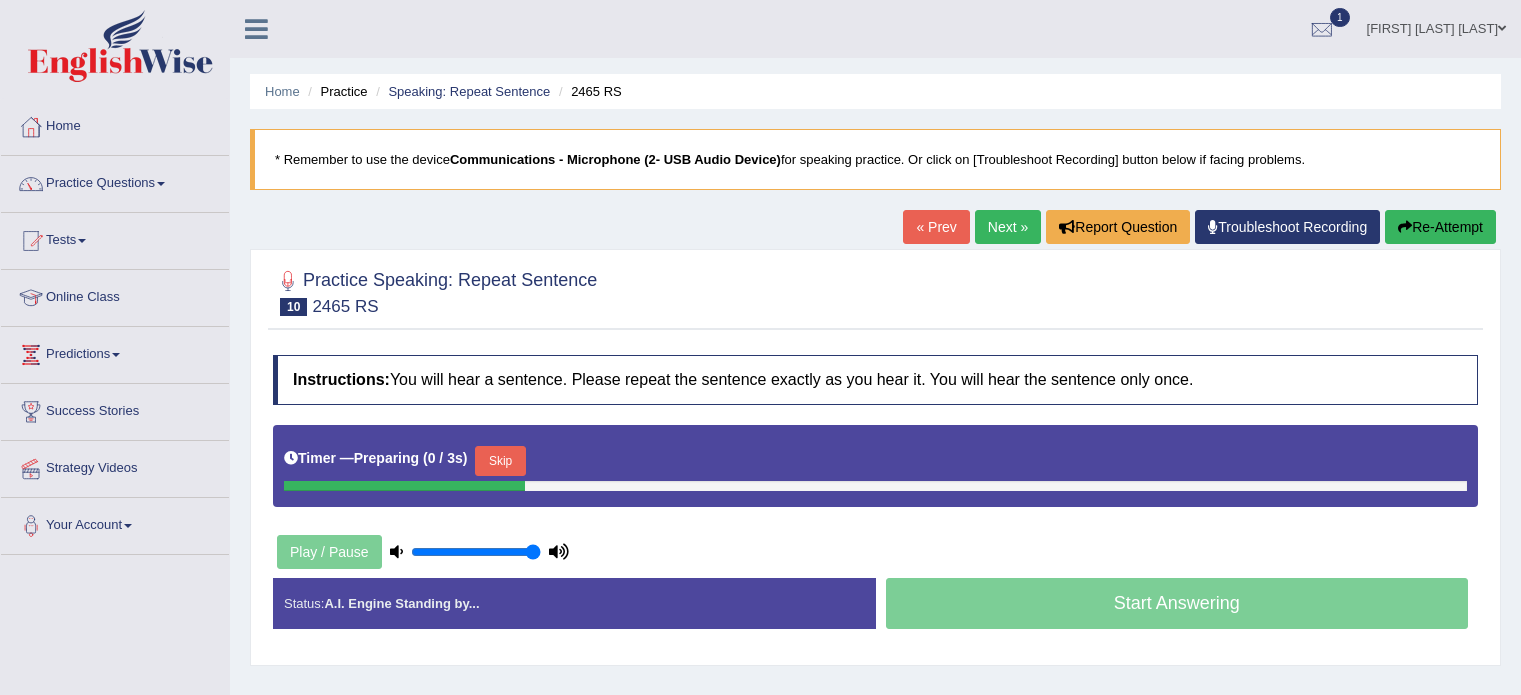 scroll, scrollTop: 0, scrollLeft: 0, axis: both 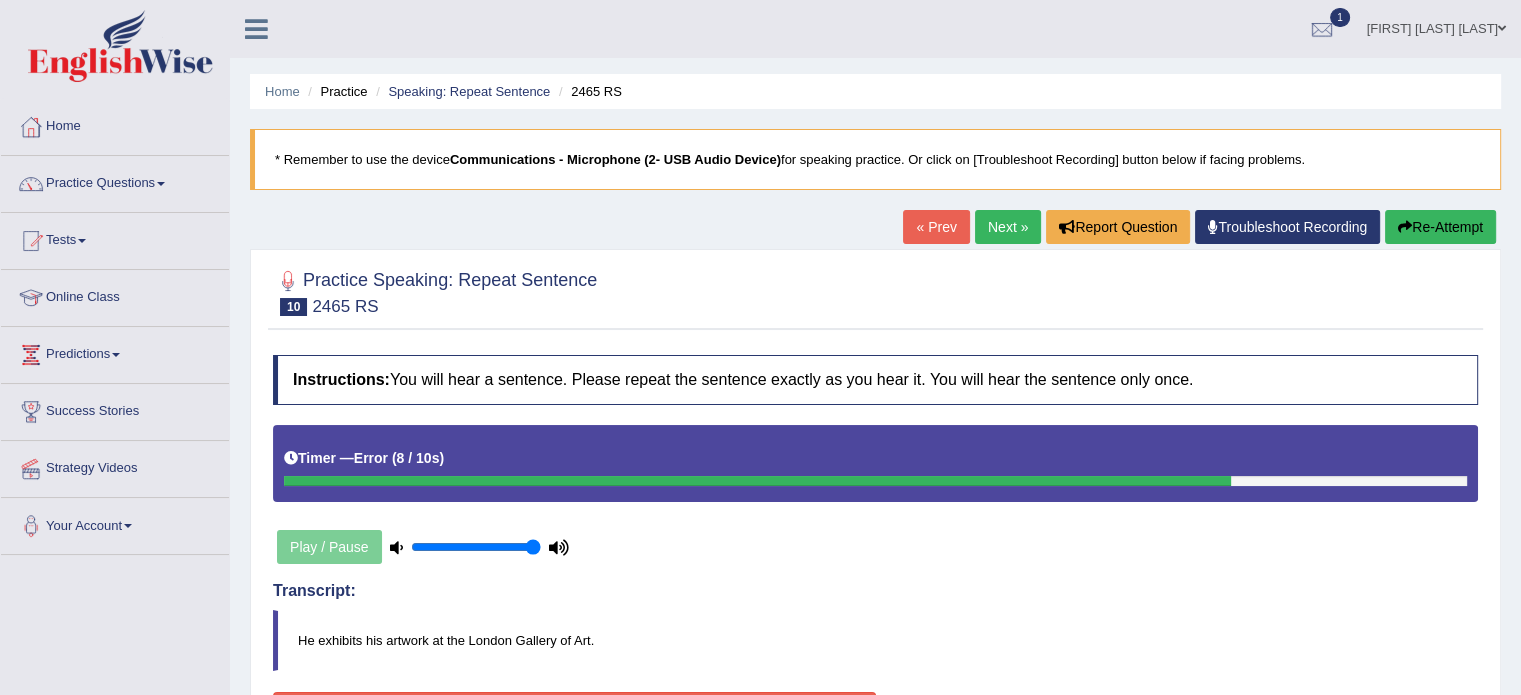 click on "Next »" at bounding box center [1008, 227] 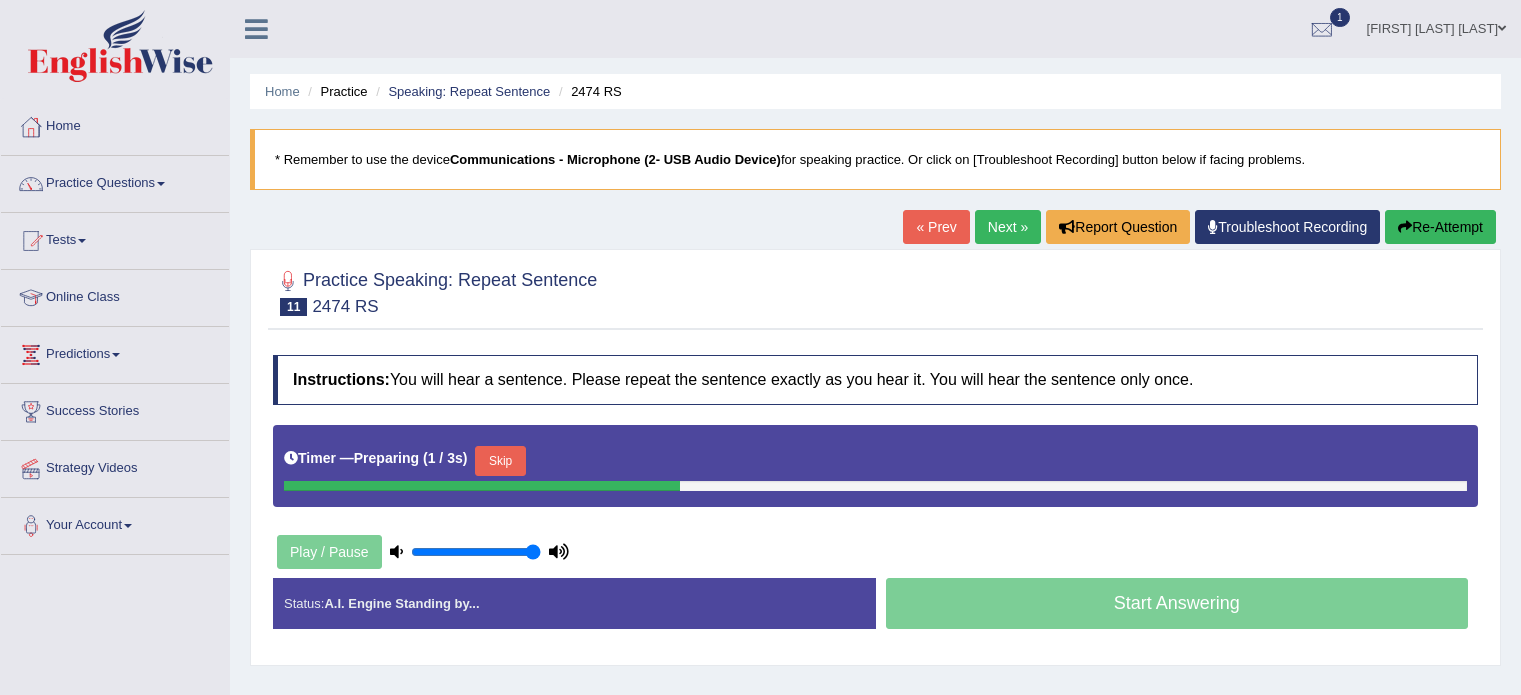 scroll, scrollTop: 0, scrollLeft: 0, axis: both 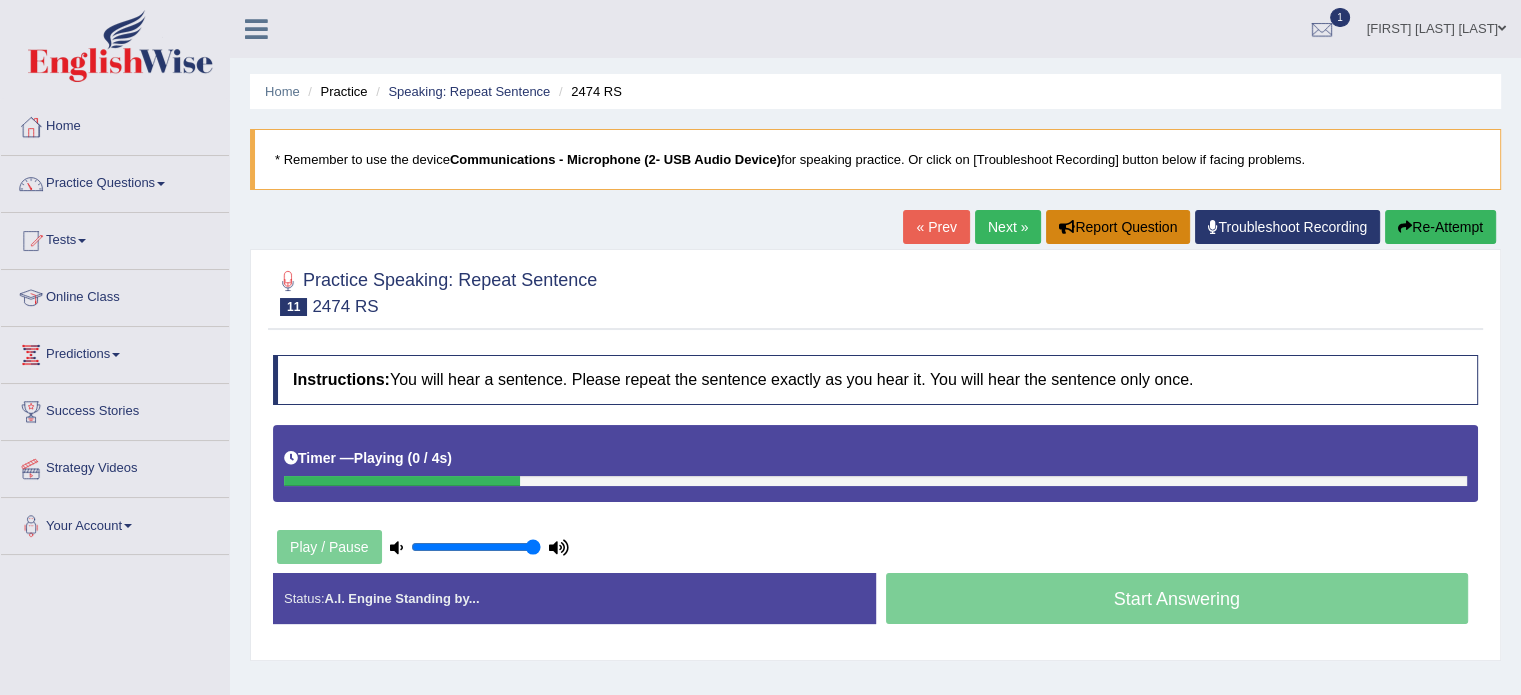 click on "Report Question" at bounding box center (1118, 227) 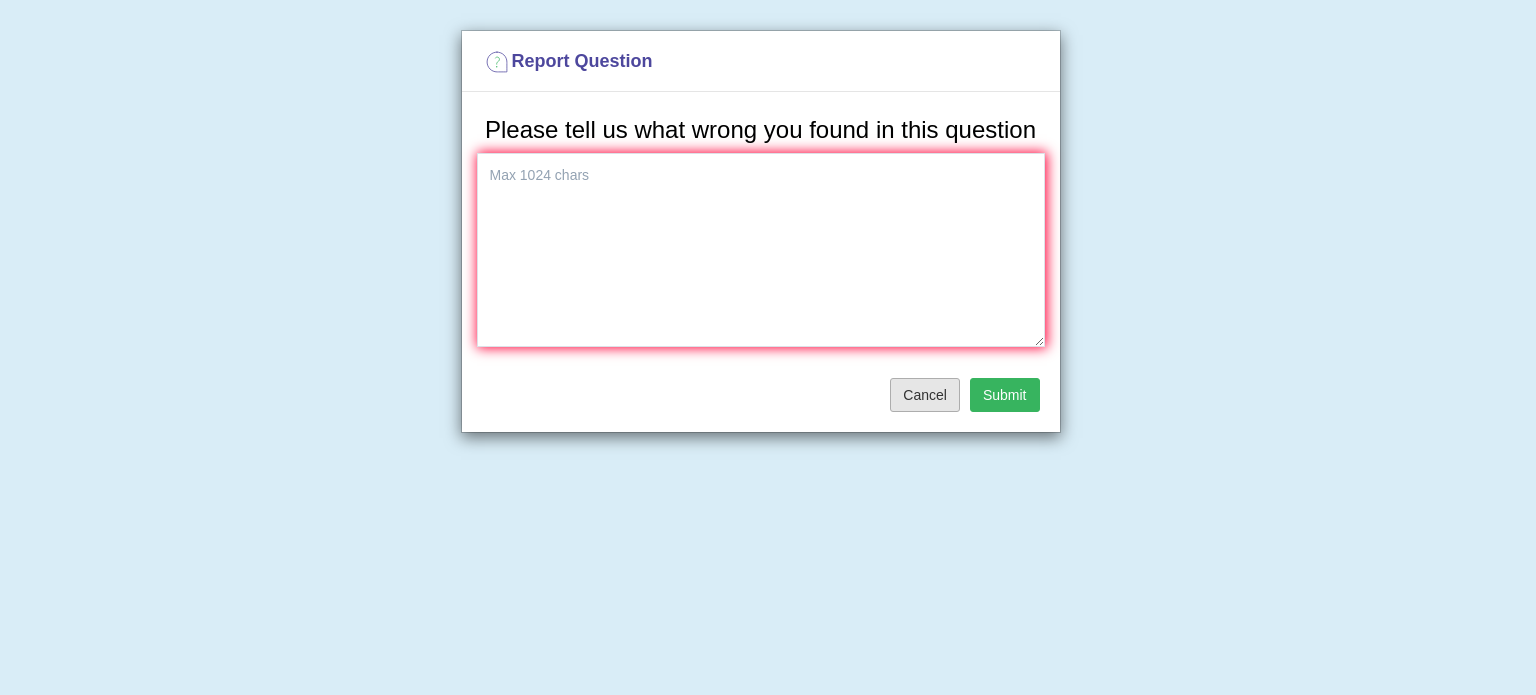 click on "Cancel" at bounding box center (925, 395) 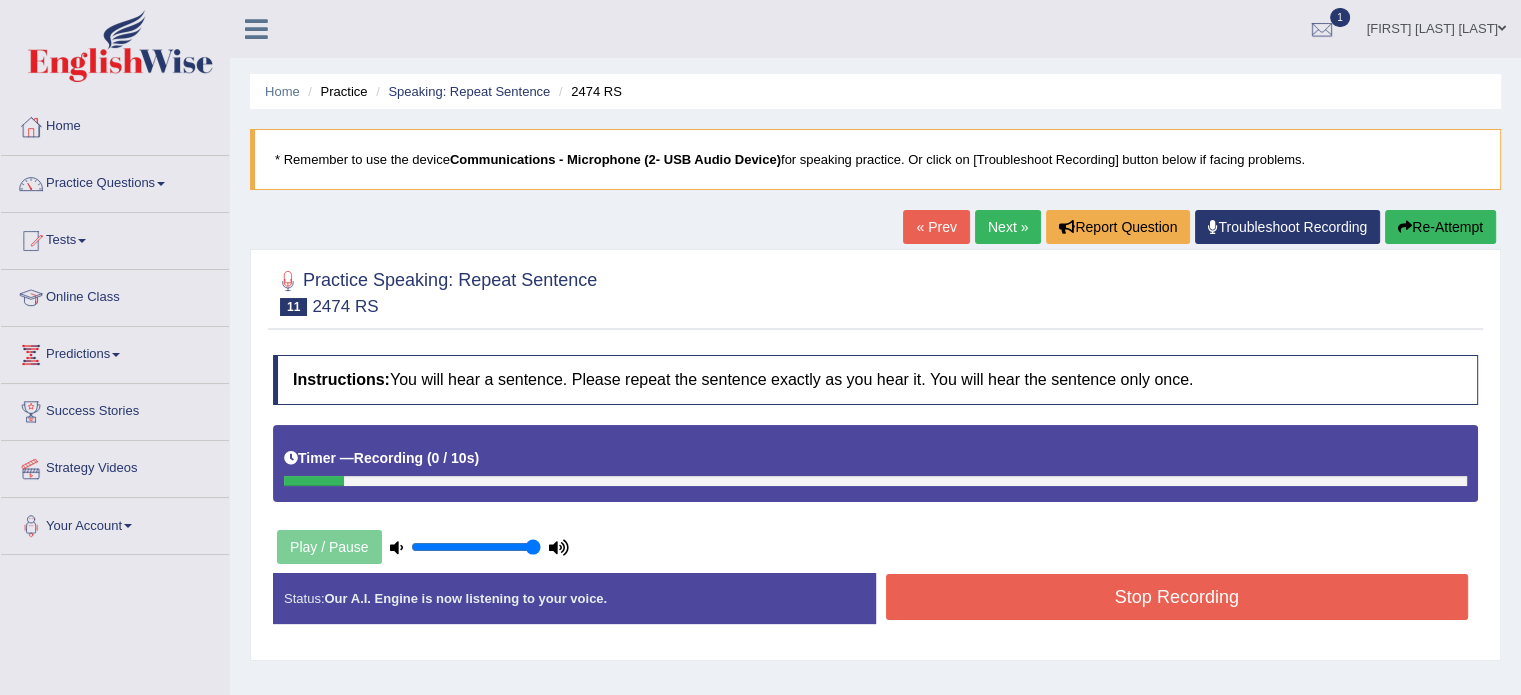 click on "« Prev" at bounding box center [936, 227] 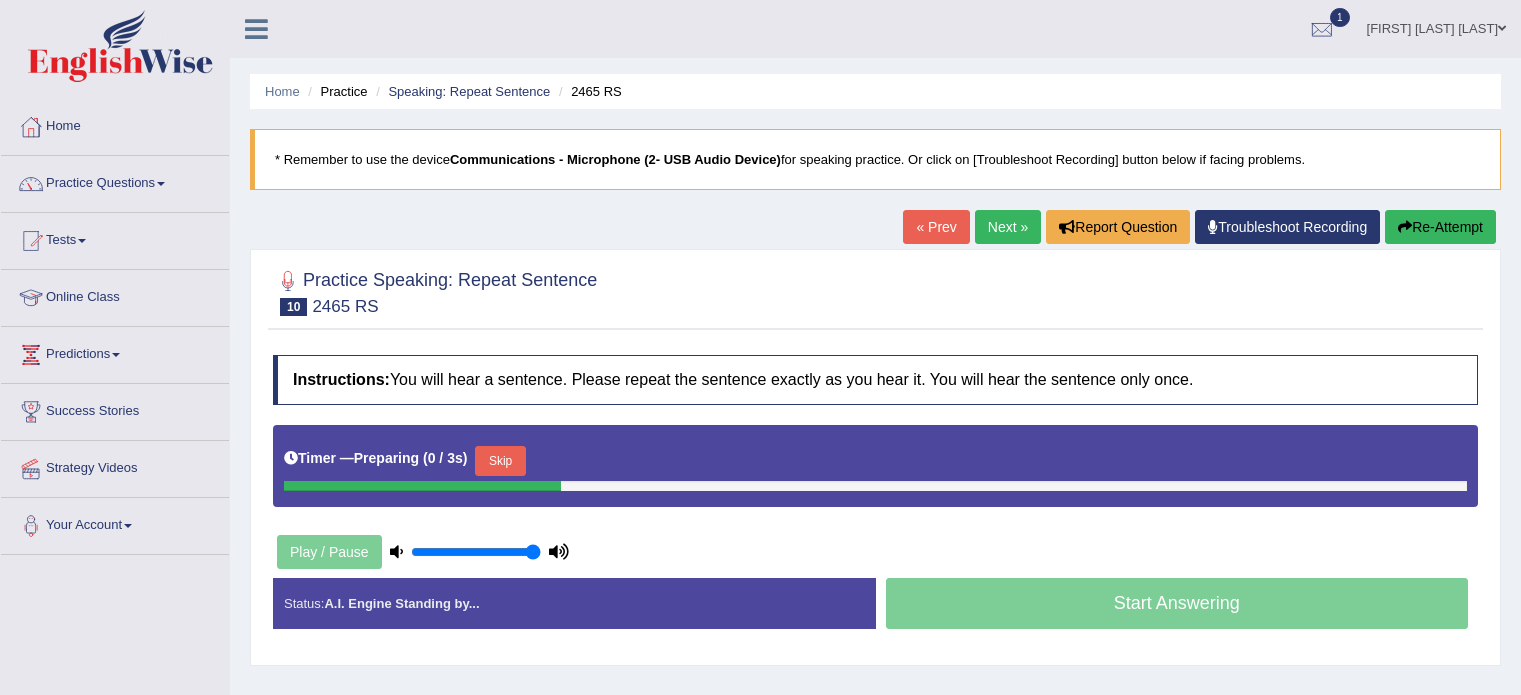 scroll, scrollTop: 0, scrollLeft: 0, axis: both 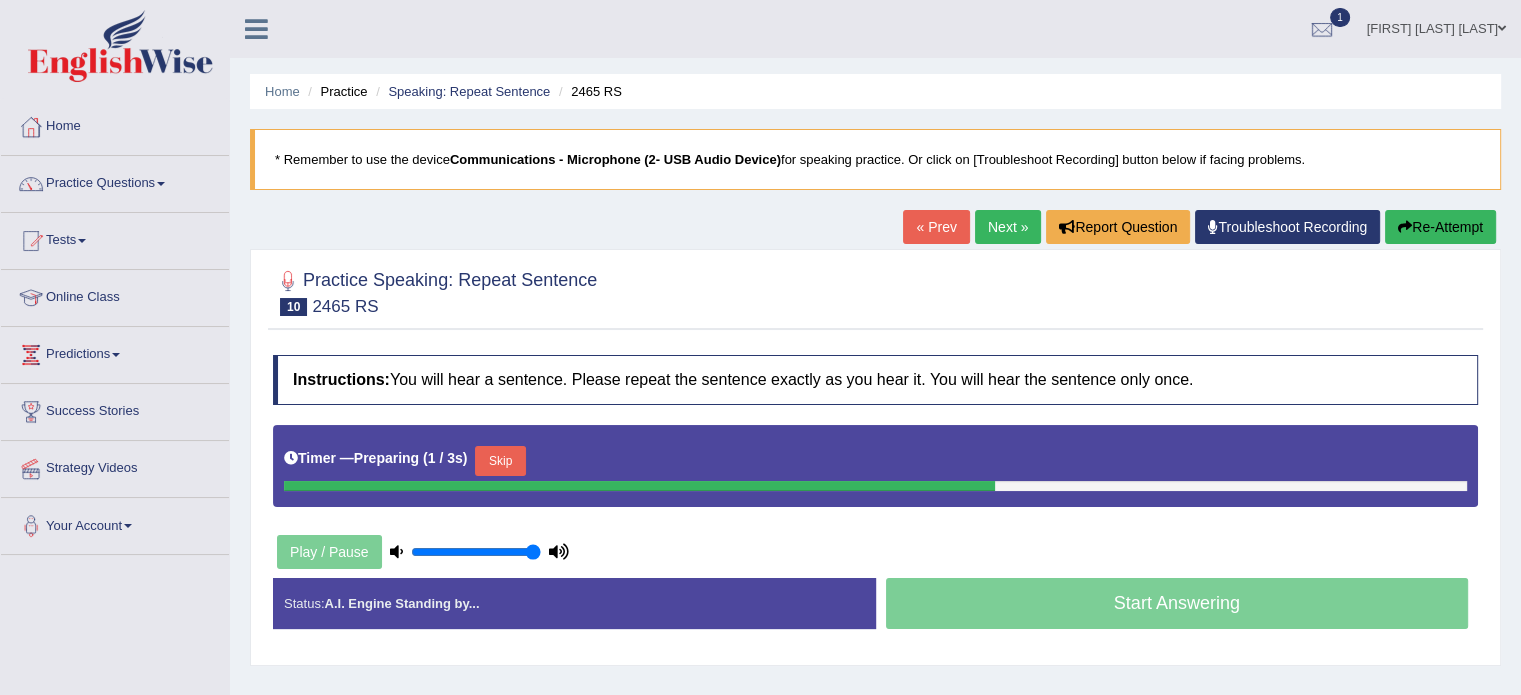 click on "« Prev" at bounding box center (936, 227) 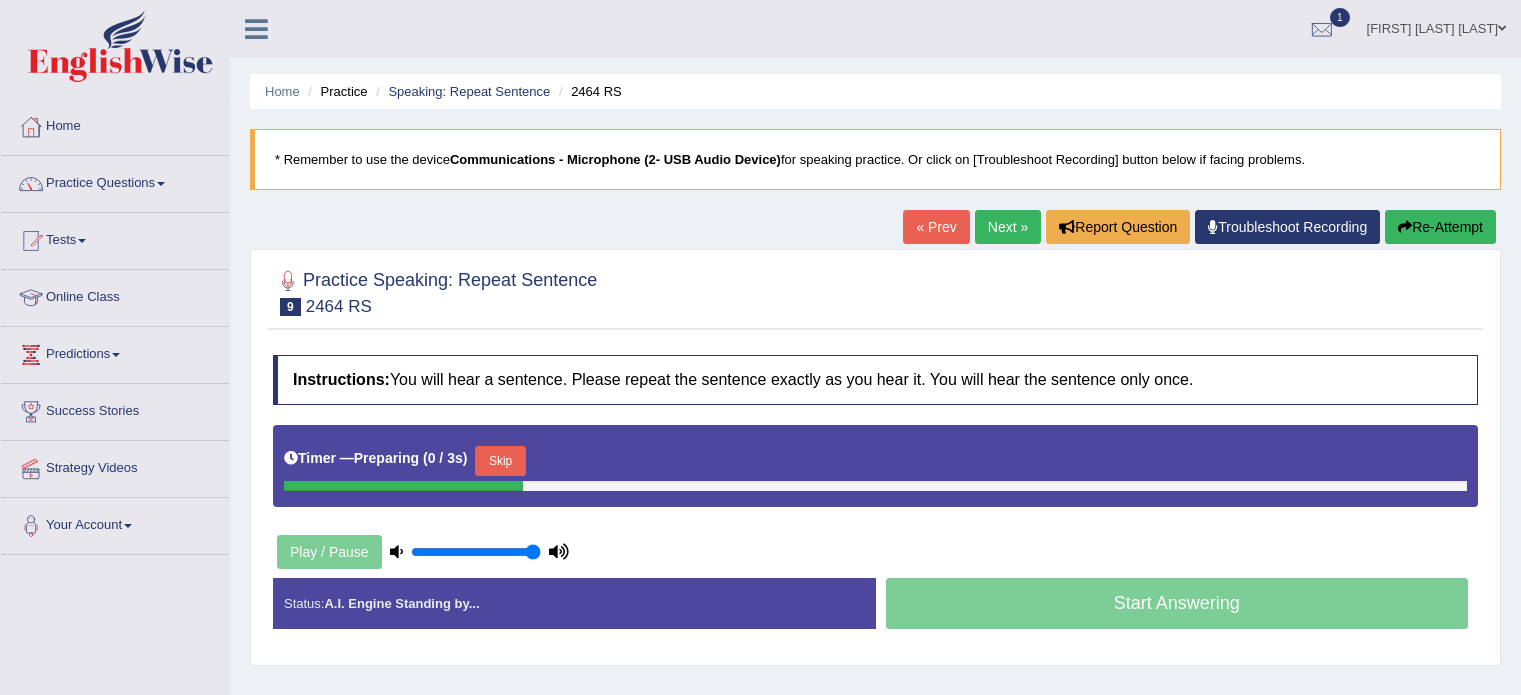 scroll, scrollTop: 0, scrollLeft: 0, axis: both 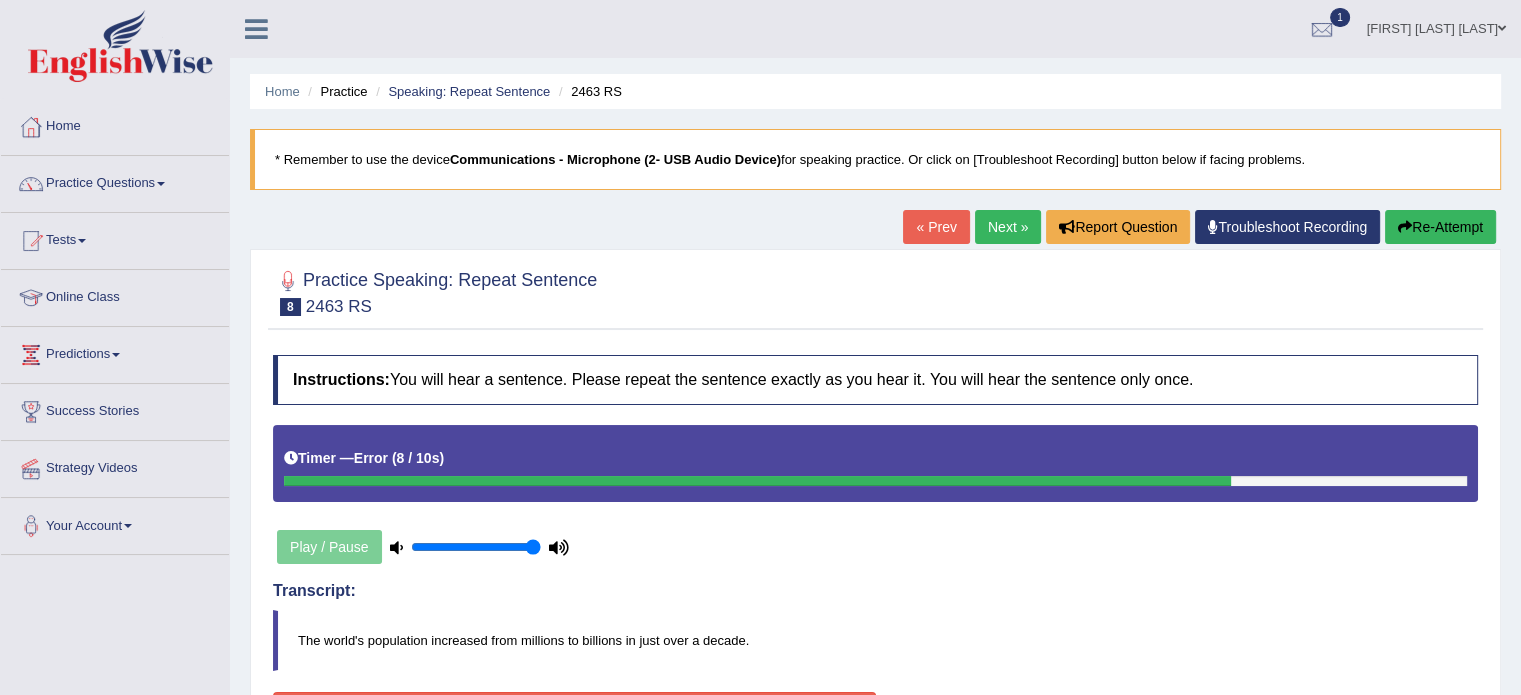 click on "Re-Attempt" at bounding box center [1440, 227] 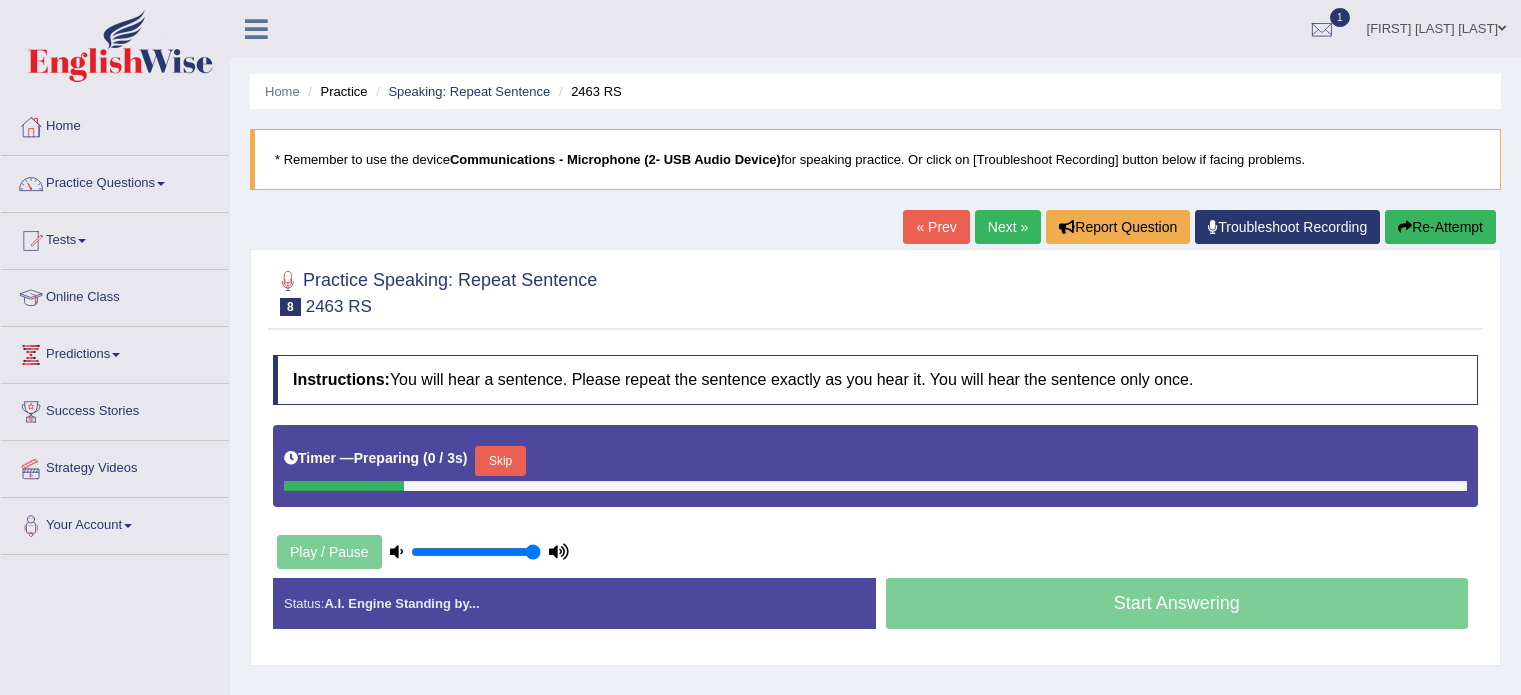 scroll, scrollTop: 0, scrollLeft: 0, axis: both 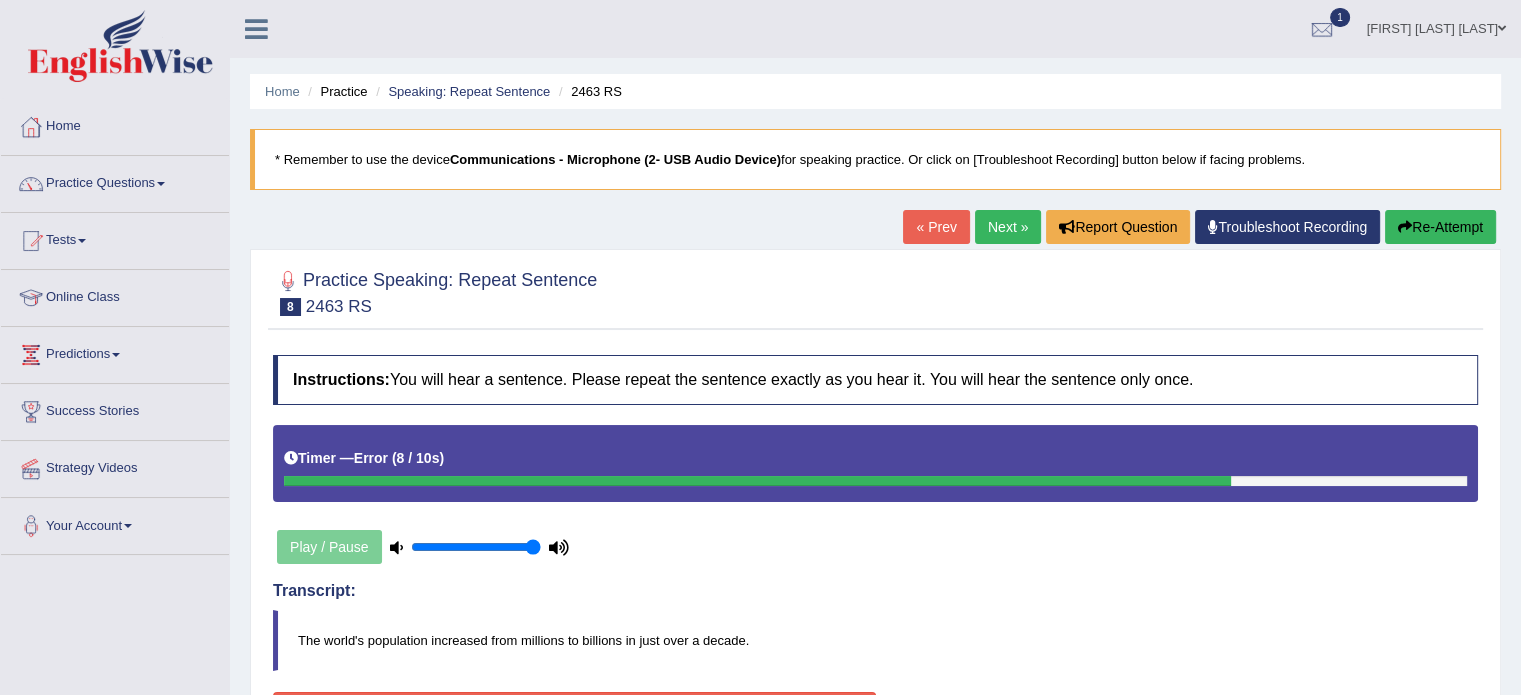 click on "Home
Practice
Speaking: Repeat Sentence
2463 RS
* Remember to use the device  Communications - Microphone (2- USB Audio Device)  for speaking practice. Or click on [Troubleshoot Recording] button below if facing problems.
« Prev Next »  Report Question  Troubleshoot Recording  Re-Attempt
Practice Speaking: Repeat Sentence
8
2463 RS
Instructions:  You will hear a sentence. Please repeat the sentence exactly as you hear it. You will hear the sentence only once.
Timer —  Error   ( 8 / 10s ) Play / Pause Transcript: The world's population increased from millions to billions in just over a decade. Created with Highcharts 7.1.2 Too low Too high Time Pitch meter: 0 2 4 6 8 10 Created with Highcharts 7.1.2 Great Too slow Too fast Time Speech pace meter: 0 5 10 15 20 25 30 35 40 Labels:
Red:" at bounding box center (875, 500) 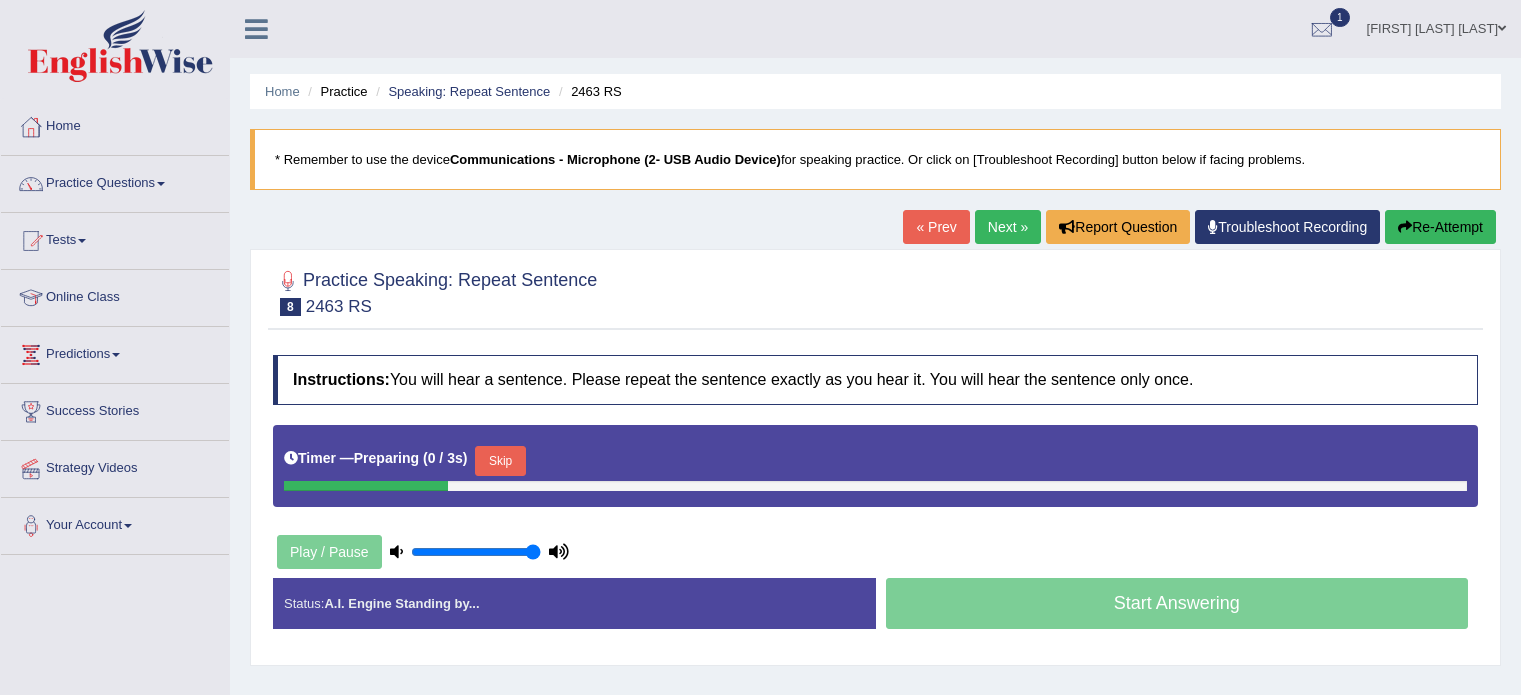 scroll, scrollTop: 0, scrollLeft: 0, axis: both 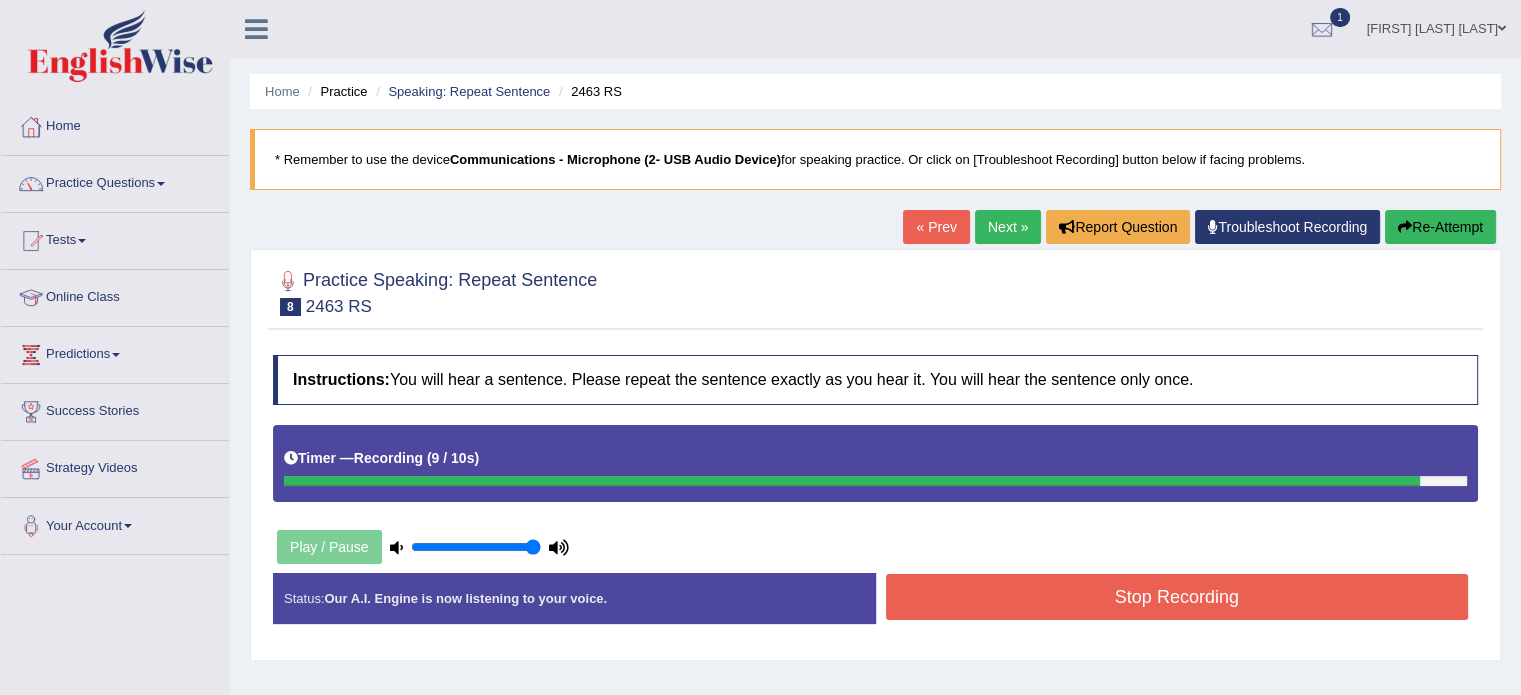 click on "Stop Recording" at bounding box center [1177, 597] 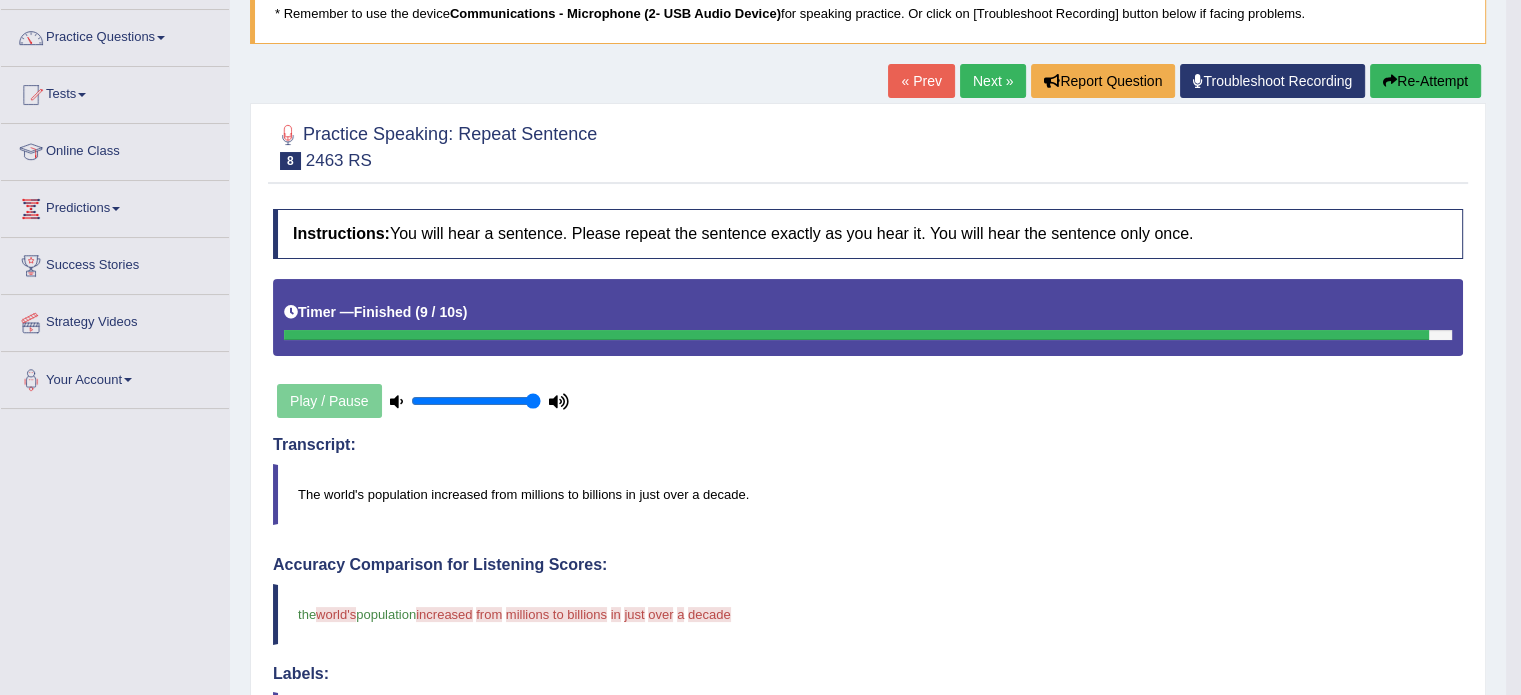 scroll, scrollTop: 144, scrollLeft: 0, axis: vertical 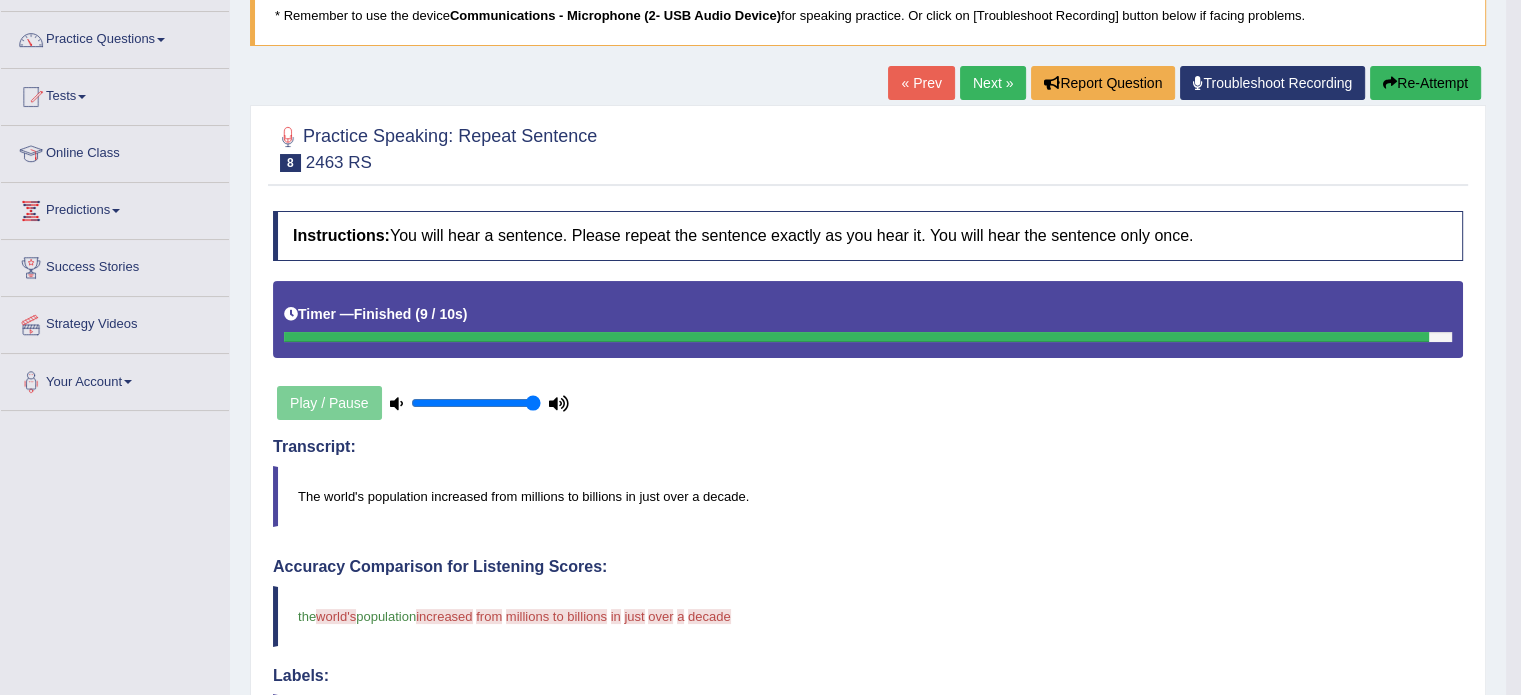 drag, startPoint x: 947, startPoint y: 84, endPoint x: 996, endPoint y: 87, distance: 49.09175 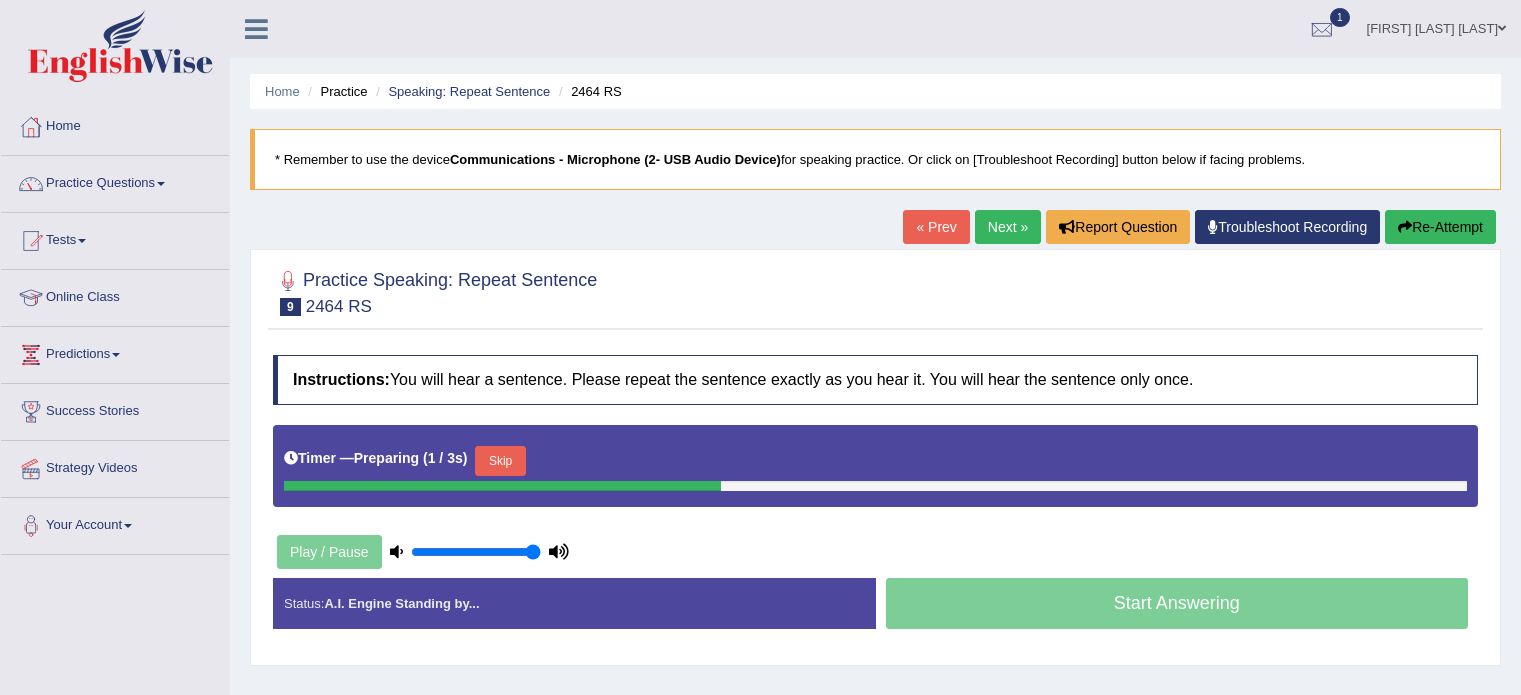 scroll, scrollTop: 0, scrollLeft: 0, axis: both 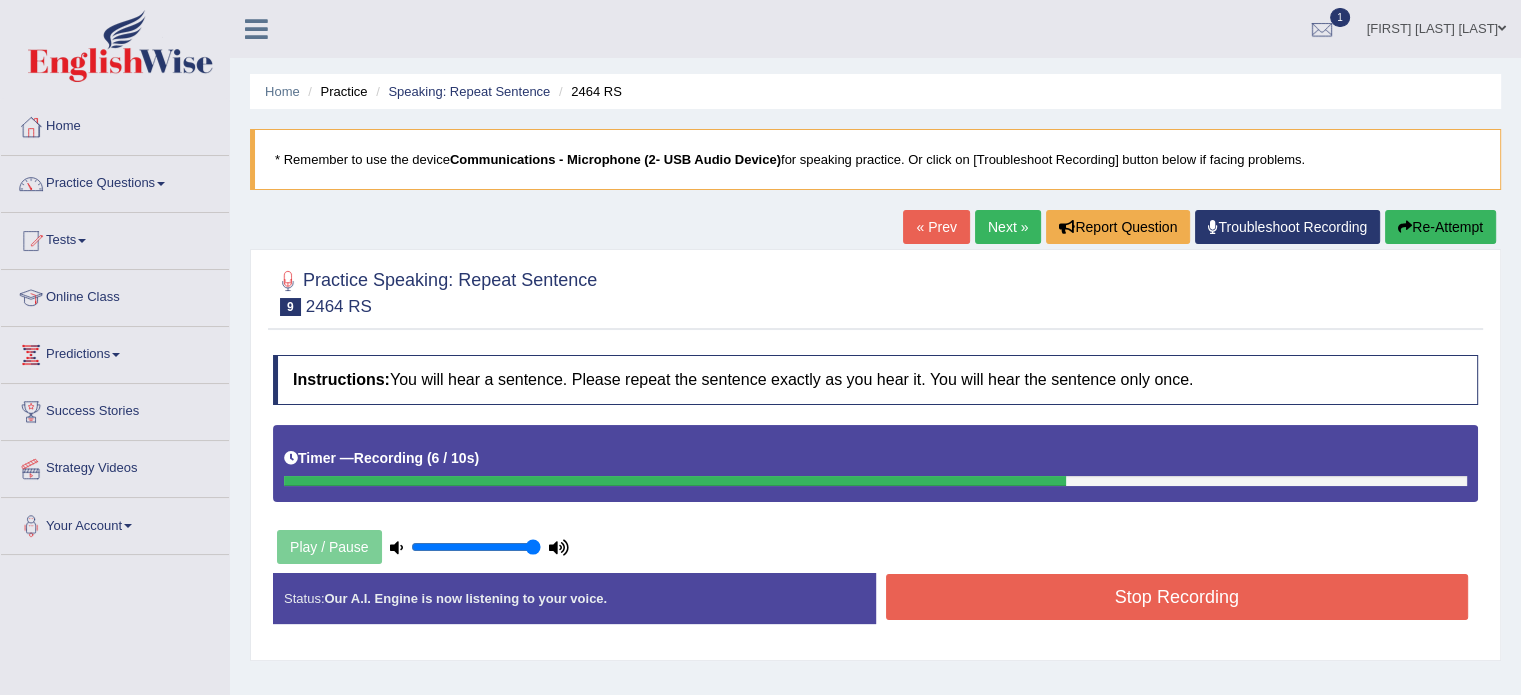 click on "Stop Recording" at bounding box center (1177, 597) 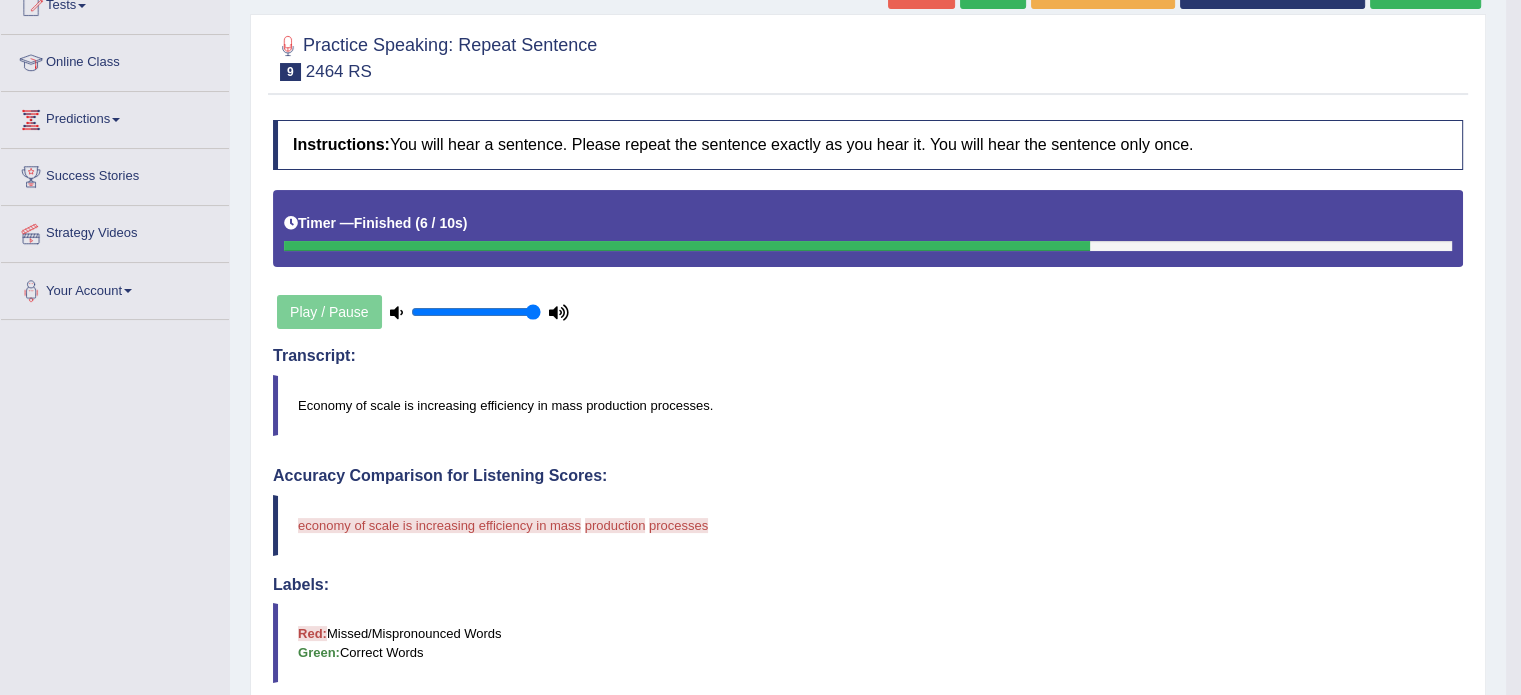 scroll, scrollTop: 248, scrollLeft: 0, axis: vertical 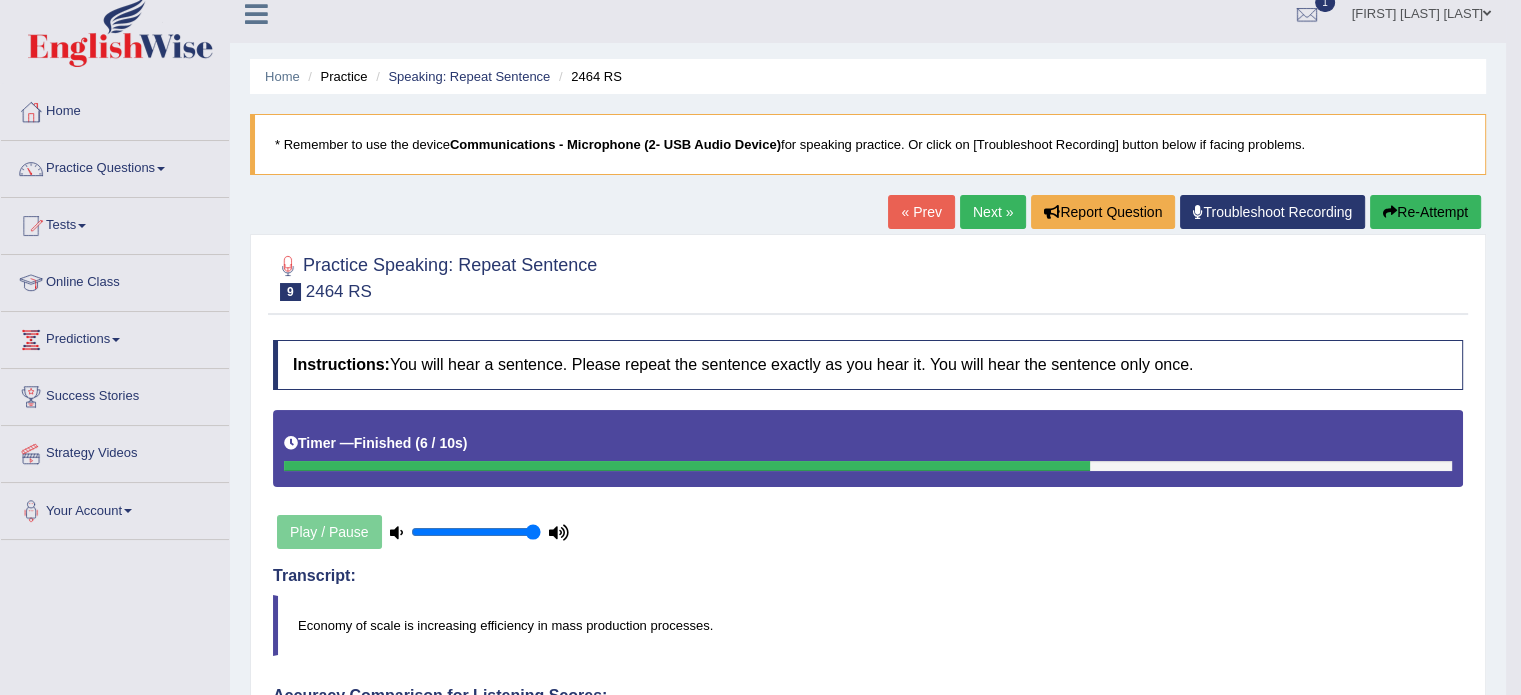 click on "Re-Attempt" at bounding box center (1425, 212) 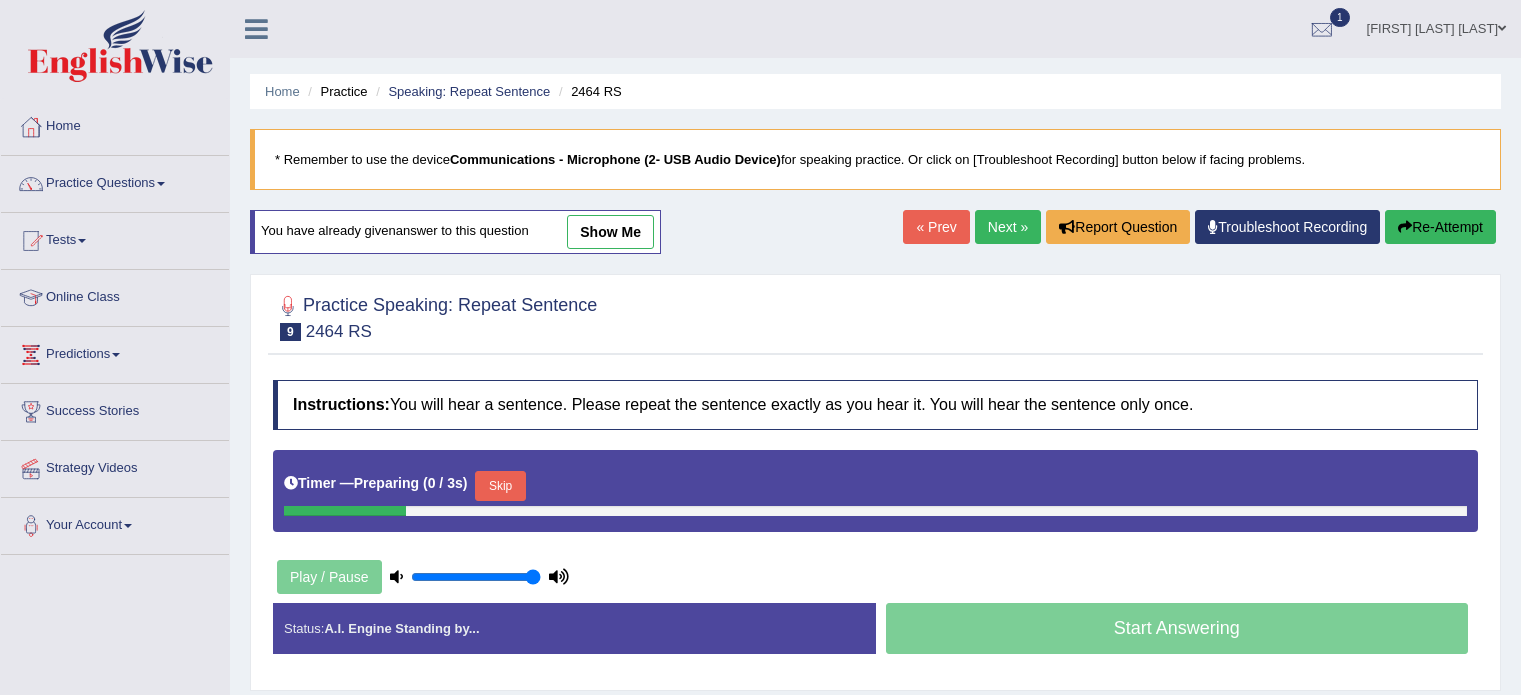 scroll, scrollTop: 15, scrollLeft: 0, axis: vertical 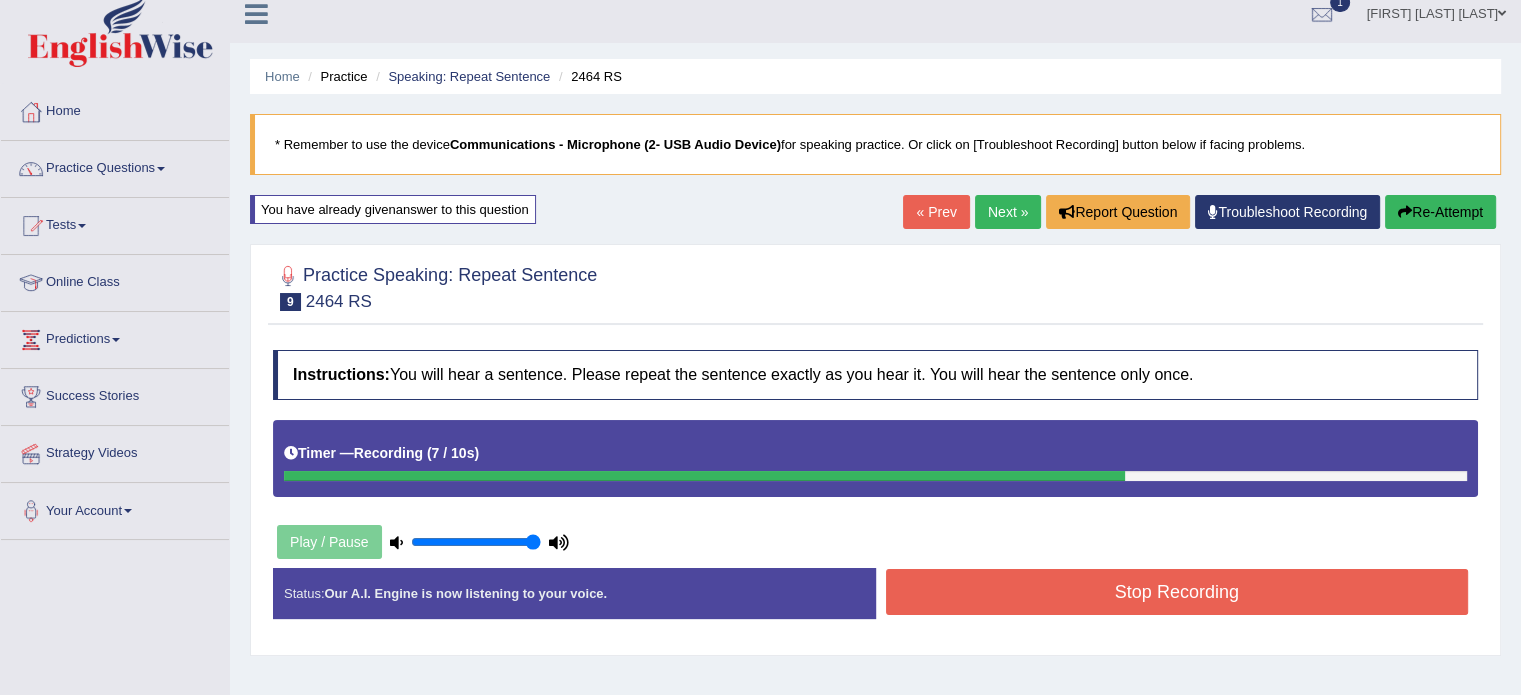 click on "Re-Attempt" at bounding box center (1440, 212) 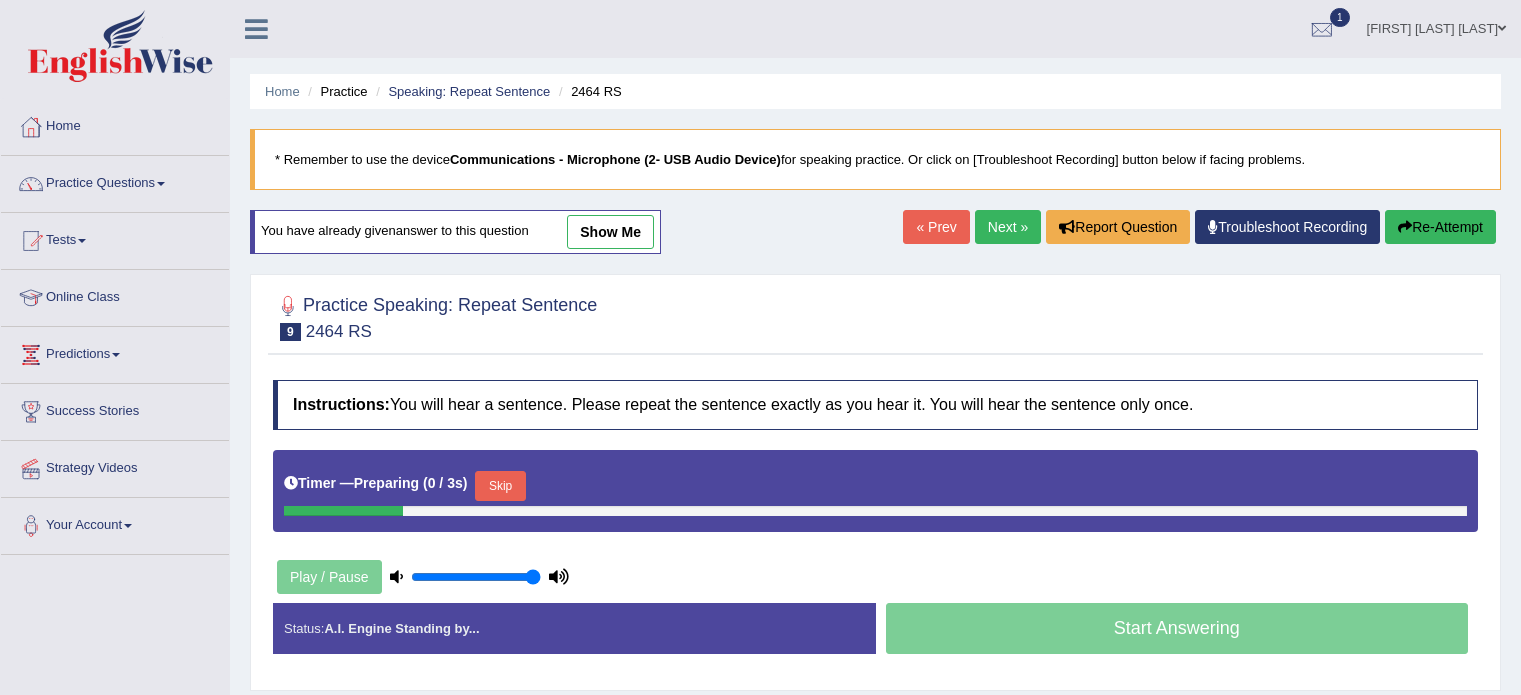 scroll, scrollTop: 15, scrollLeft: 0, axis: vertical 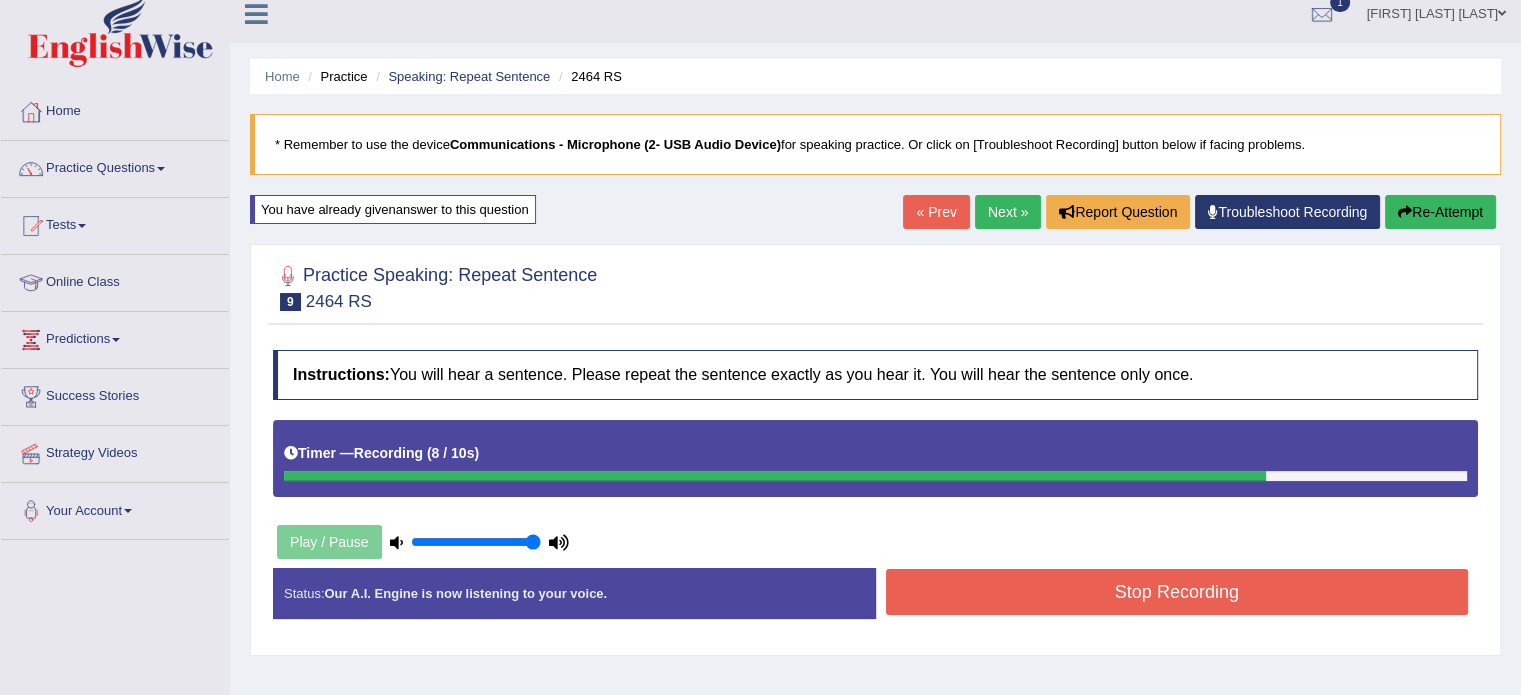 click on "Stop Recording" at bounding box center (1177, 592) 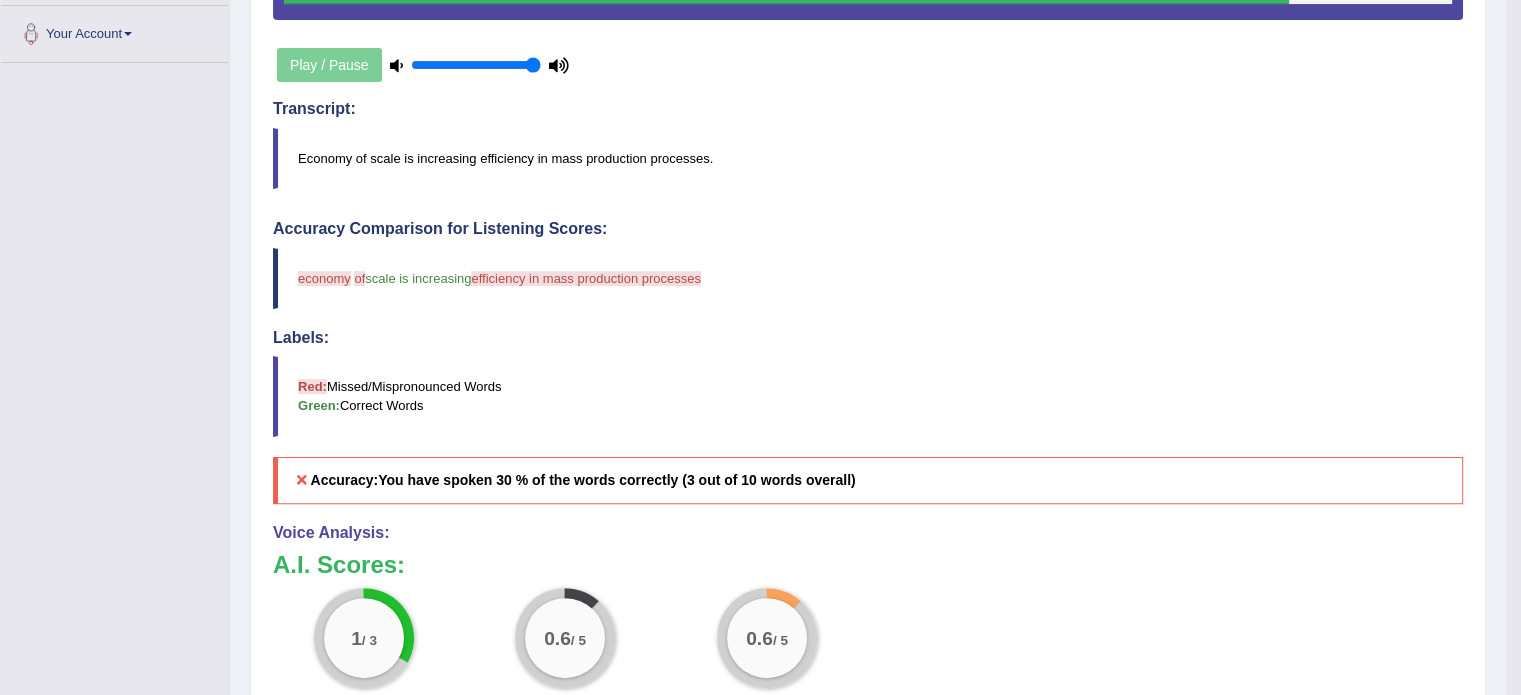 scroll, scrollTop: 493, scrollLeft: 0, axis: vertical 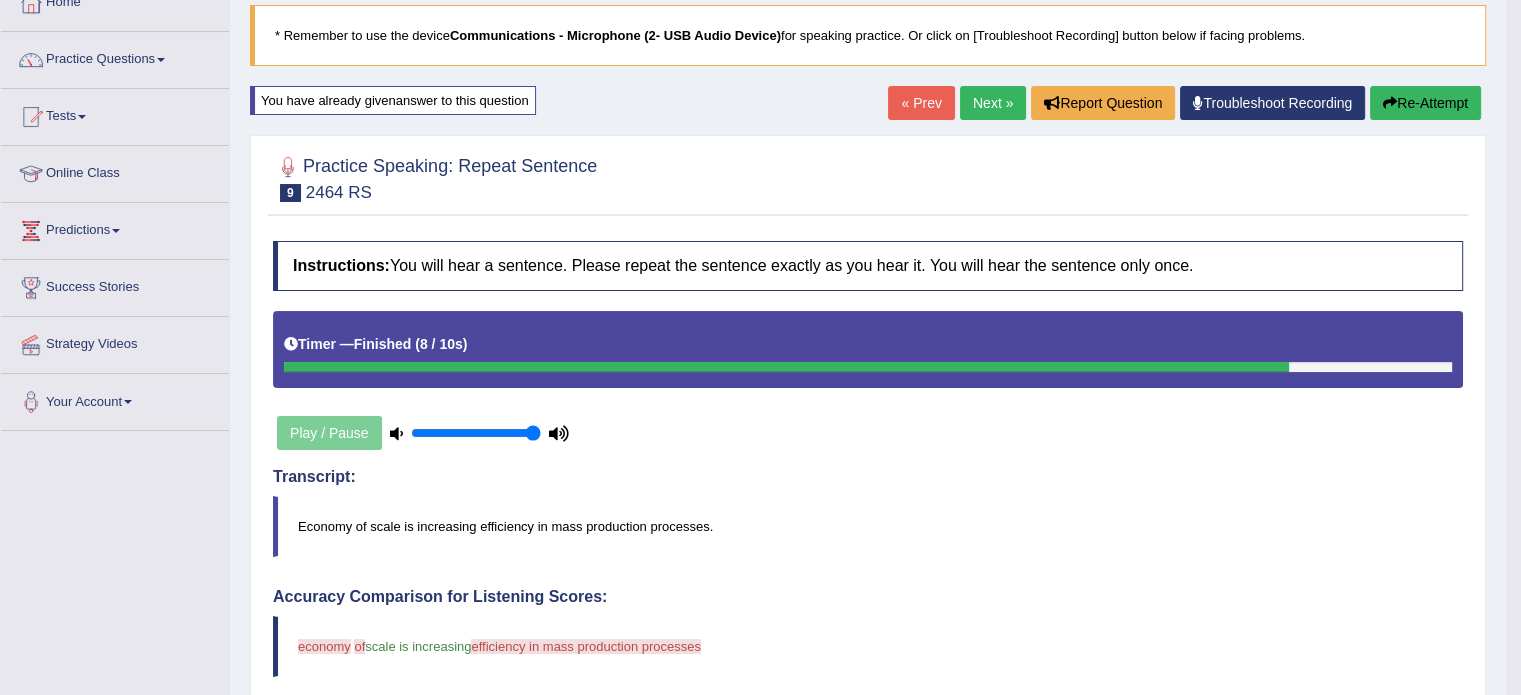 click at bounding box center [868, 177] 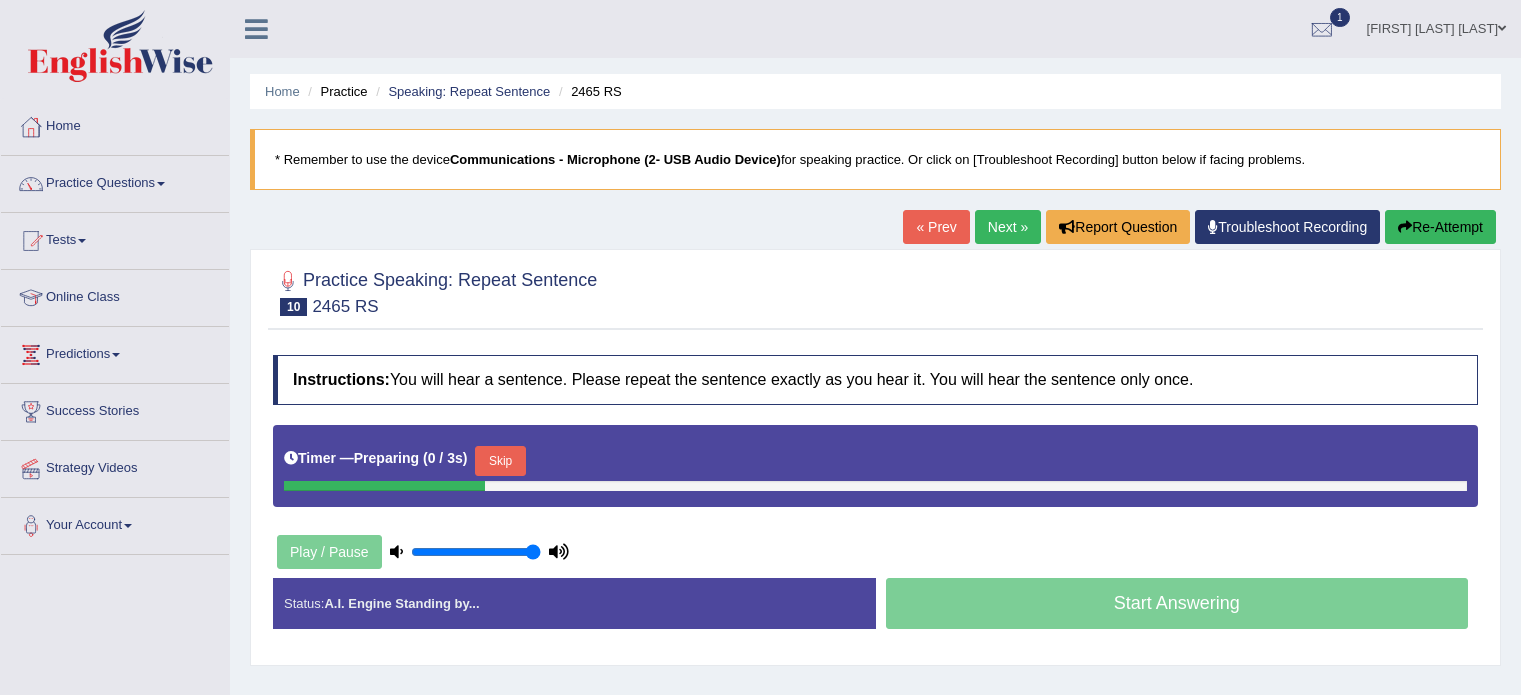 scroll, scrollTop: 0, scrollLeft: 0, axis: both 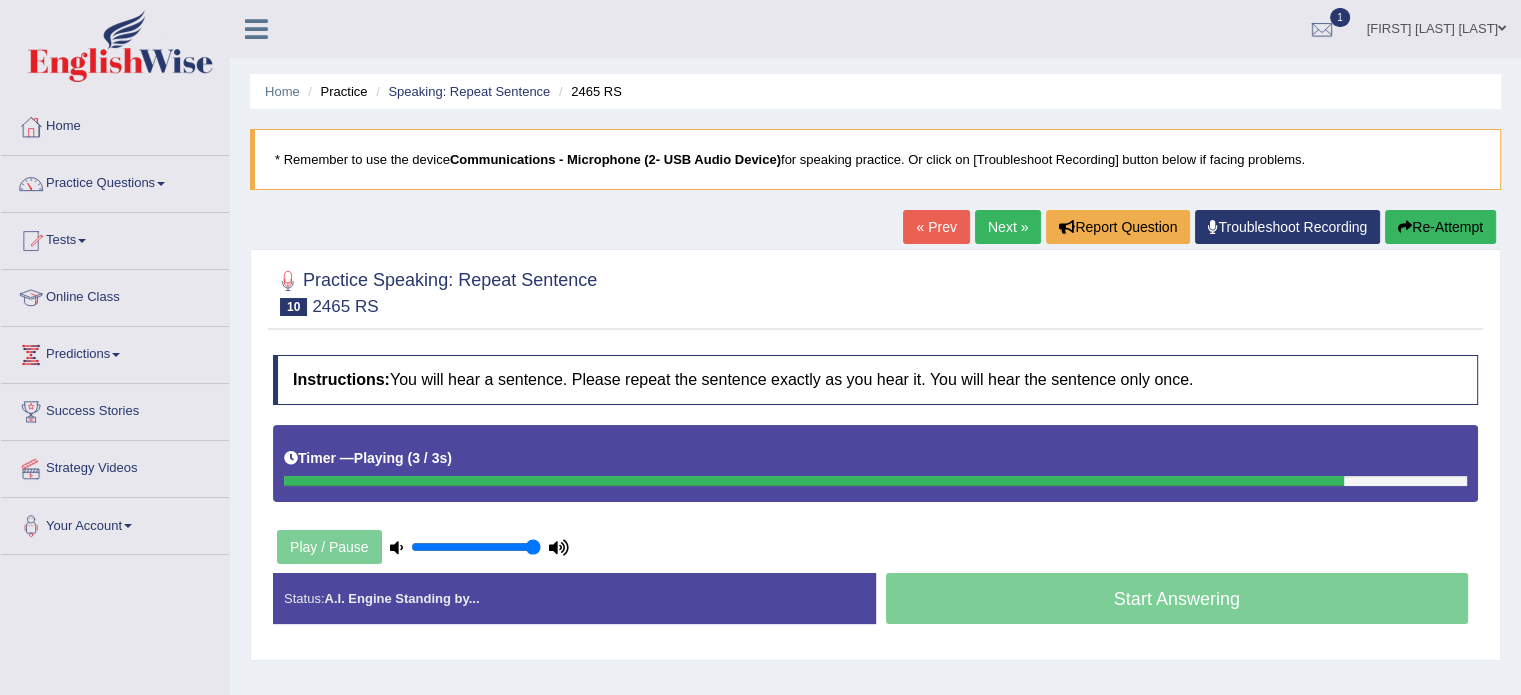 click on "Next »" at bounding box center (1008, 227) 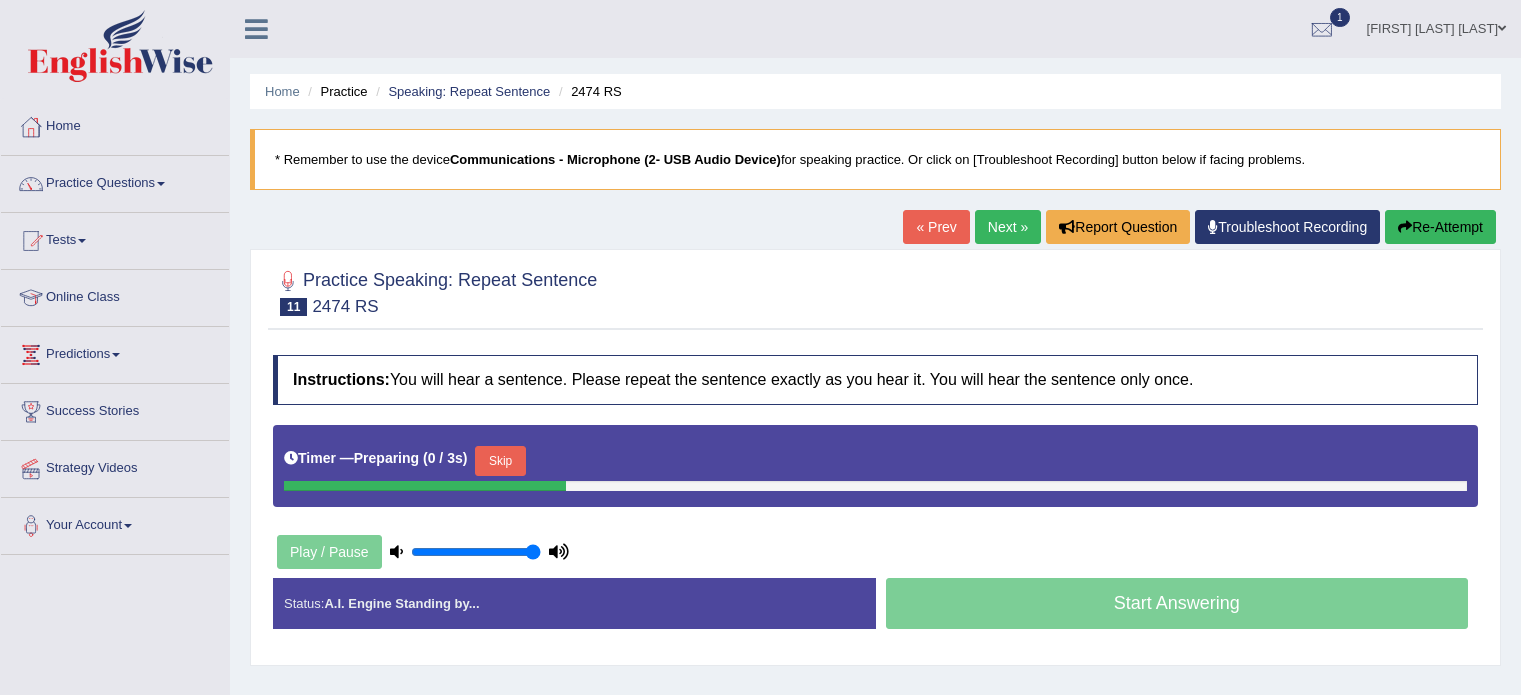 scroll, scrollTop: 0, scrollLeft: 0, axis: both 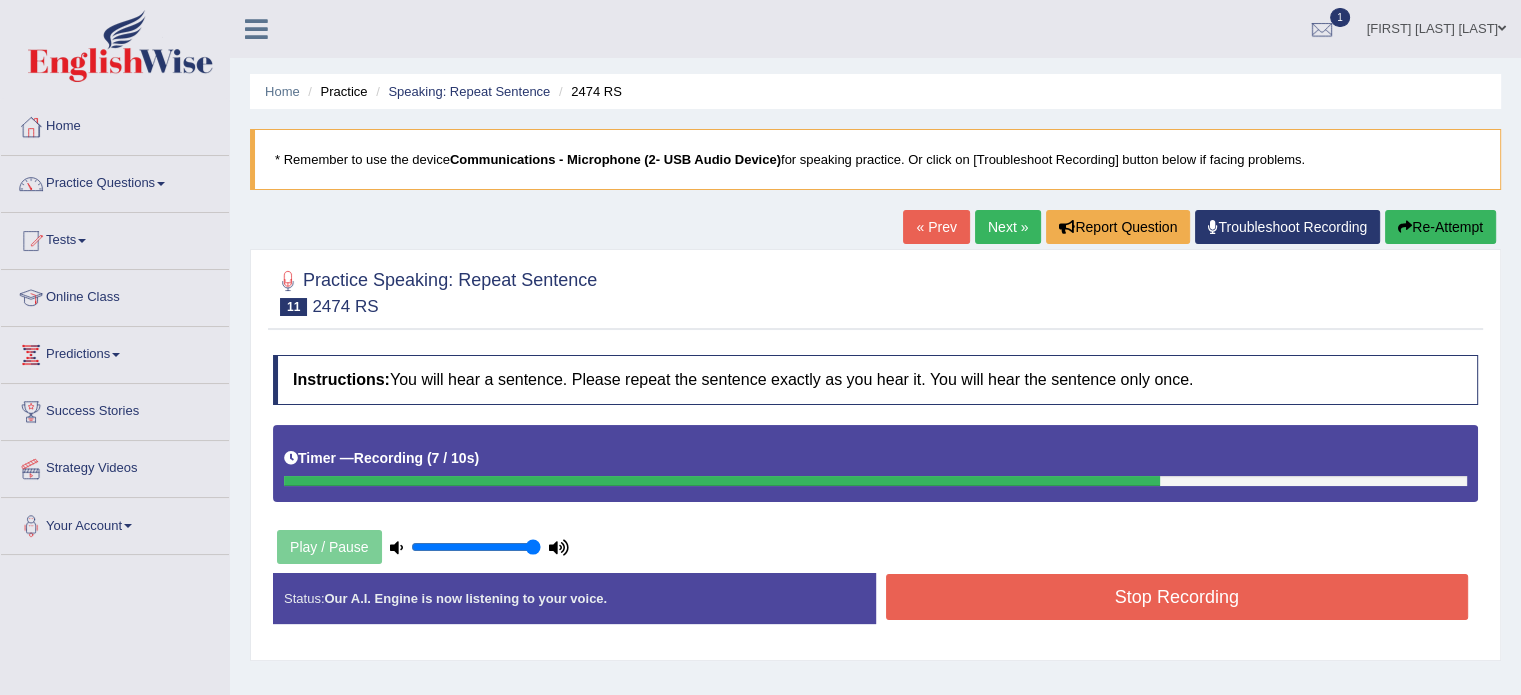click on "Stop Recording" at bounding box center [1177, 597] 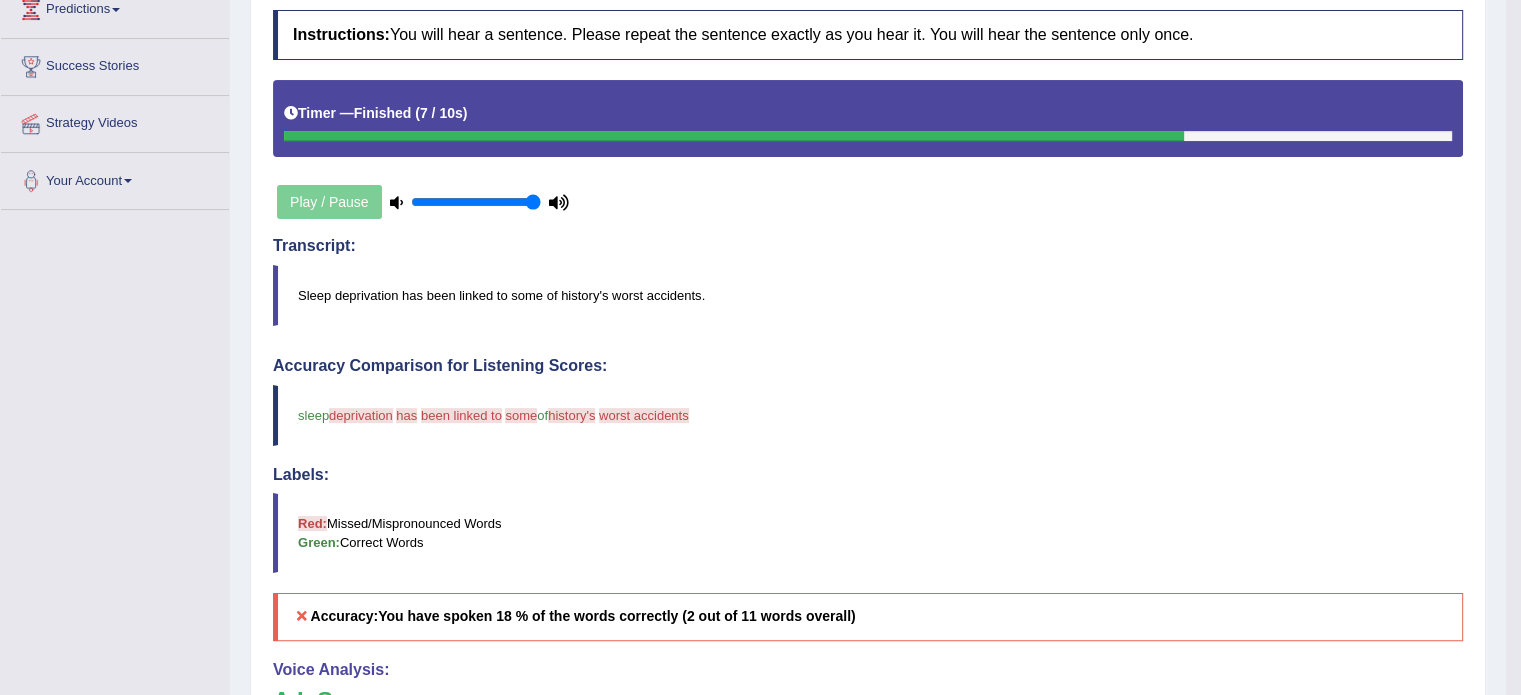scroll, scrollTop: 0, scrollLeft: 0, axis: both 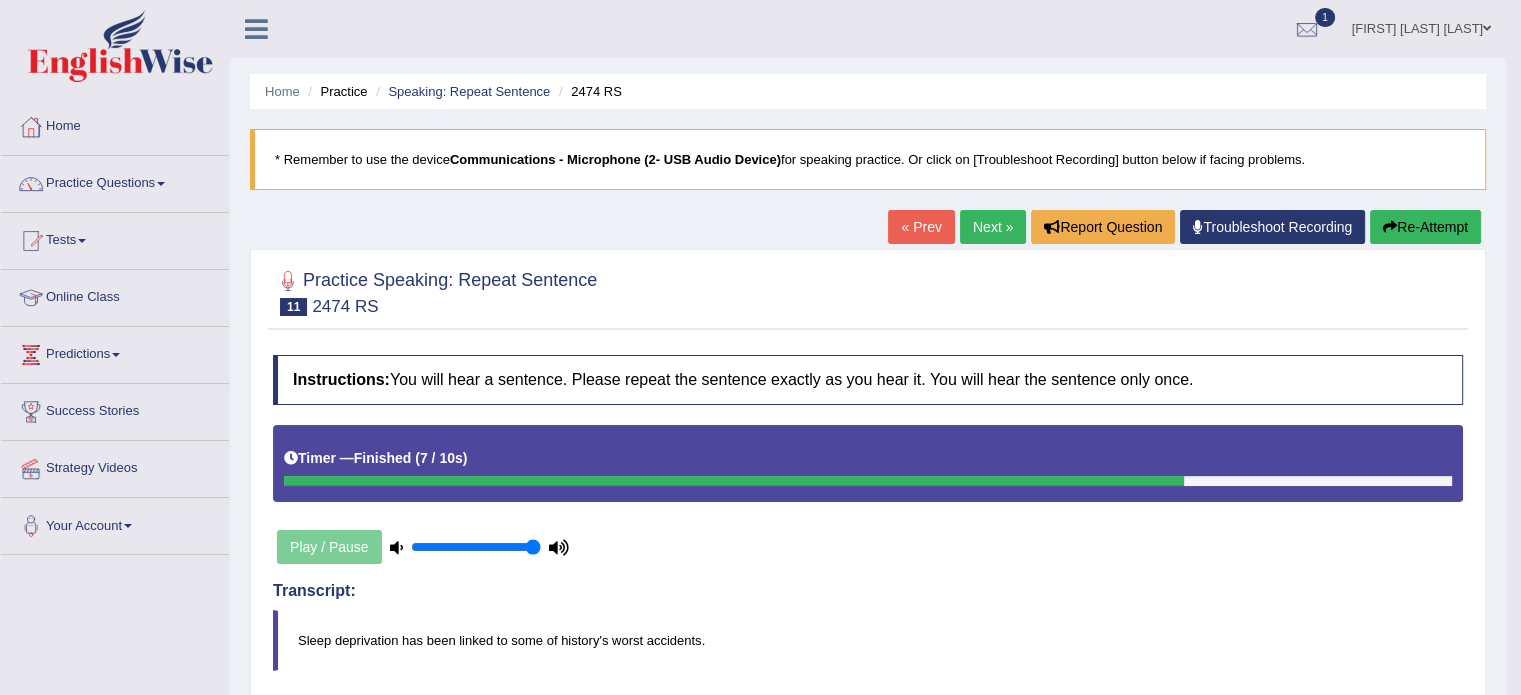 click on "Next »" at bounding box center (993, 227) 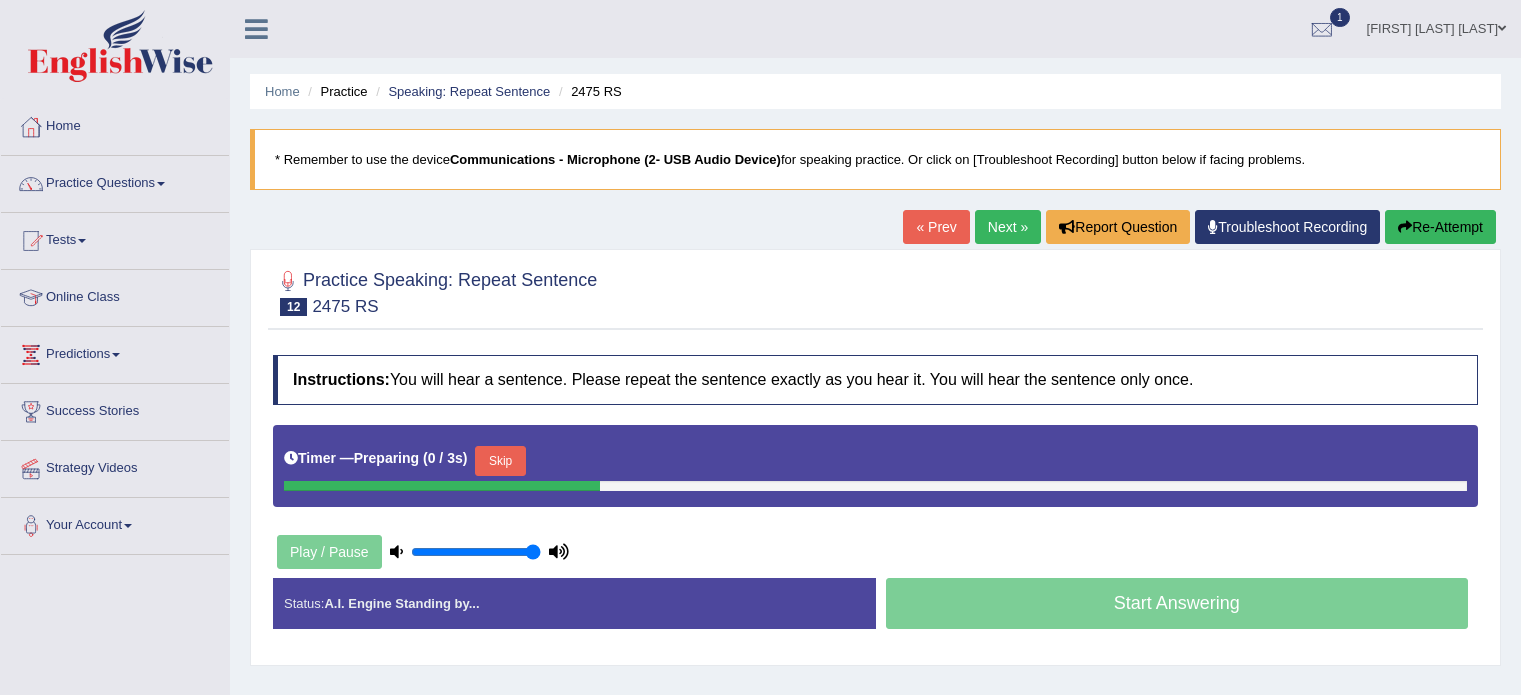 scroll, scrollTop: 0, scrollLeft: 0, axis: both 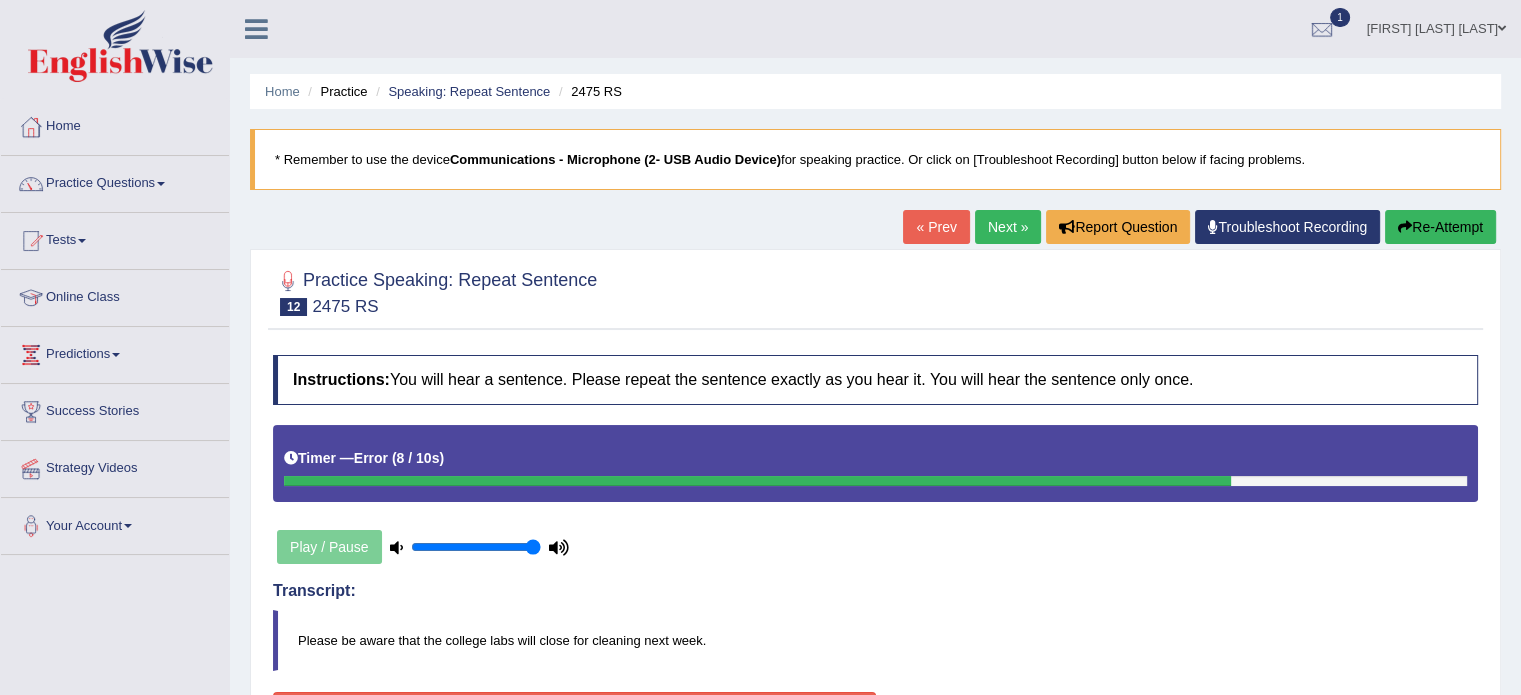 click on "Re-Attempt" at bounding box center (1440, 227) 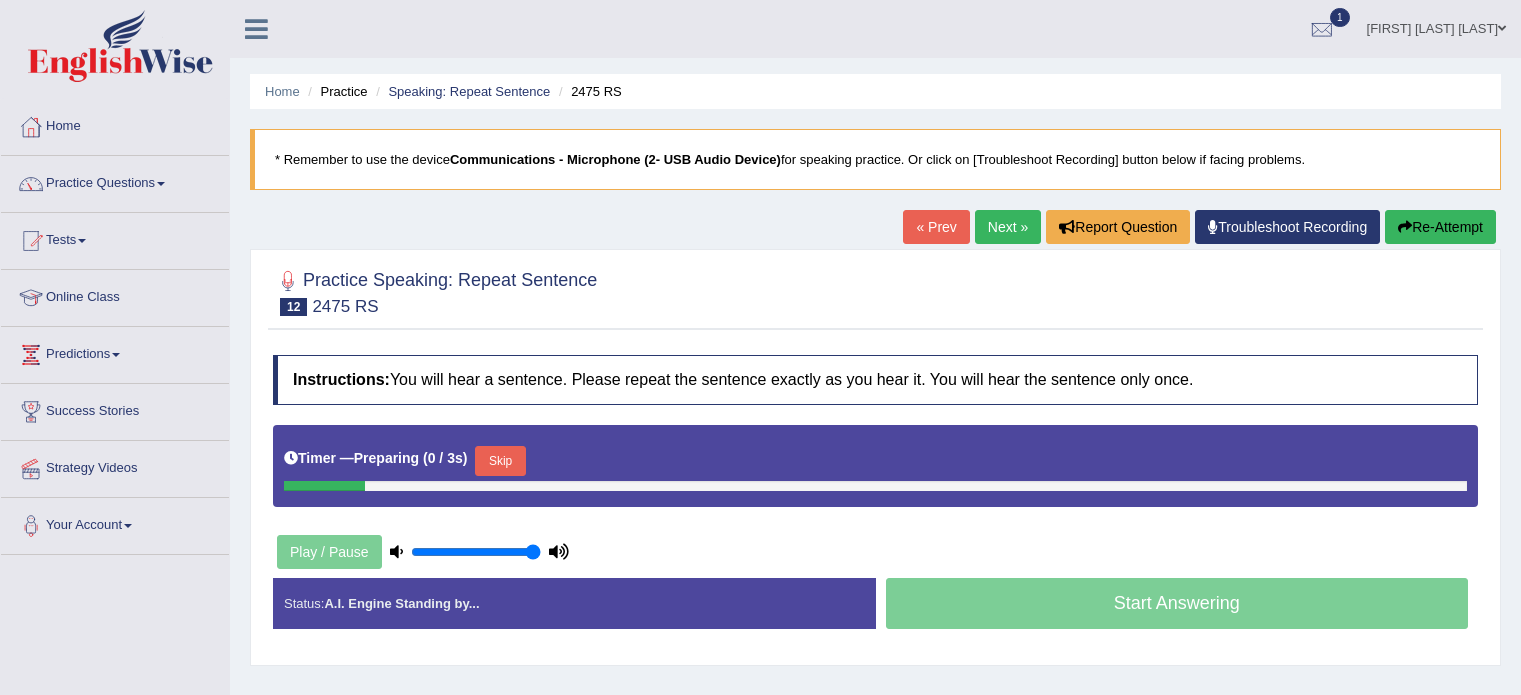 scroll, scrollTop: 0, scrollLeft: 0, axis: both 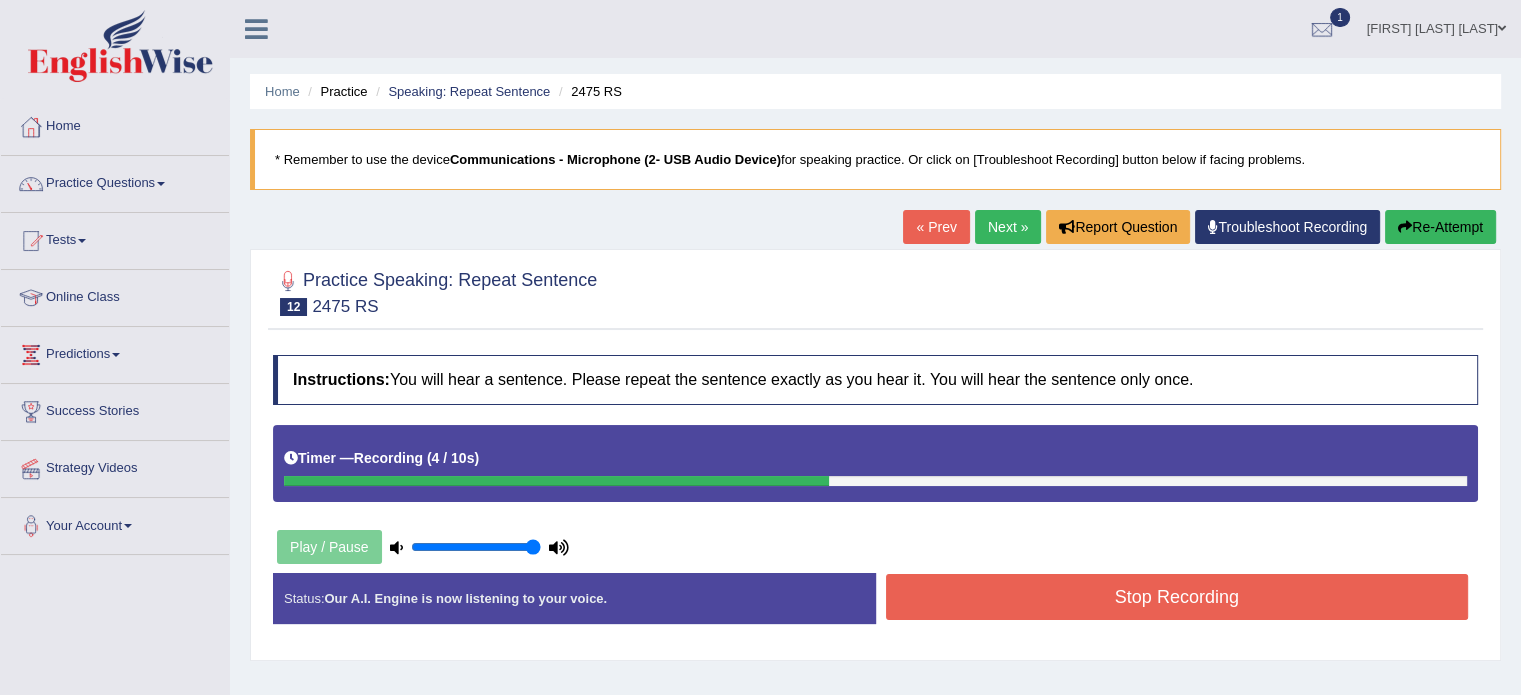 click on "Stop Recording" at bounding box center (1177, 597) 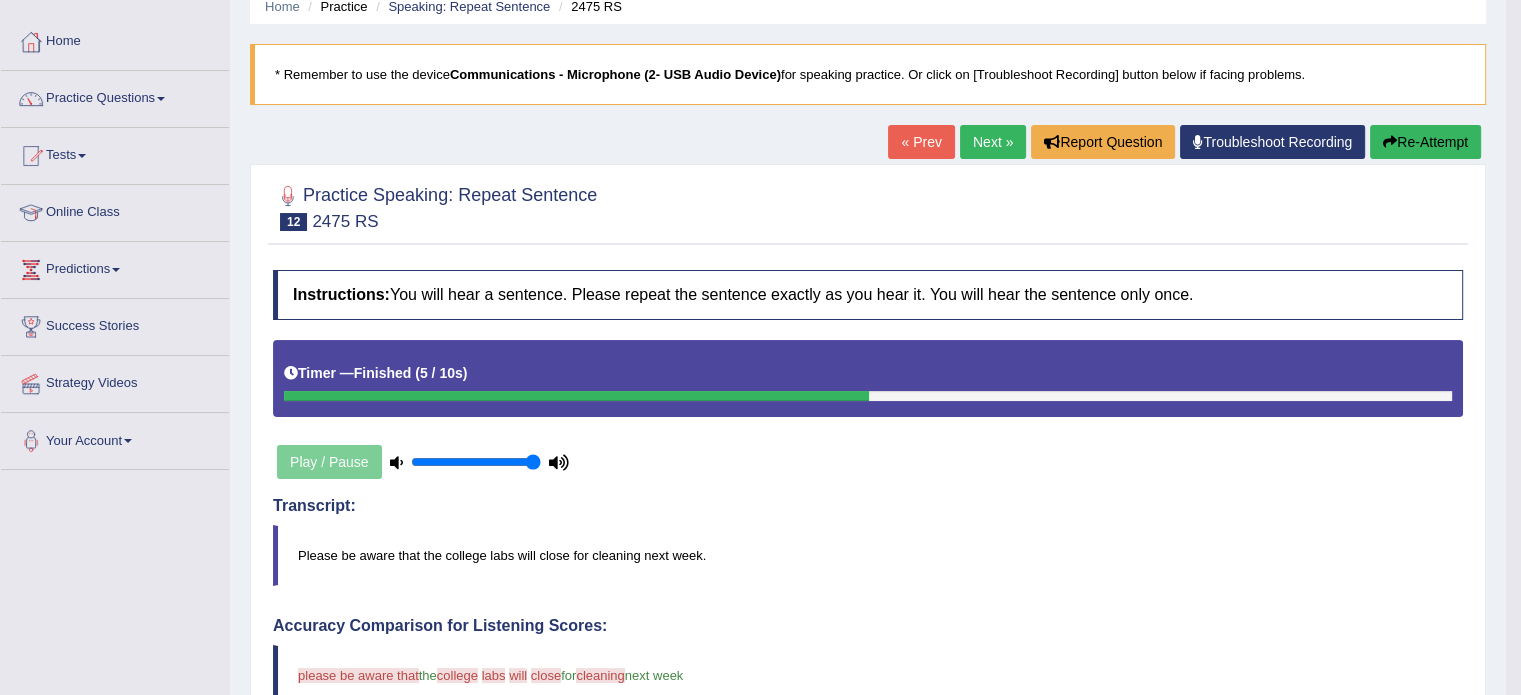 scroll, scrollTop: 0, scrollLeft: 0, axis: both 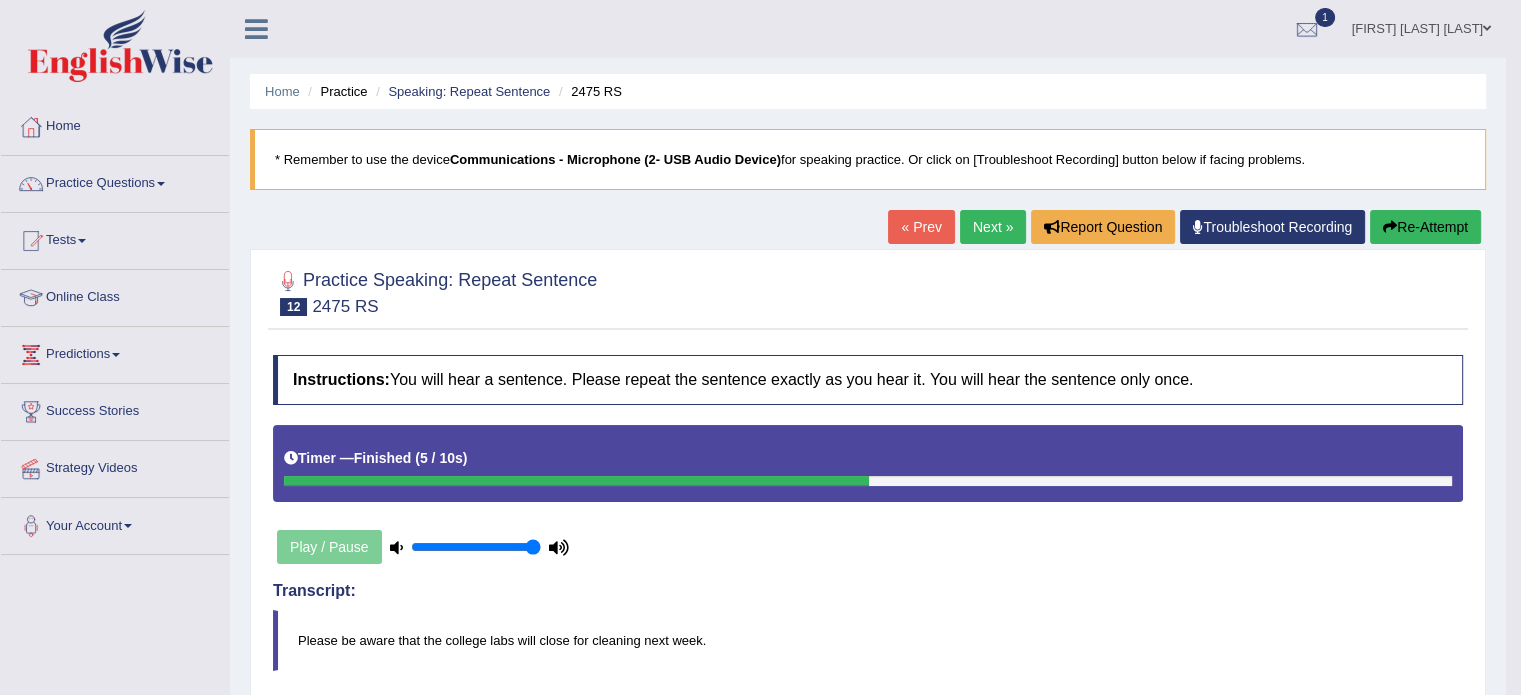 click on "Next »" at bounding box center (993, 227) 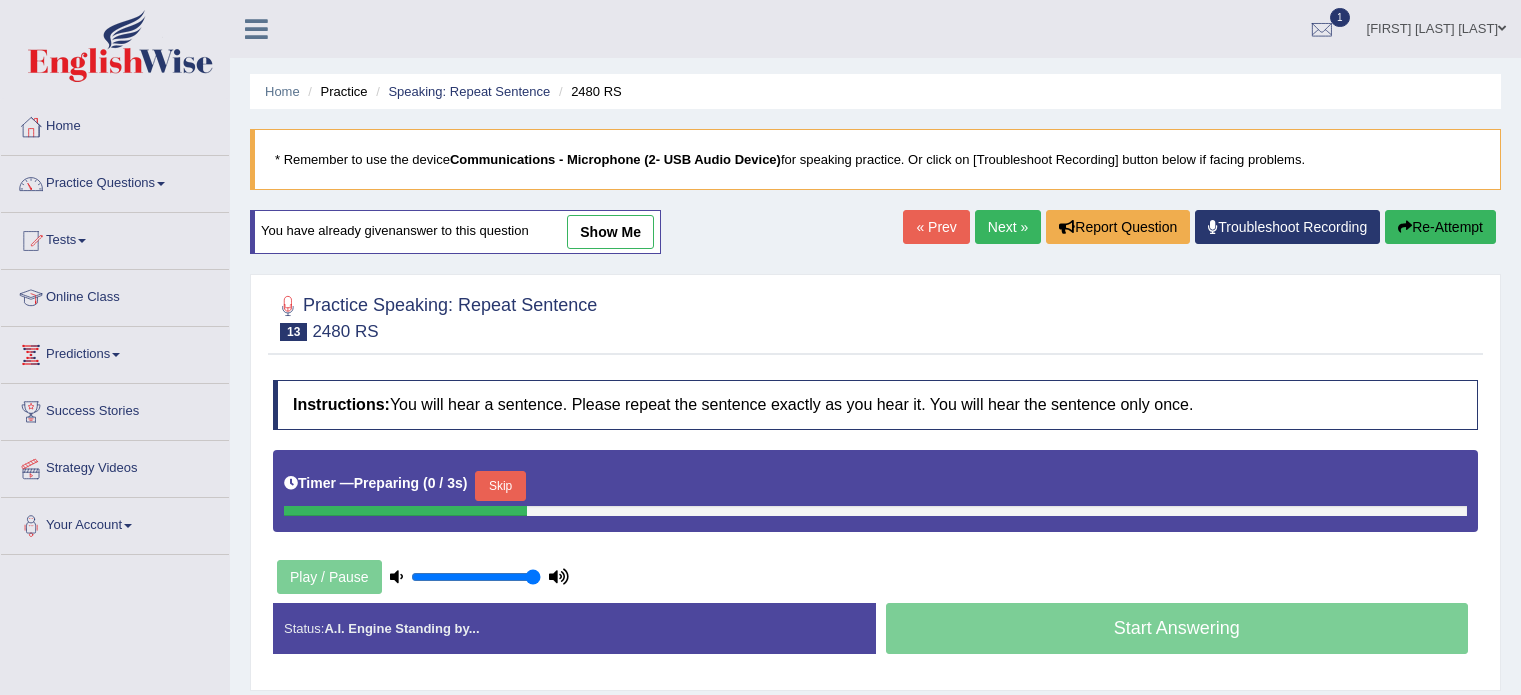 scroll, scrollTop: 0, scrollLeft: 0, axis: both 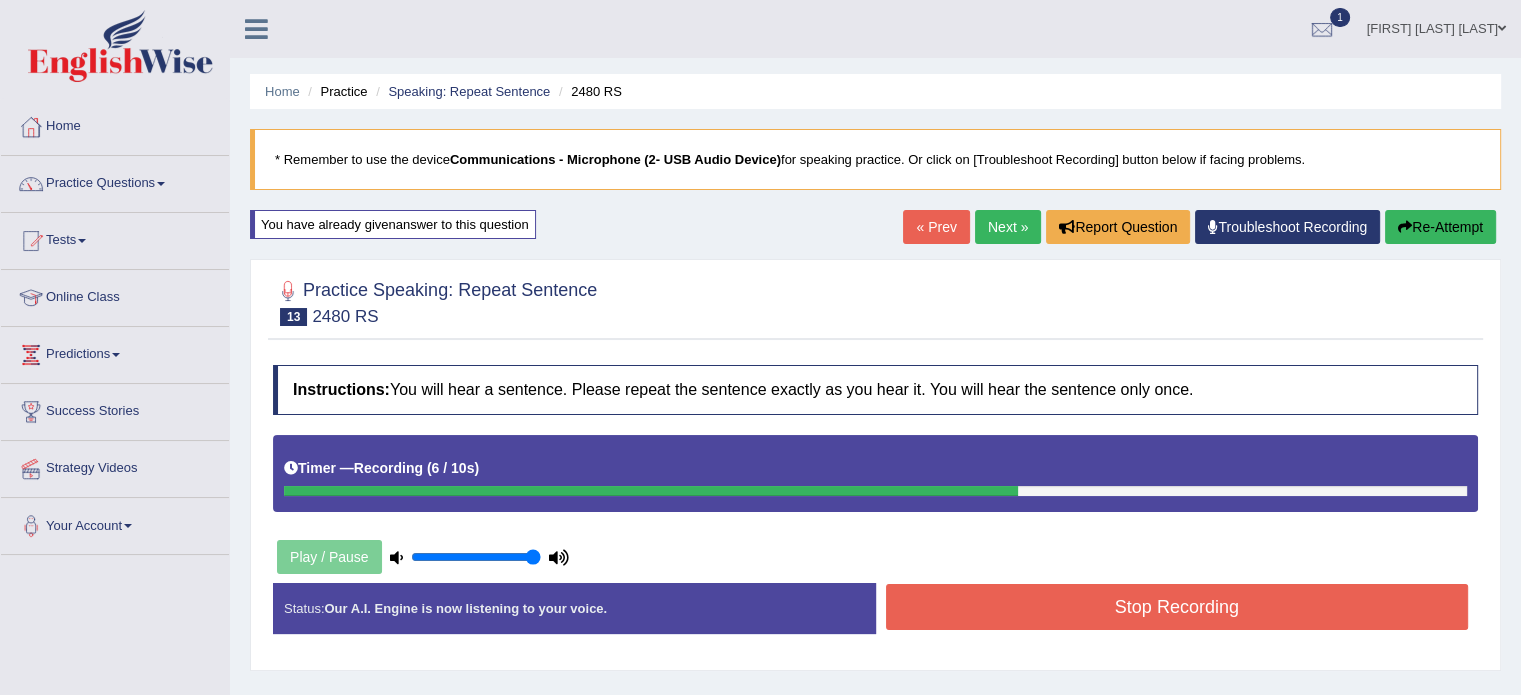 click on "Stop Recording" at bounding box center (1177, 607) 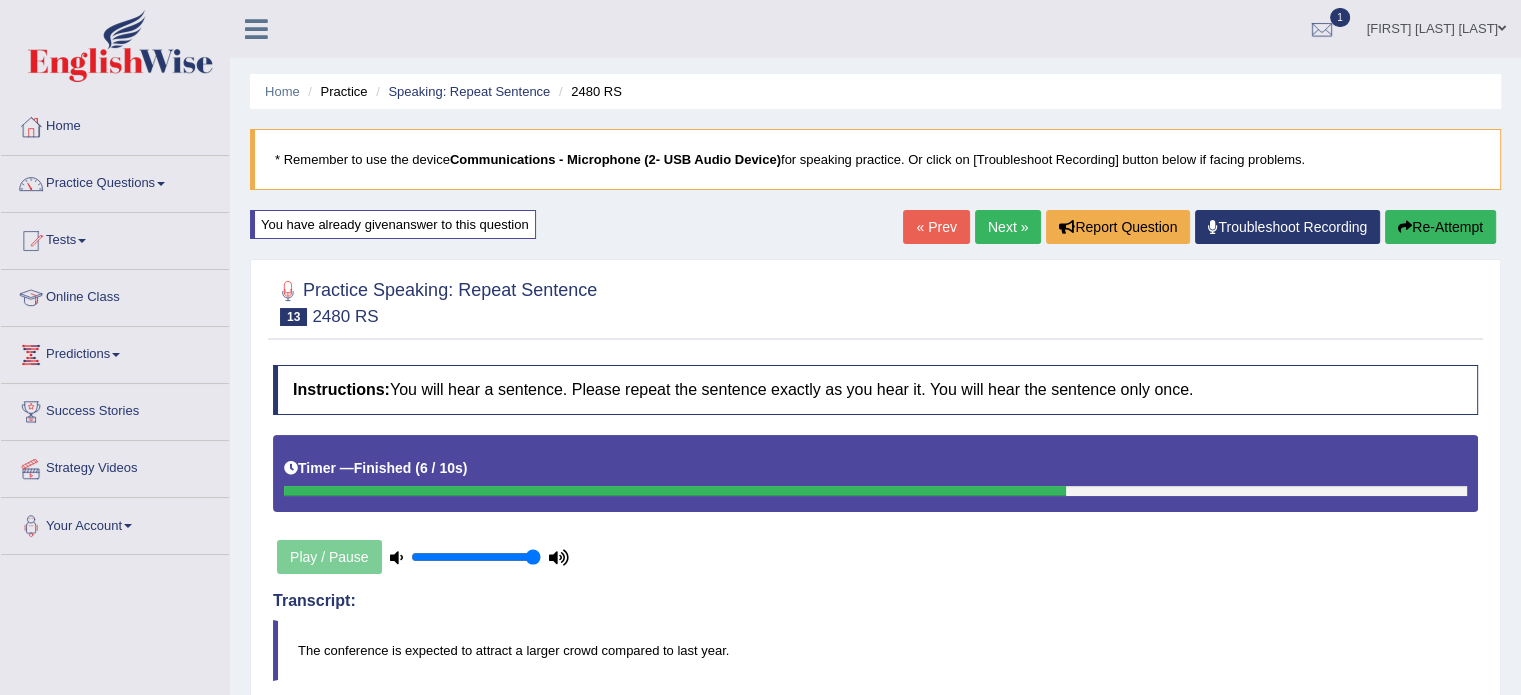 drag, startPoint x: 1535, startPoint y: 219, endPoint x: 1535, endPoint y: 339, distance: 120 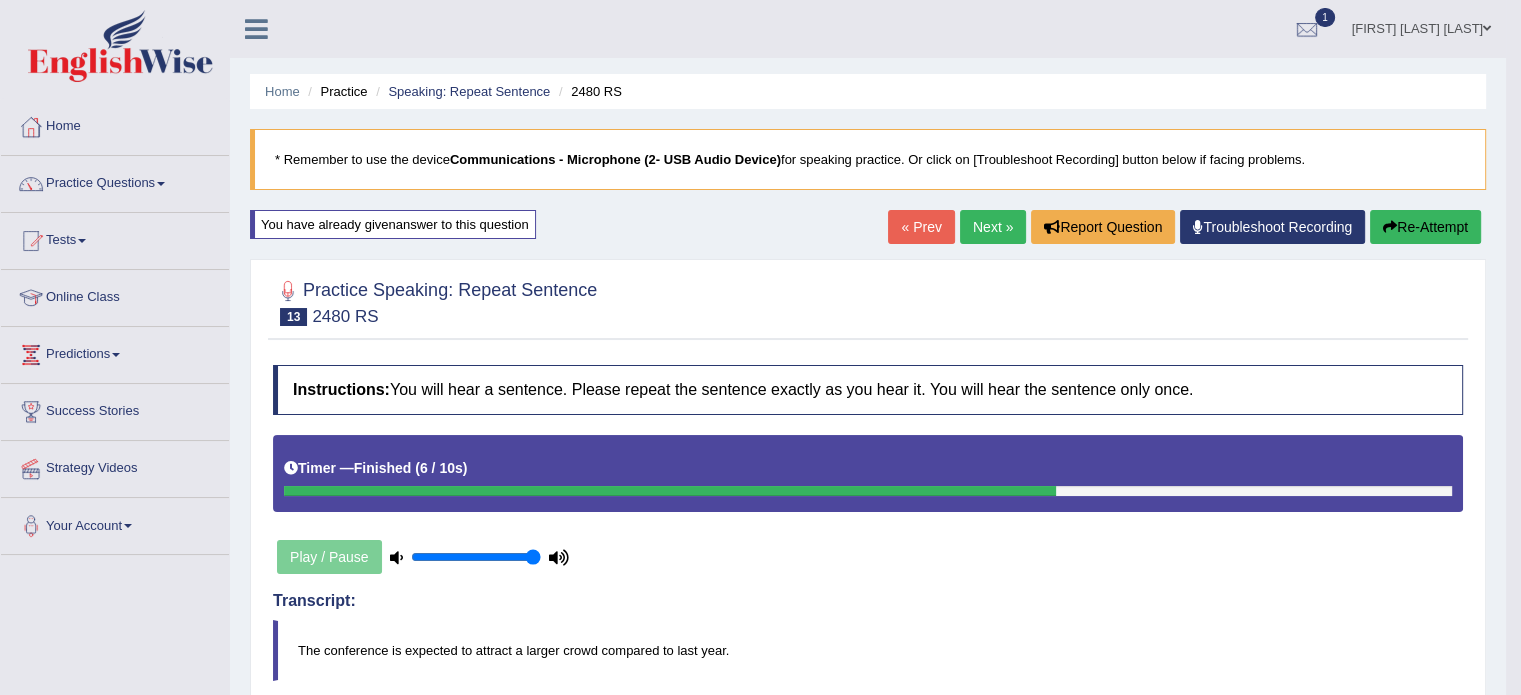 scroll, scrollTop: 608, scrollLeft: 0, axis: vertical 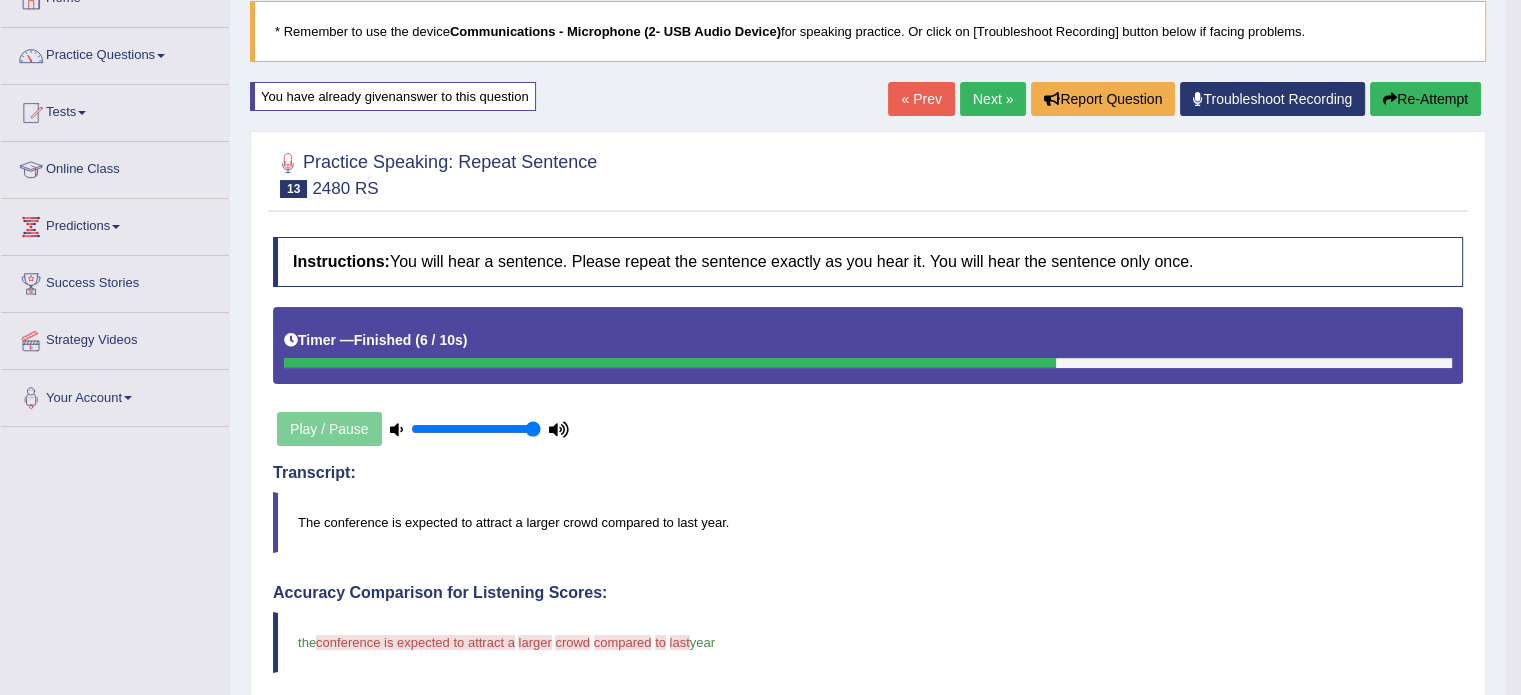 click on "Next »" at bounding box center (993, 99) 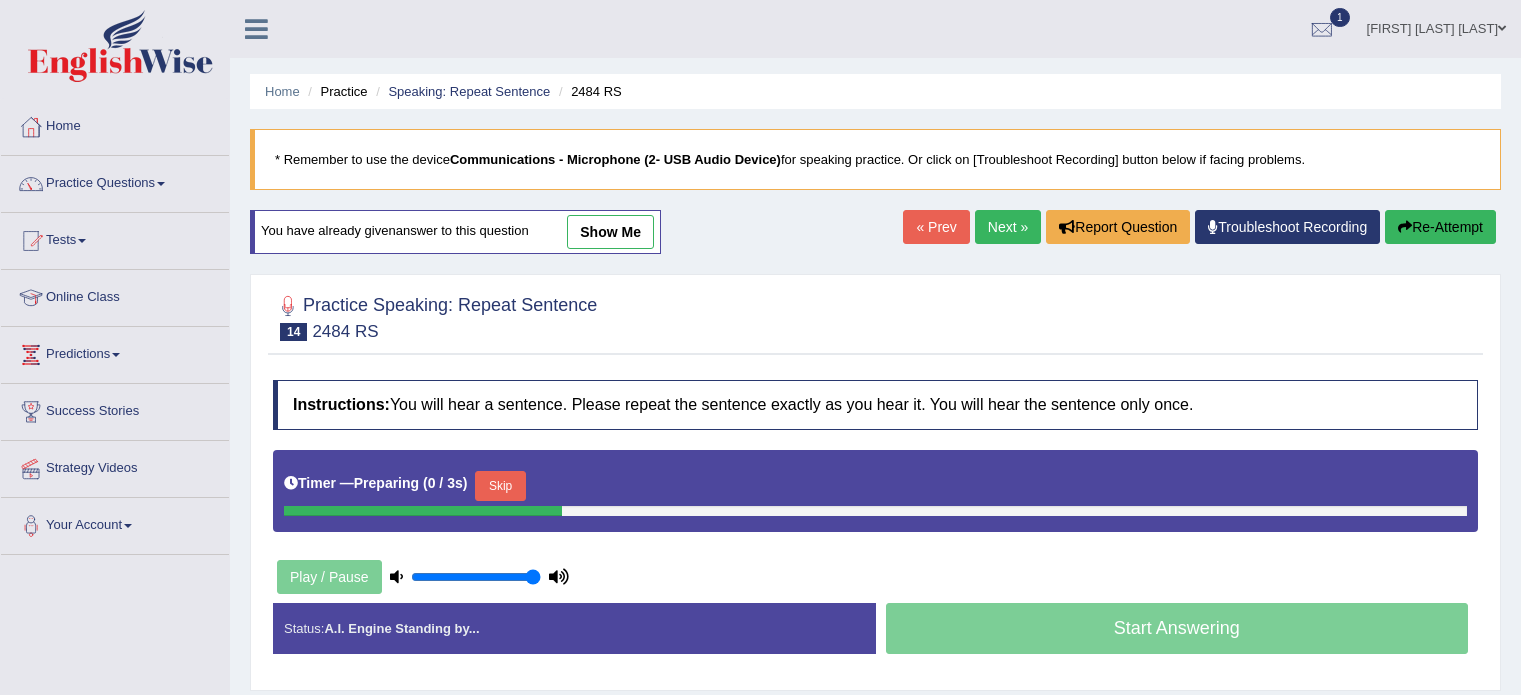 scroll, scrollTop: 0, scrollLeft: 0, axis: both 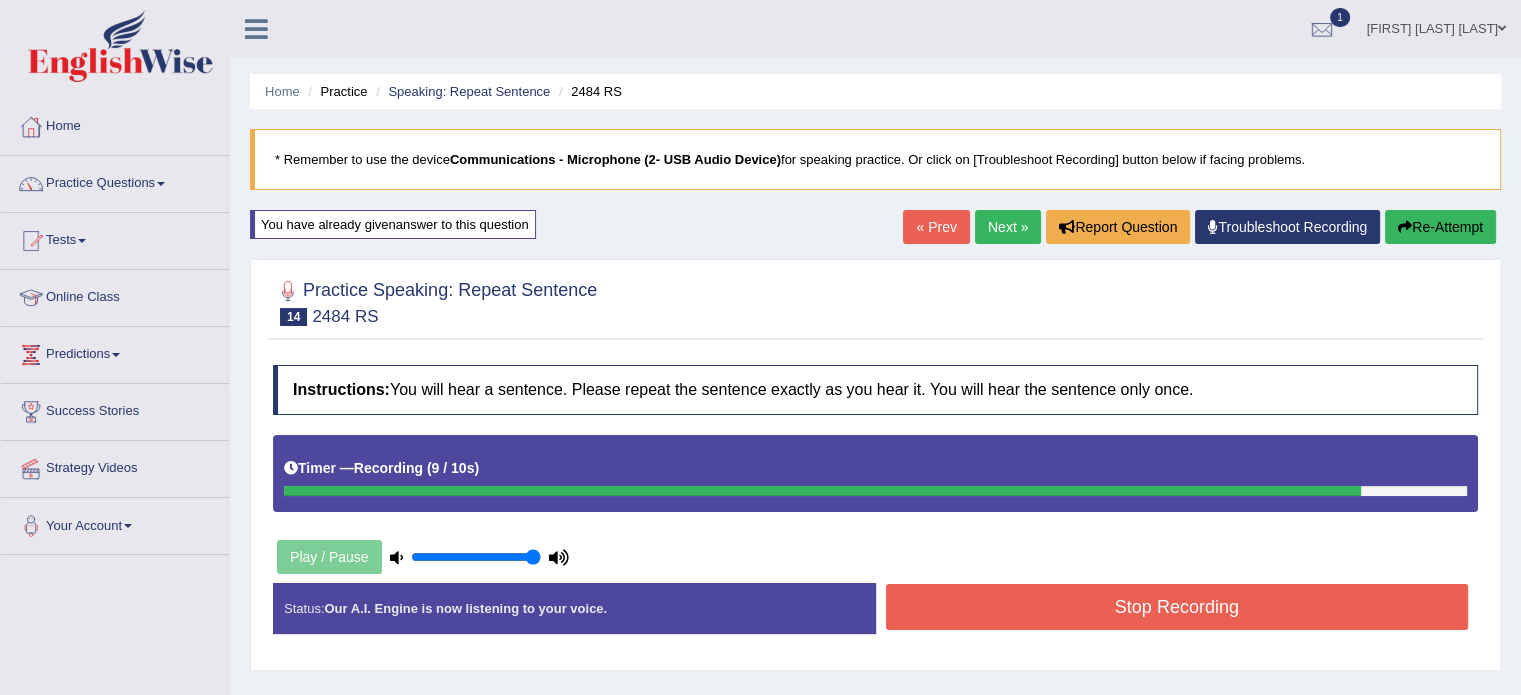 click on "Stop Recording" at bounding box center (1177, 607) 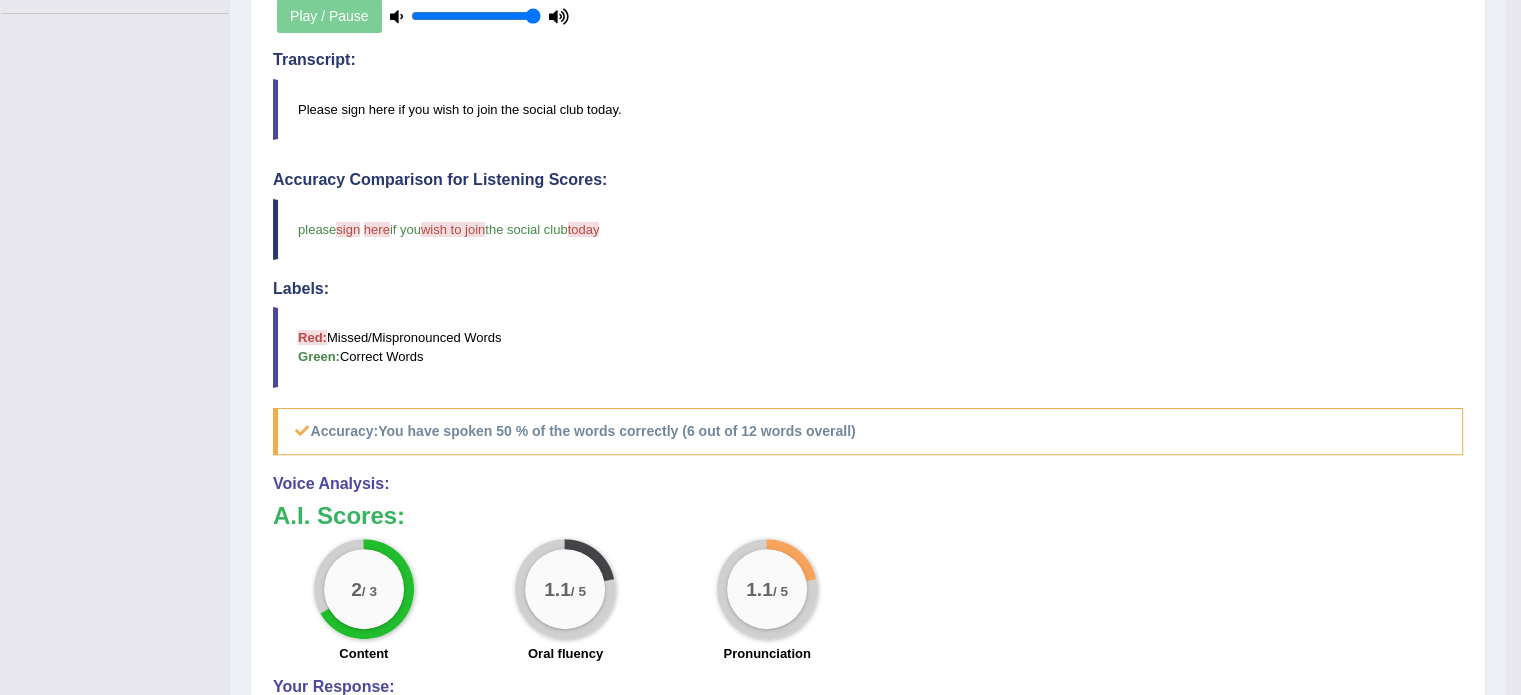 scroll, scrollTop: 545, scrollLeft: 0, axis: vertical 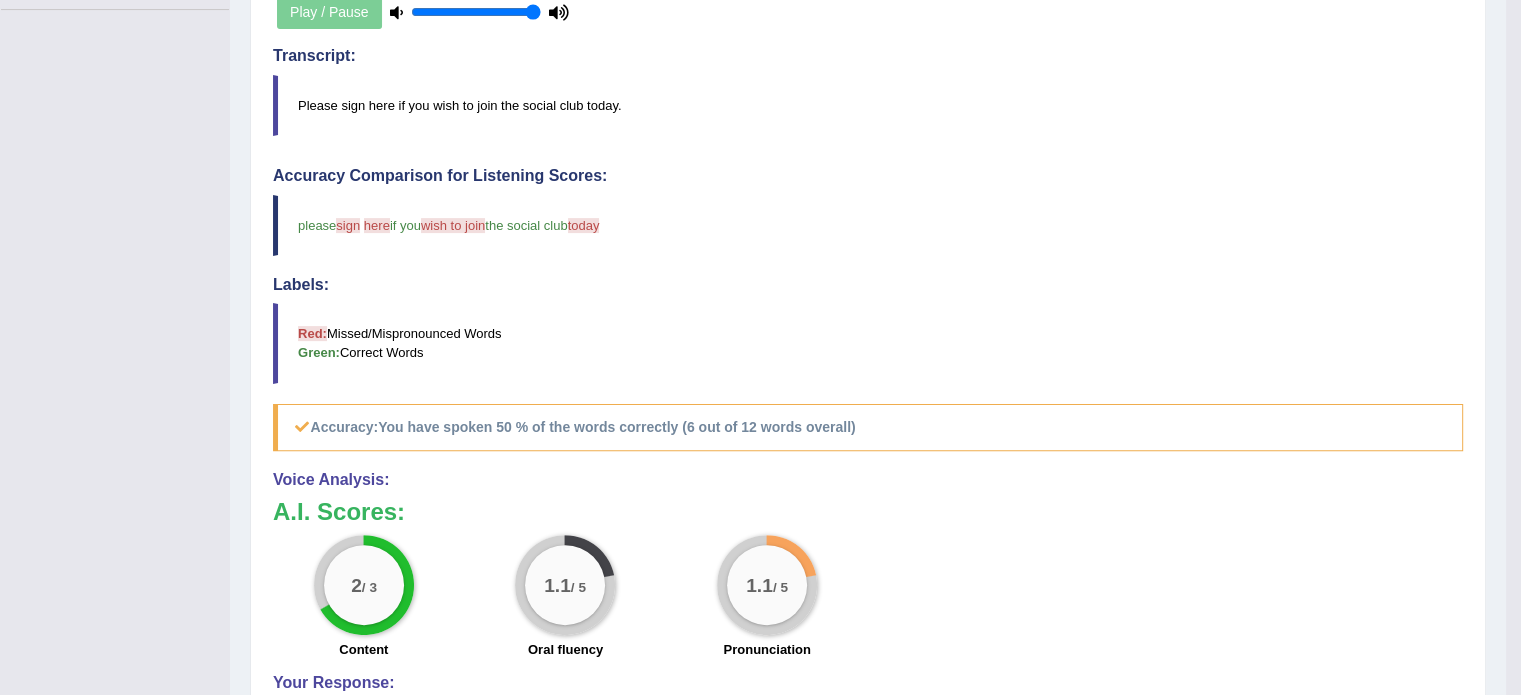 click on "2  / 3              Content
1.1  / 5              Oral fluency
1.1  / 5              Pronunciation" at bounding box center [868, 599] 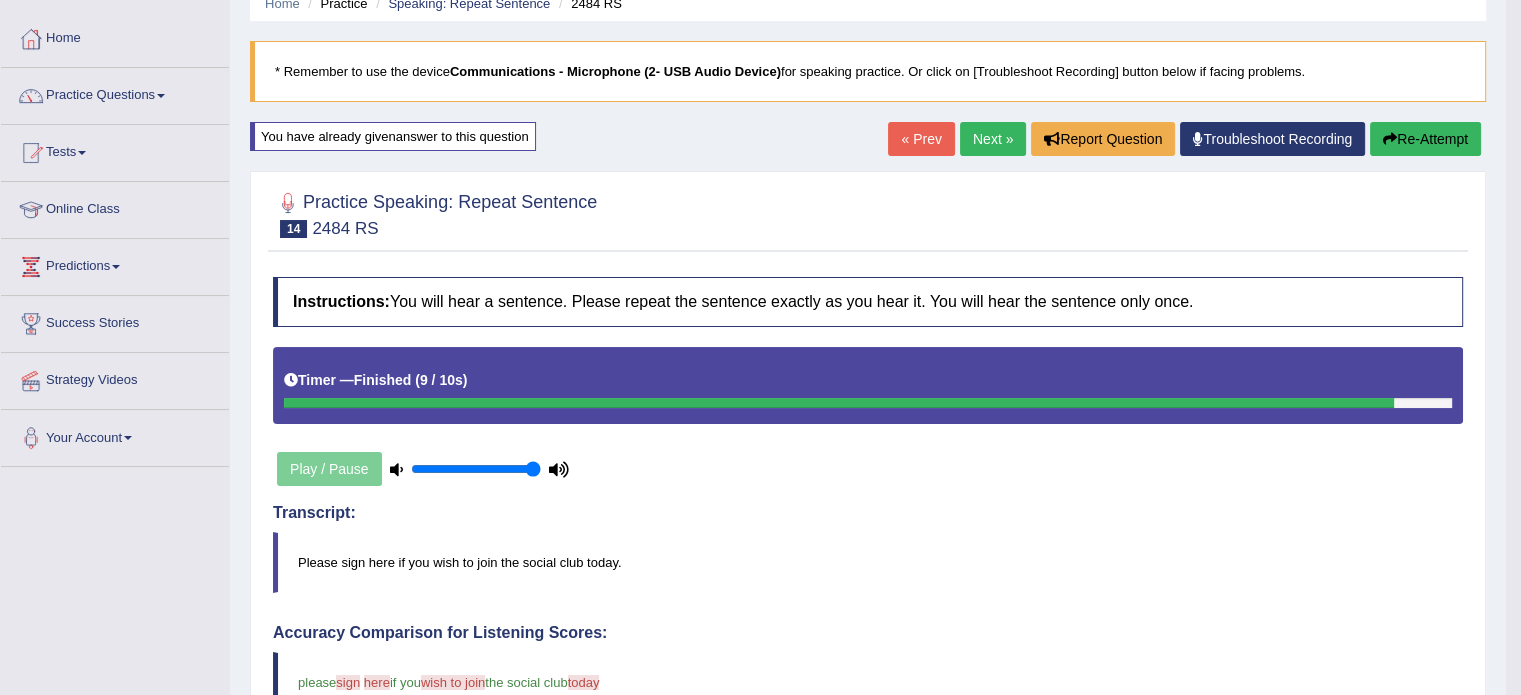 scroll, scrollTop: 20, scrollLeft: 0, axis: vertical 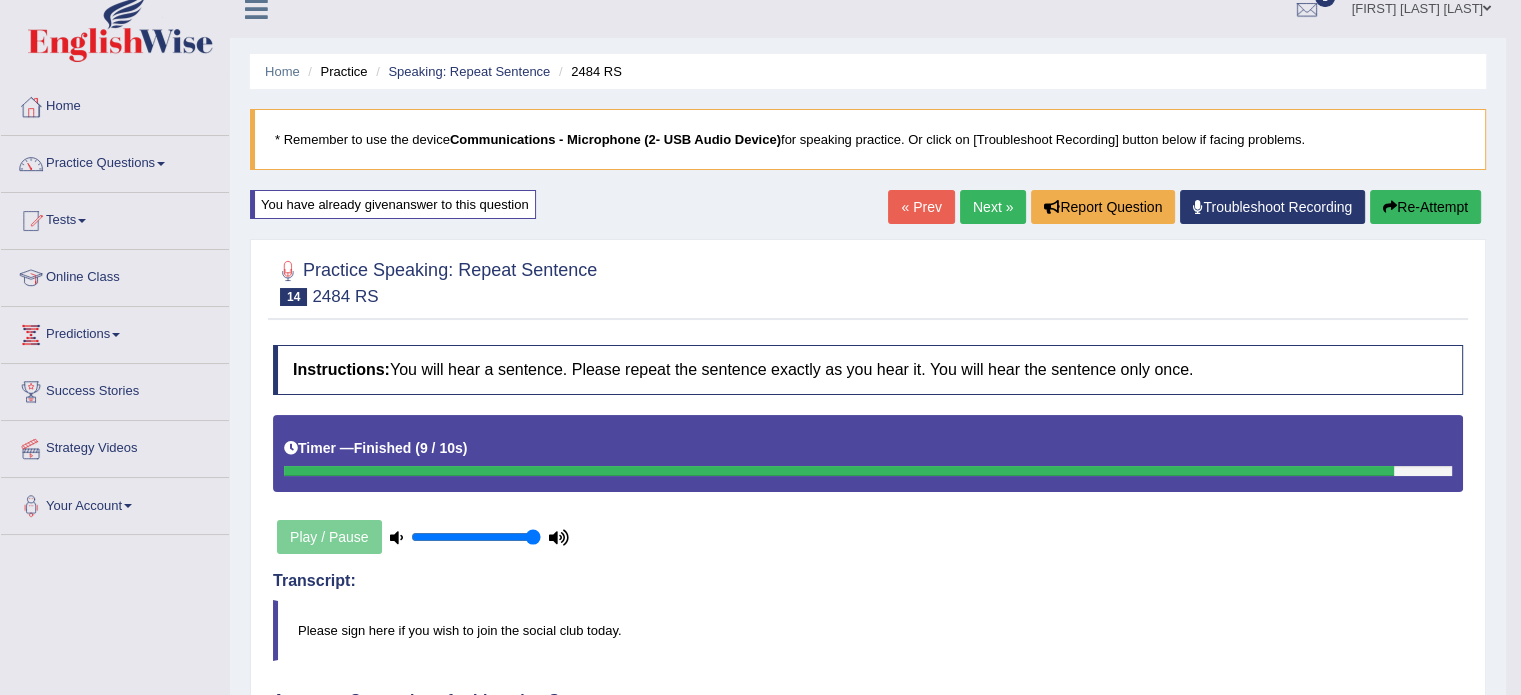 click on "Practice Speaking: Repeat Sentence
14
2484 RS
Instructions:  You will hear a sentence. Please repeat the sentence exactly as you hear it. You will hear the sentence only once.
Timer —  Finished   ( 9 / 10s ) Play / Pause Transcript: Please sign here if you wish to join the social club today. Created with Highcharts 7.1.2 Too low Too high Time Pitch meter: 0 2 4 6 8 10 Created with Highcharts 7.1.2 Great Too slow Too fast Time Speech pace meter: 0 5 10 15 20 25 30 35 40 Accuracy Comparison for Listening Scores: please  sign thank   here you  if you  wish to join enjoy  the social club  today Labels:
Red:  Missed/Mispronounced Words
Green:  Correct Words
Accuracy:  You have spoken 50 % of the words correctly (6 out of 12 words overall) Voice Analysis: A.I. Scores:
2  / 3              Content
1.1  / 5" at bounding box center (868, 799) 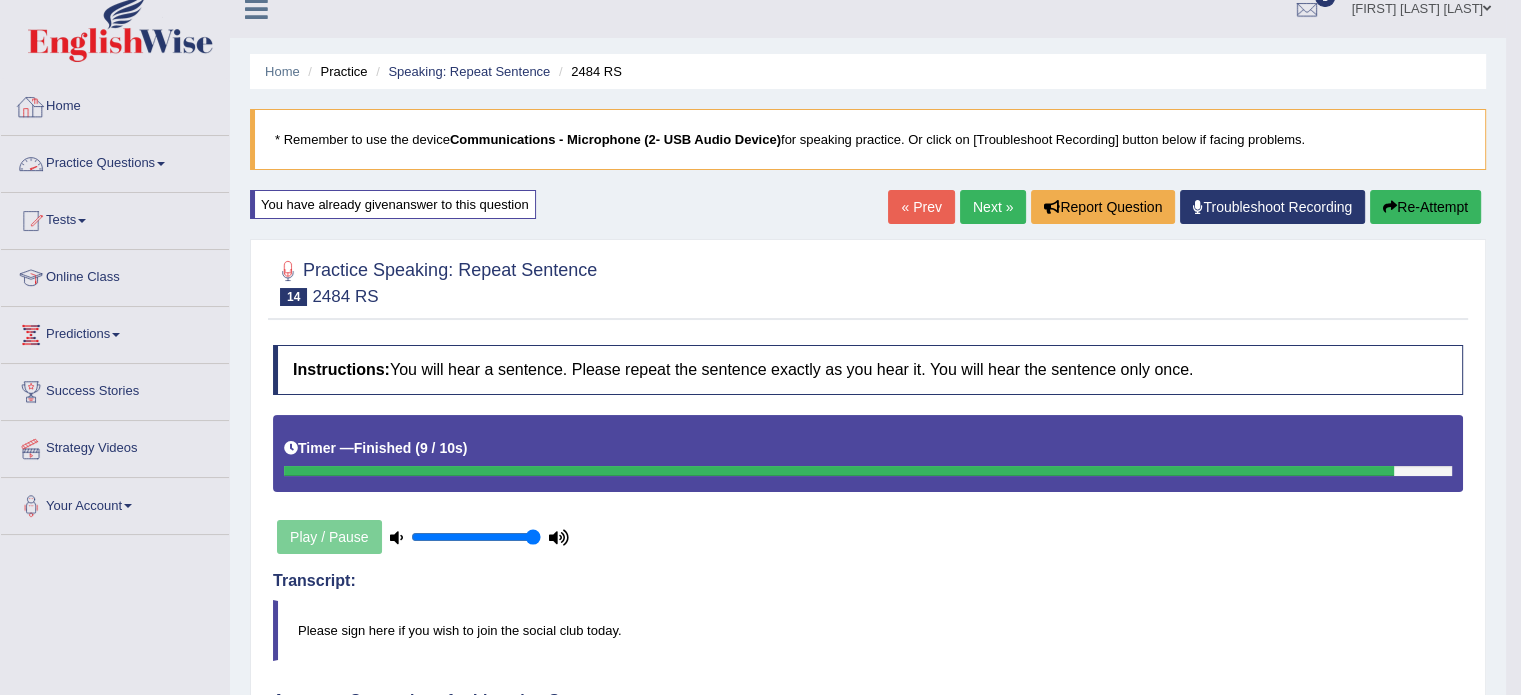 click on "Practice Questions" at bounding box center (115, 161) 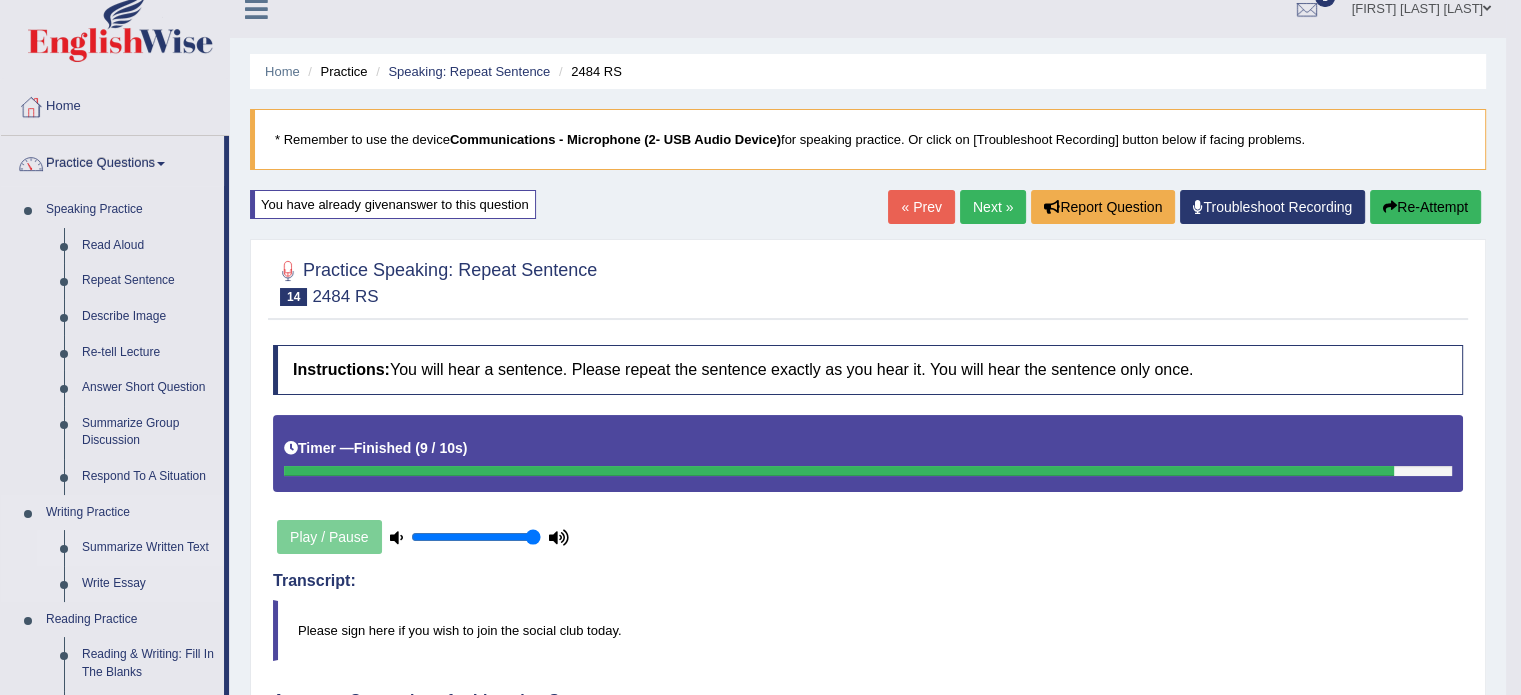 click on "Summarize Written Text" at bounding box center [148, 548] 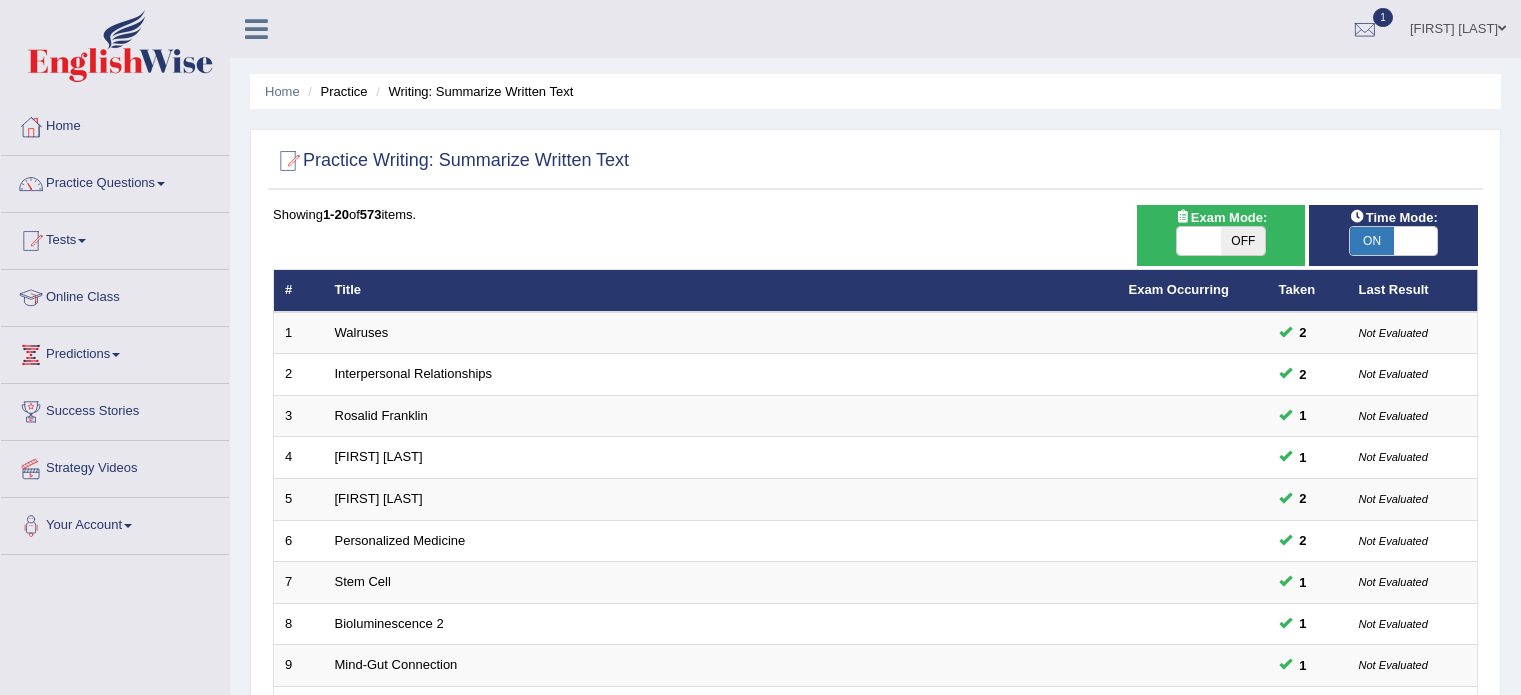 scroll, scrollTop: 0, scrollLeft: 0, axis: both 